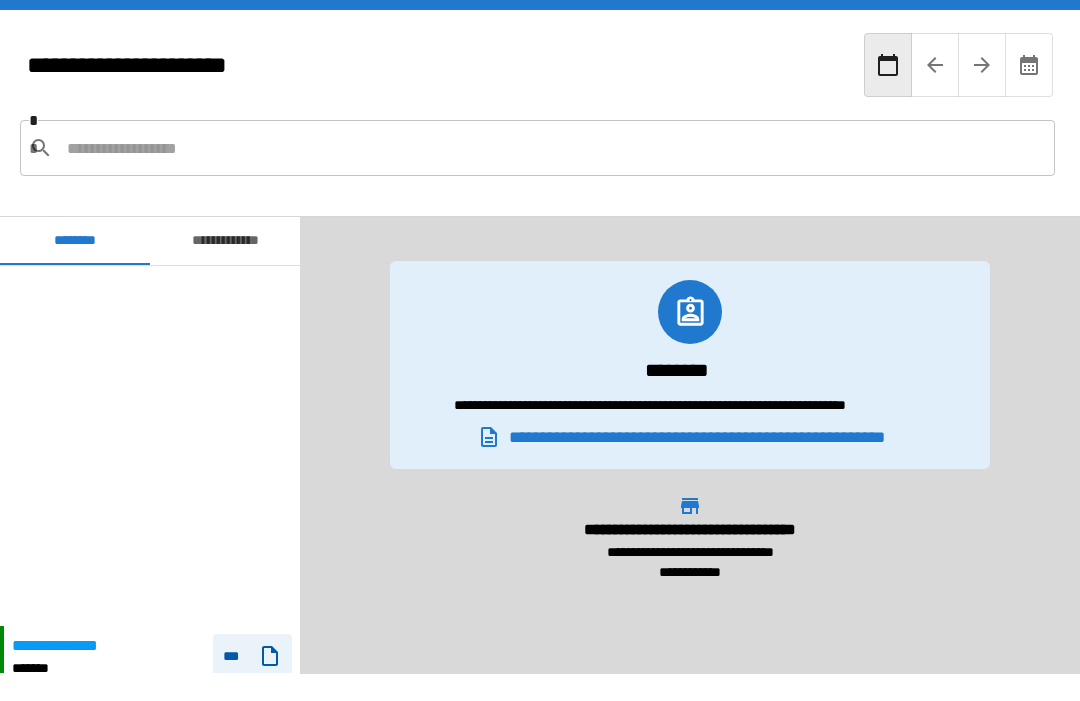 scroll, scrollTop: 68, scrollLeft: 0, axis: vertical 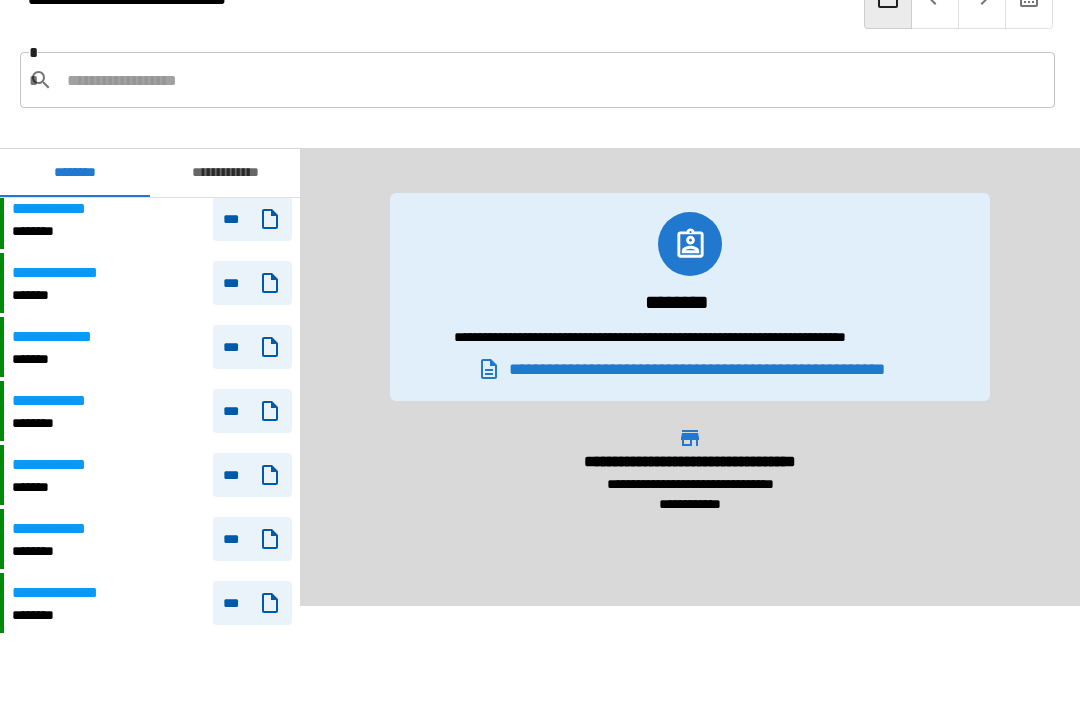 click on "**********" at bounding box center (59, 402) 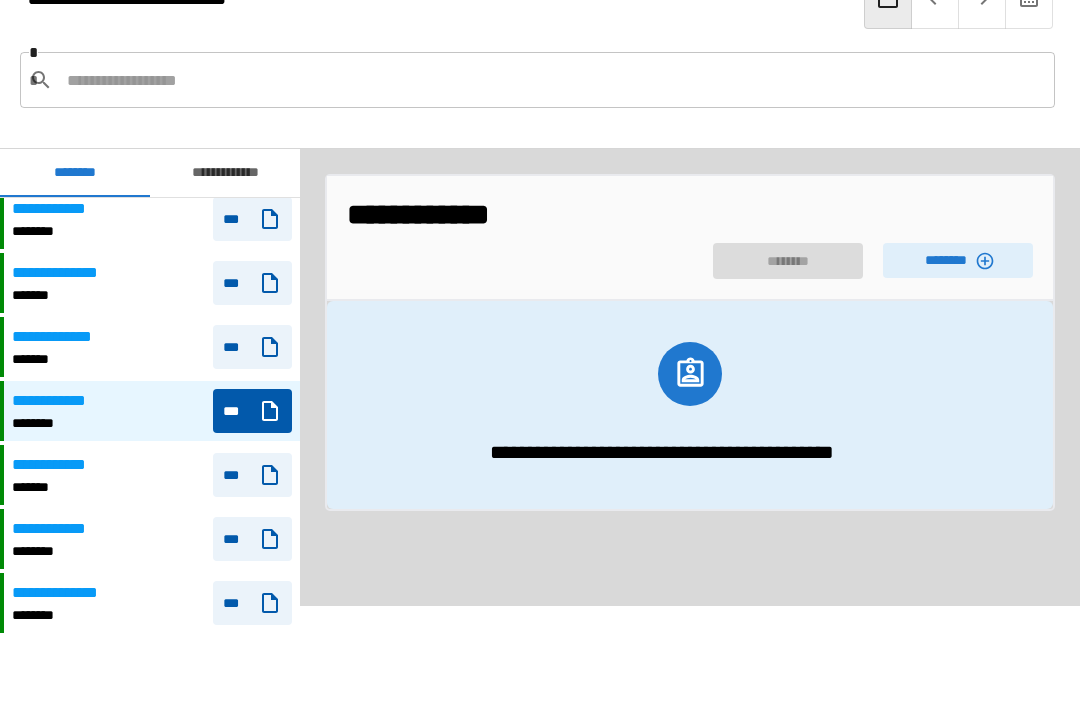 click on "********" at bounding box center (958, 261) 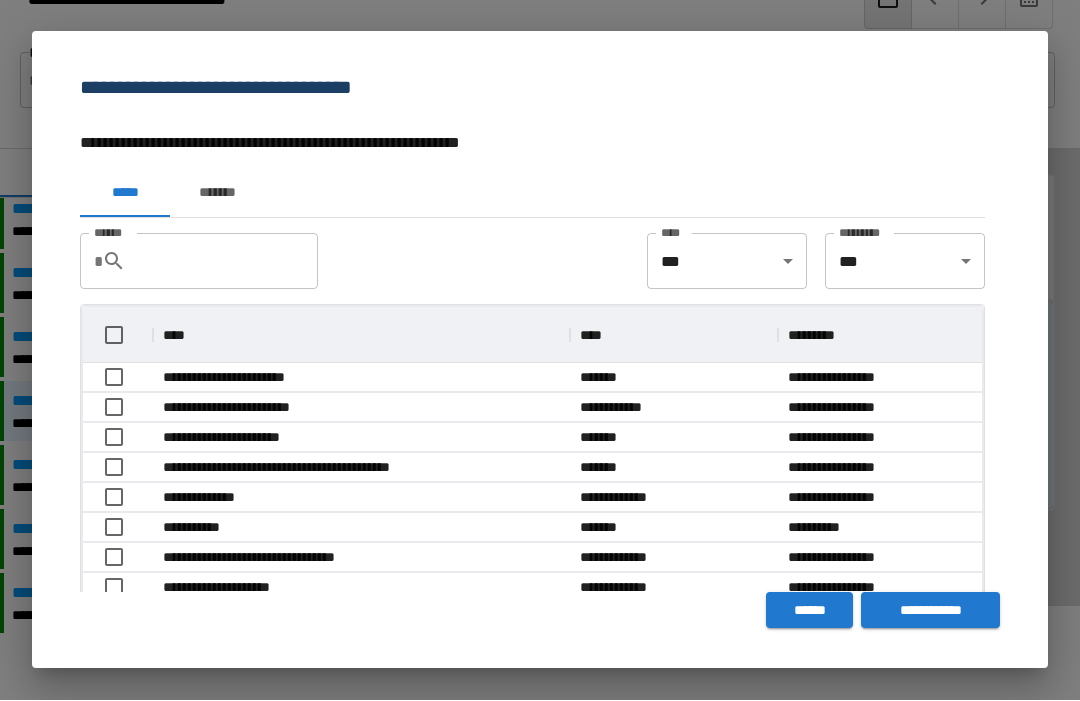 scroll, scrollTop: 1, scrollLeft: 1, axis: both 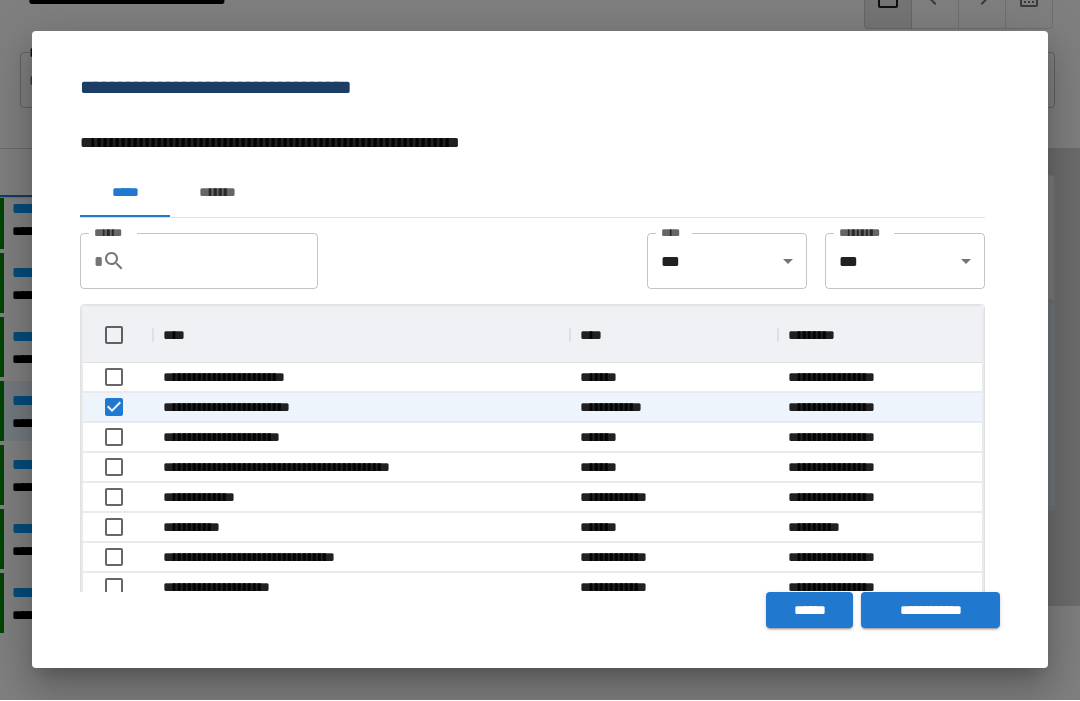 click on "**********" at bounding box center [930, 611] 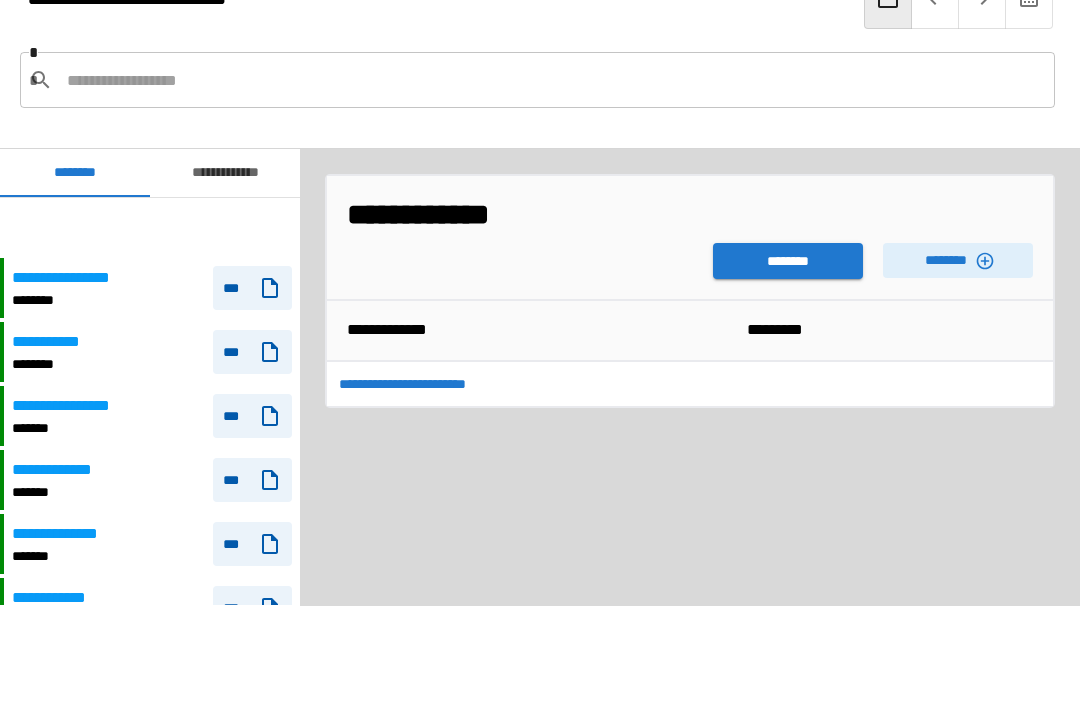 scroll, scrollTop: 60, scrollLeft: 0, axis: vertical 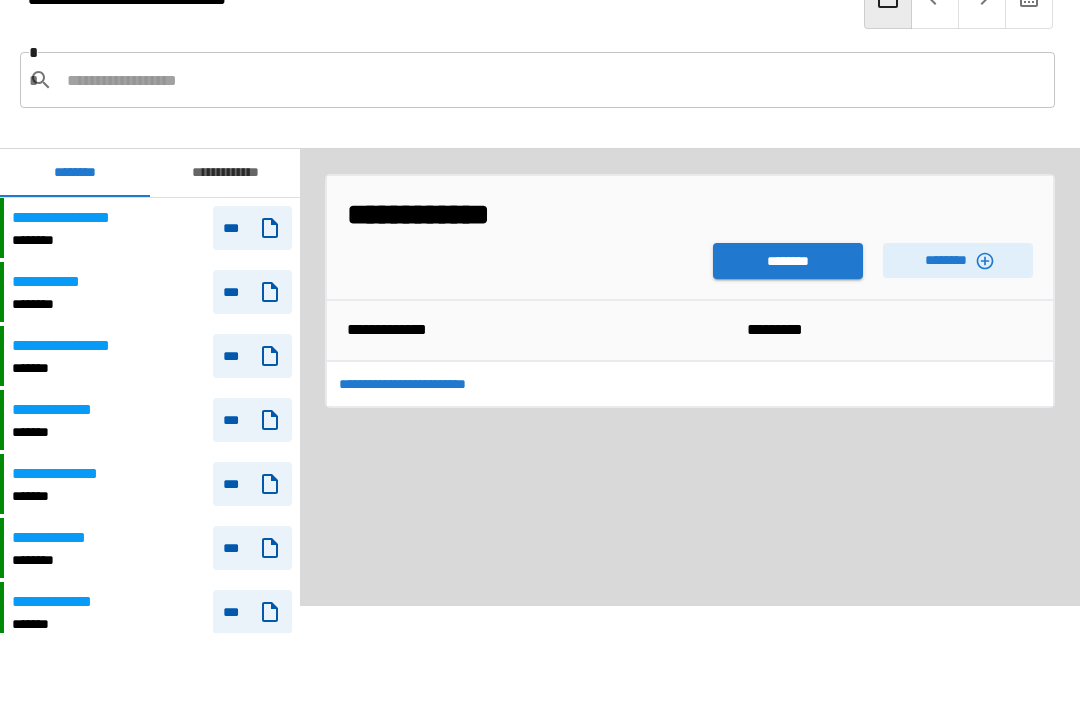 click on "********" at bounding box center [788, 262] 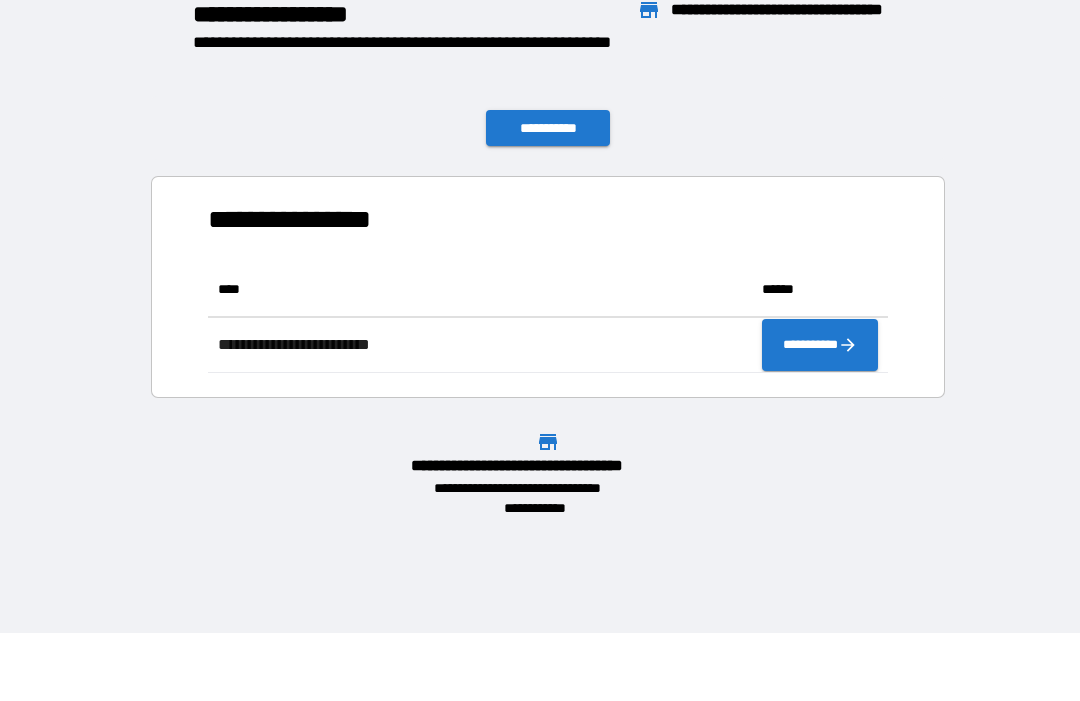 scroll, scrollTop: 111, scrollLeft: 680, axis: both 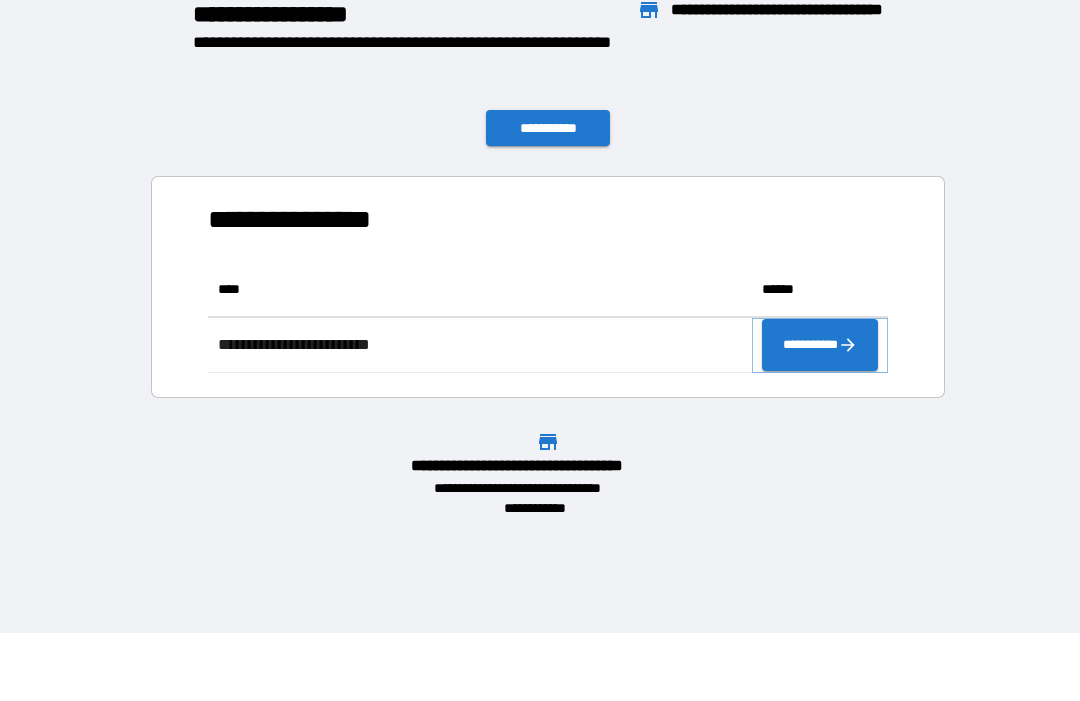 click on "**********" at bounding box center (820, 346) 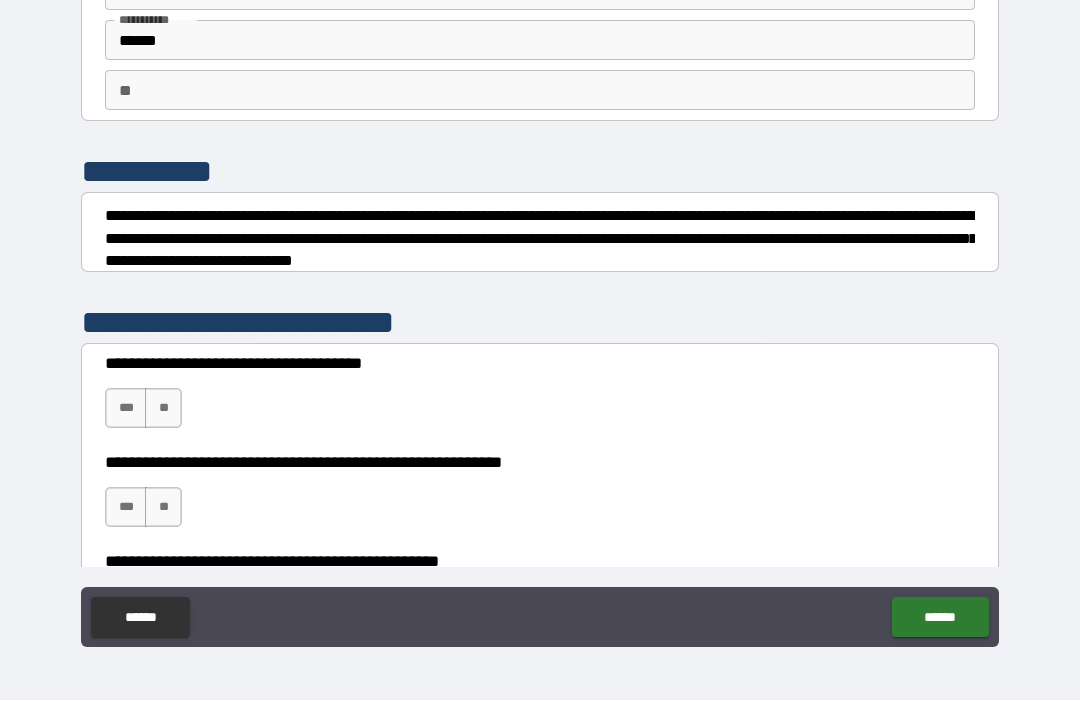 scroll, scrollTop: 77, scrollLeft: 0, axis: vertical 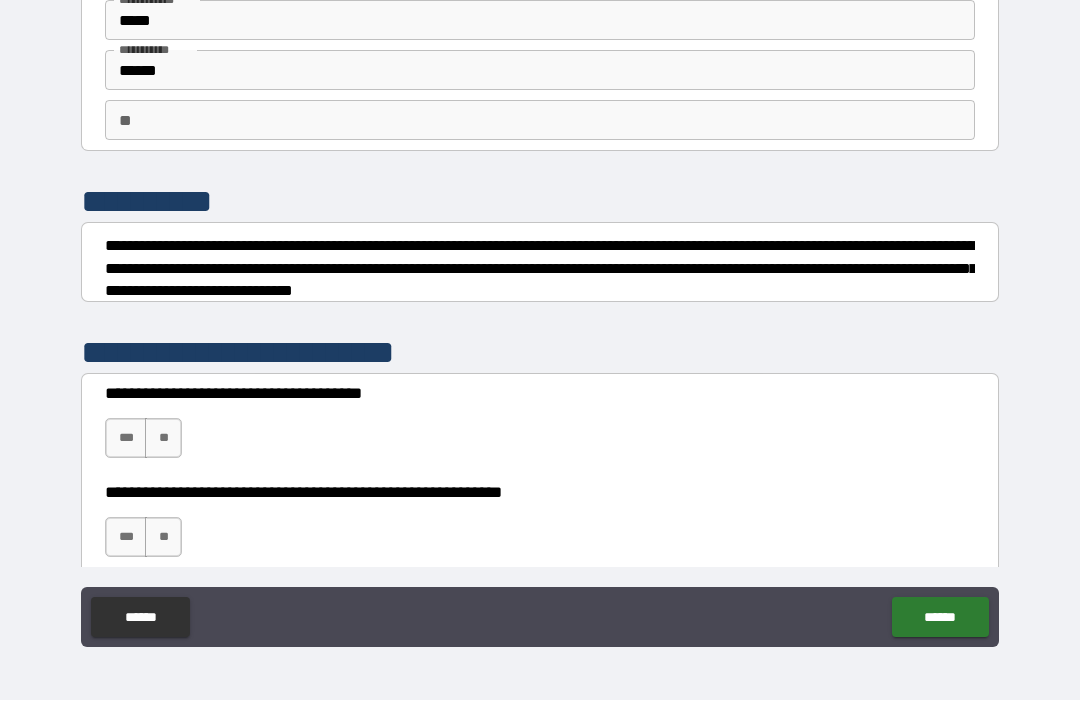 click on "***" at bounding box center [126, 439] 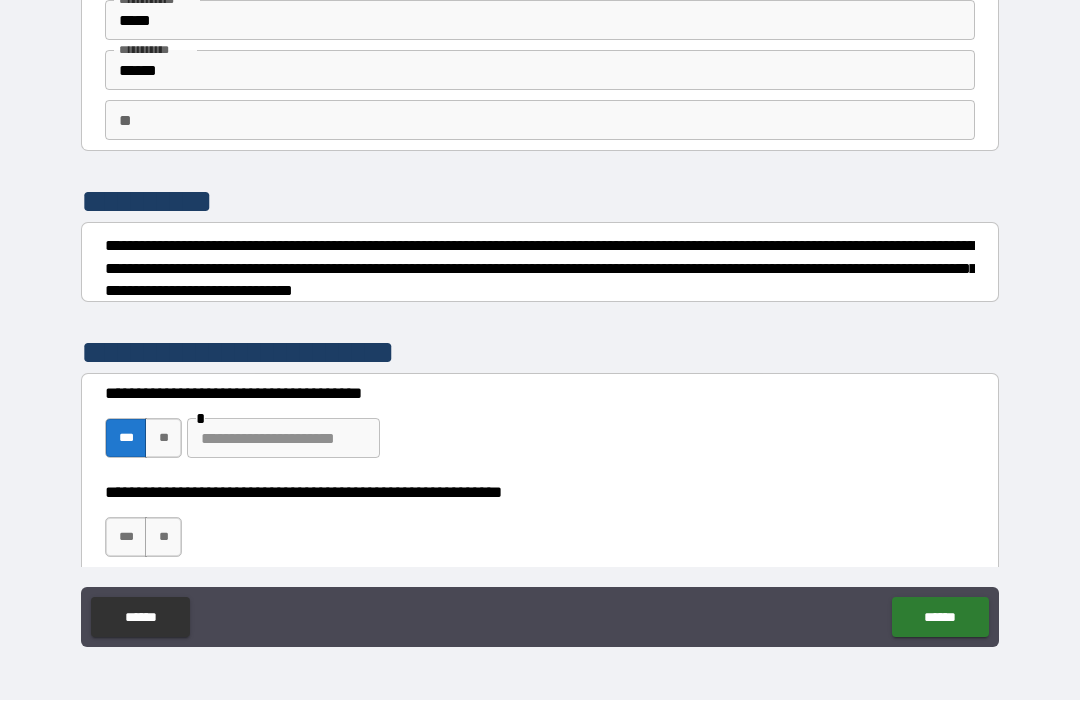 click on "**" at bounding box center [163, 538] 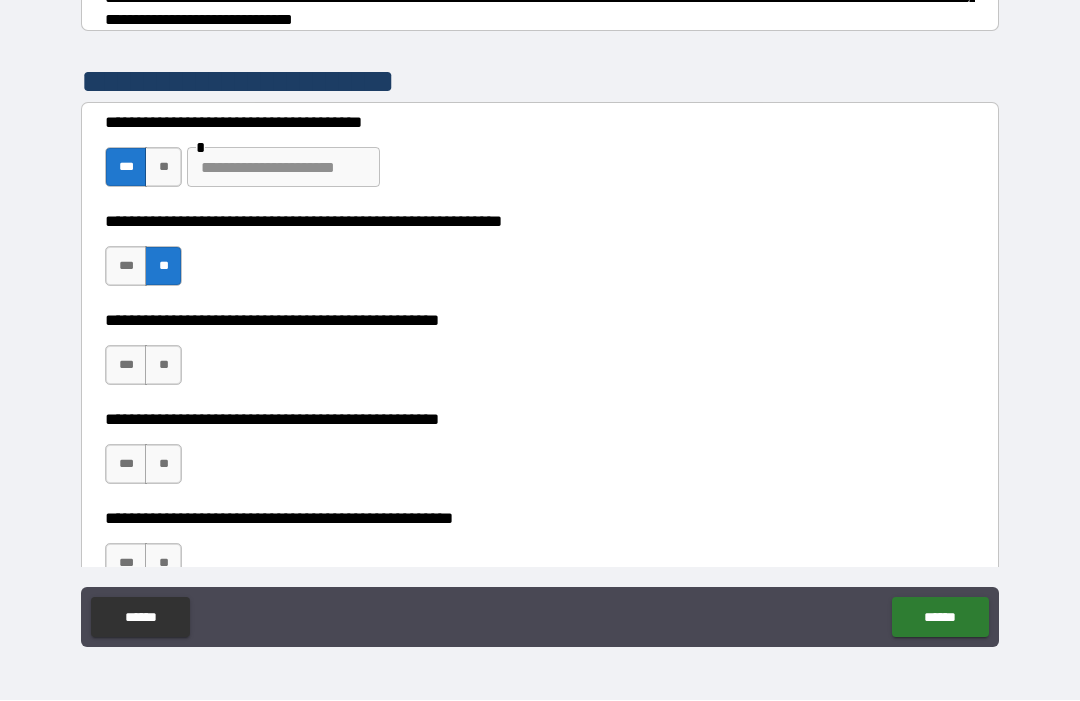scroll, scrollTop: 355, scrollLeft: 0, axis: vertical 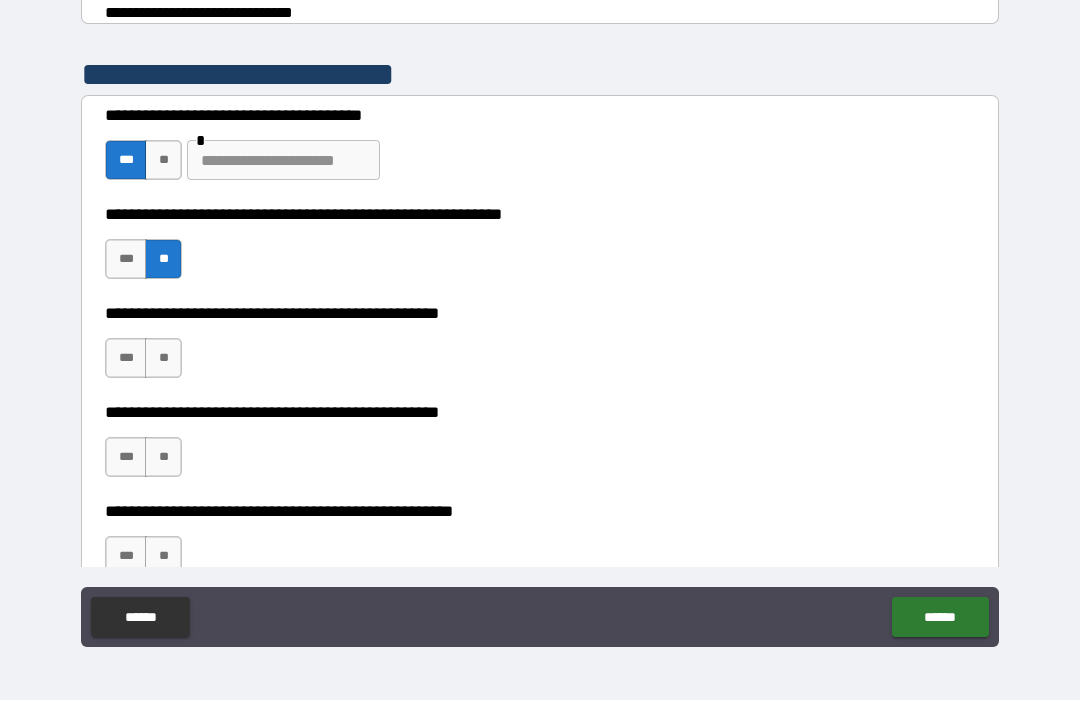 click on "**" at bounding box center [163, 359] 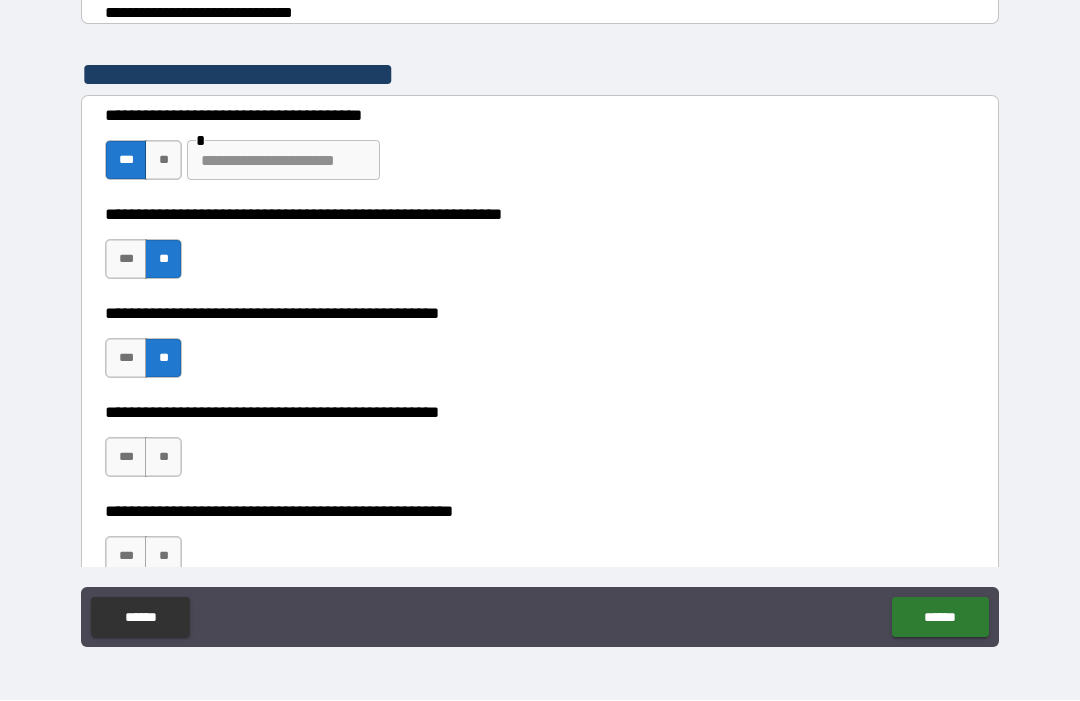 click on "**" at bounding box center [163, 458] 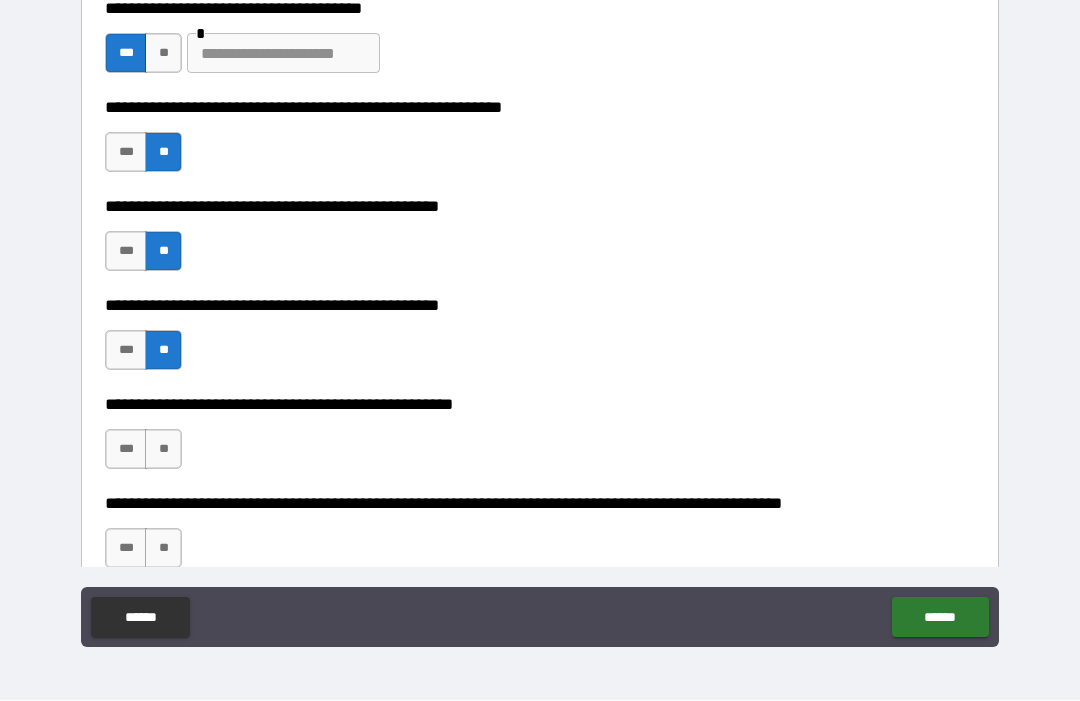 scroll, scrollTop: 464, scrollLeft: 0, axis: vertical 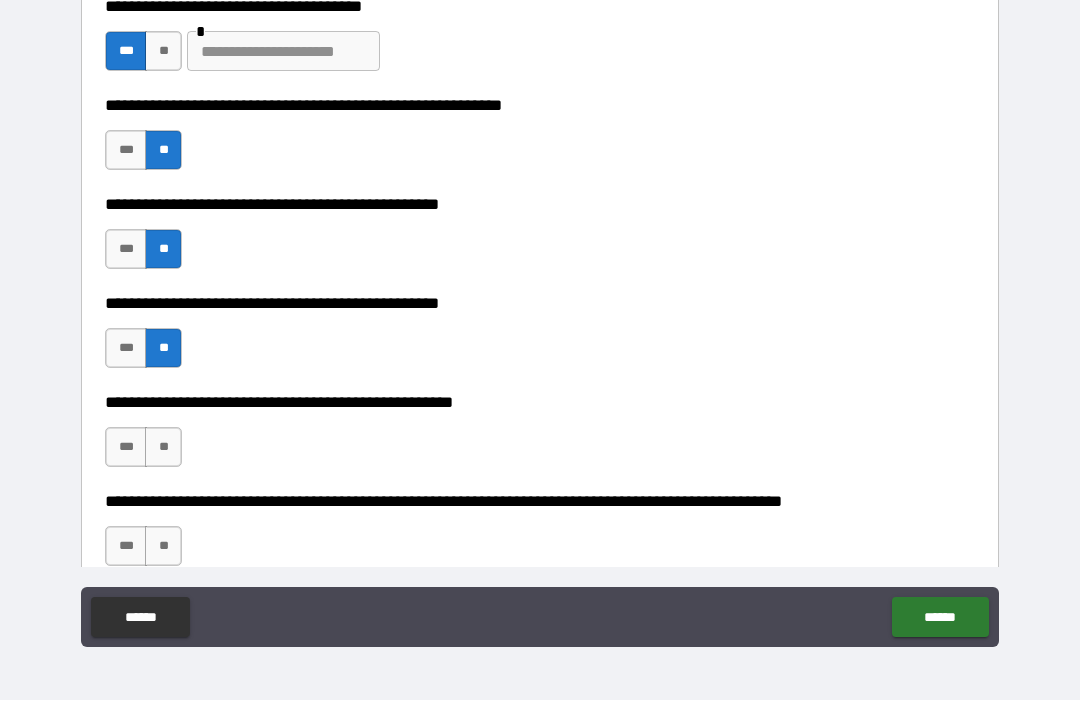 click on "**" at bounding box center [163, 448] 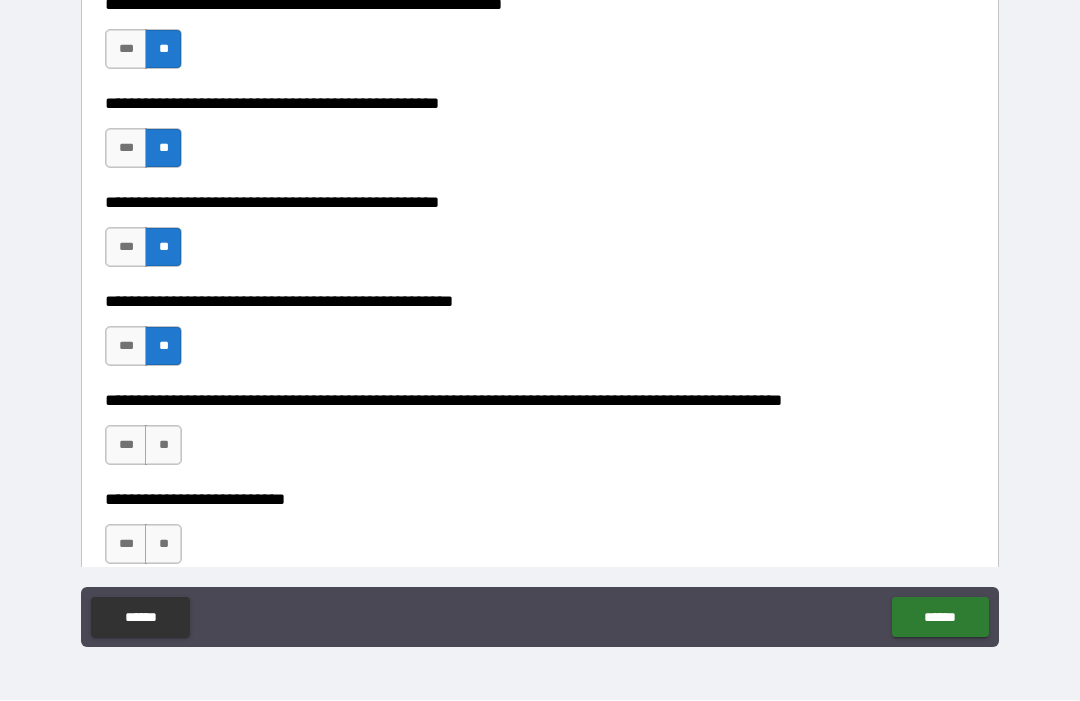 scroll, scrollTop: 568, scrollLeft: 0, axis: vertical 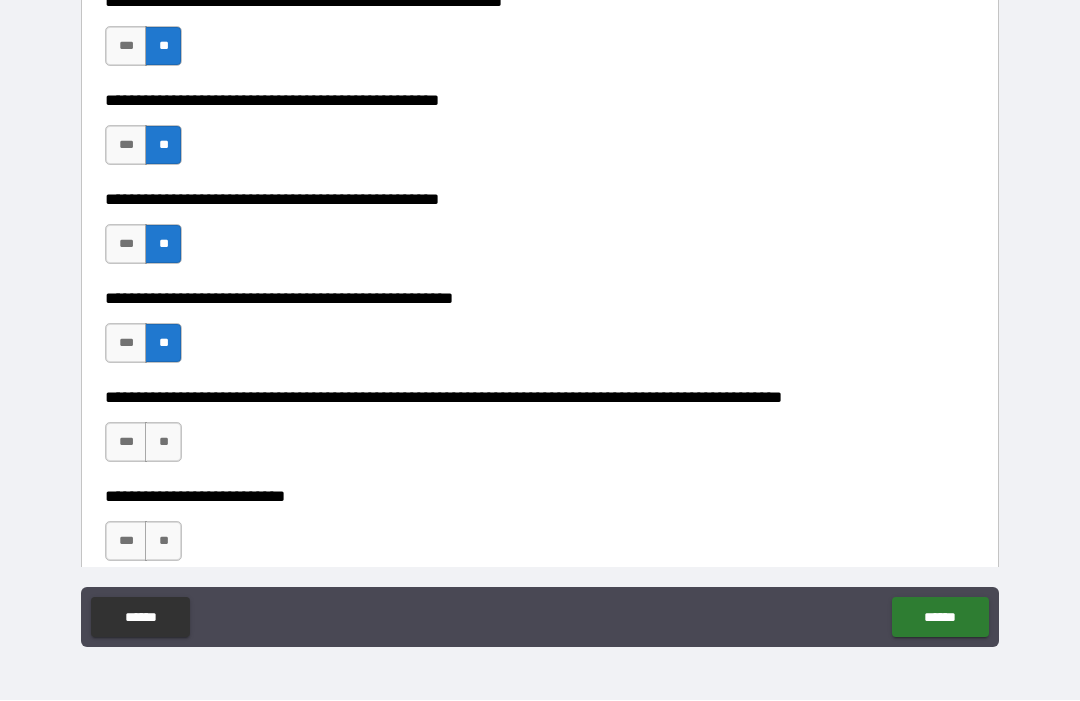 click on "**" at bounding box center (163, 443) 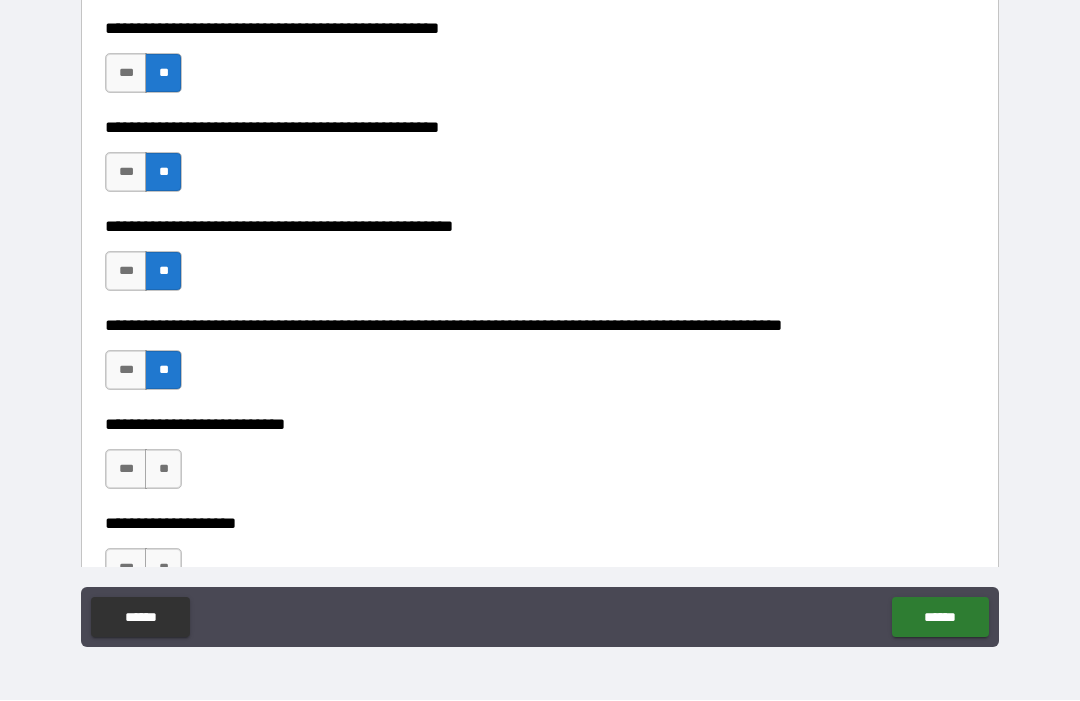 click on "**" at bounding box center (163, 470) 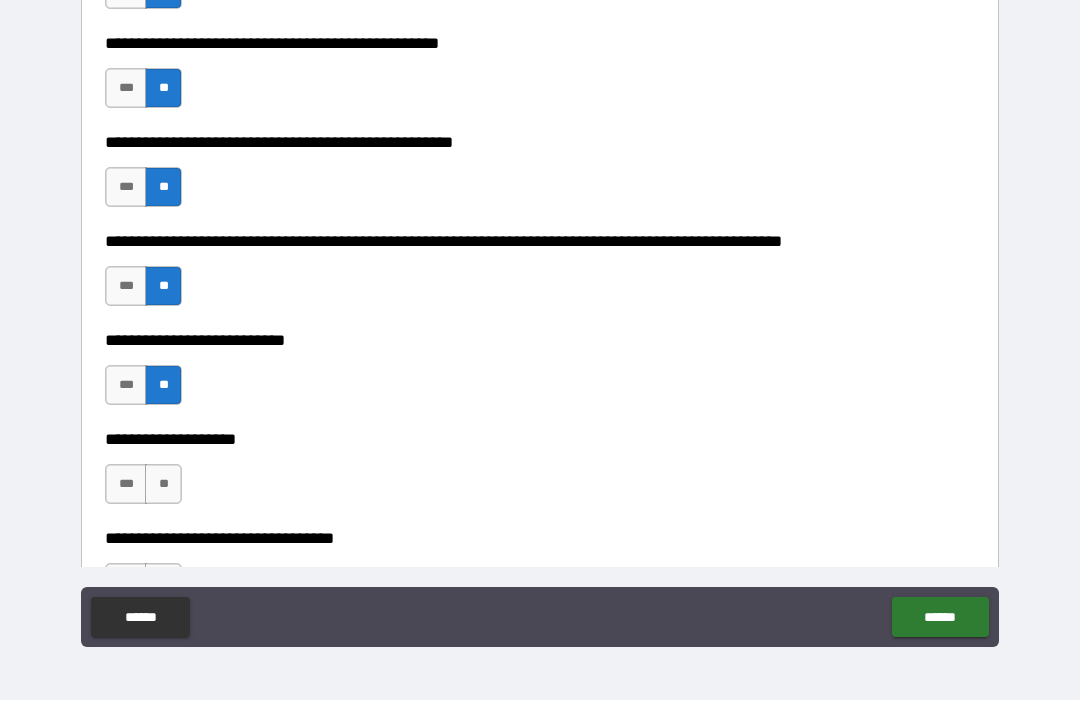 click on "**" at bounding box center [163, 485] 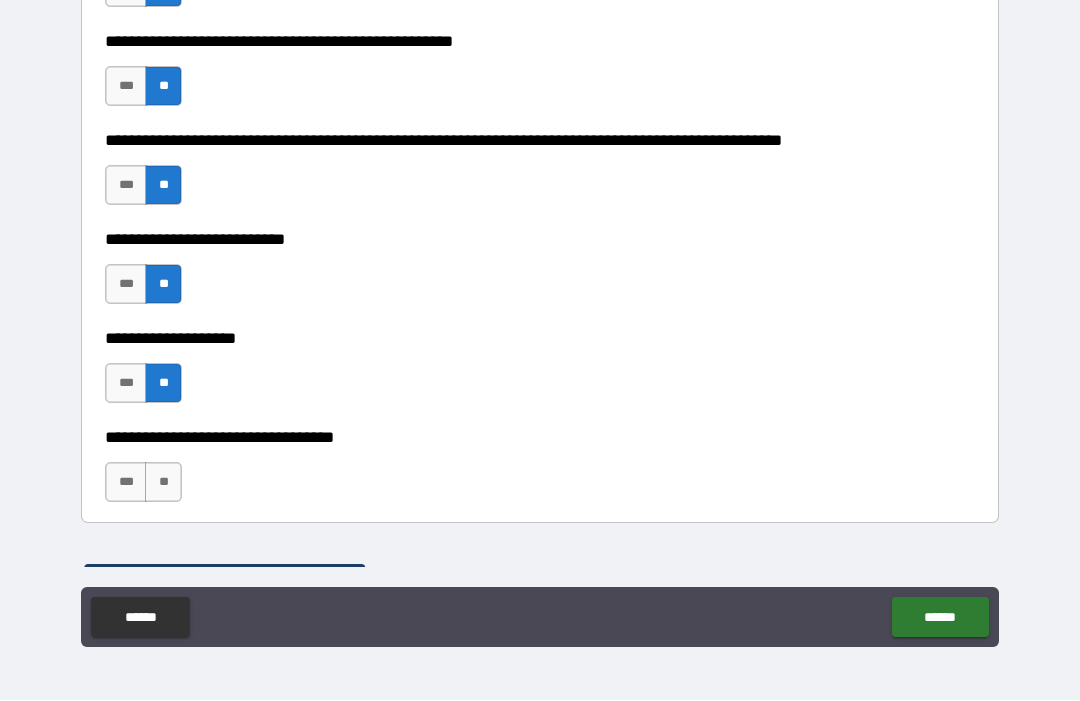 click on "**" at bounding box center [163, 483] 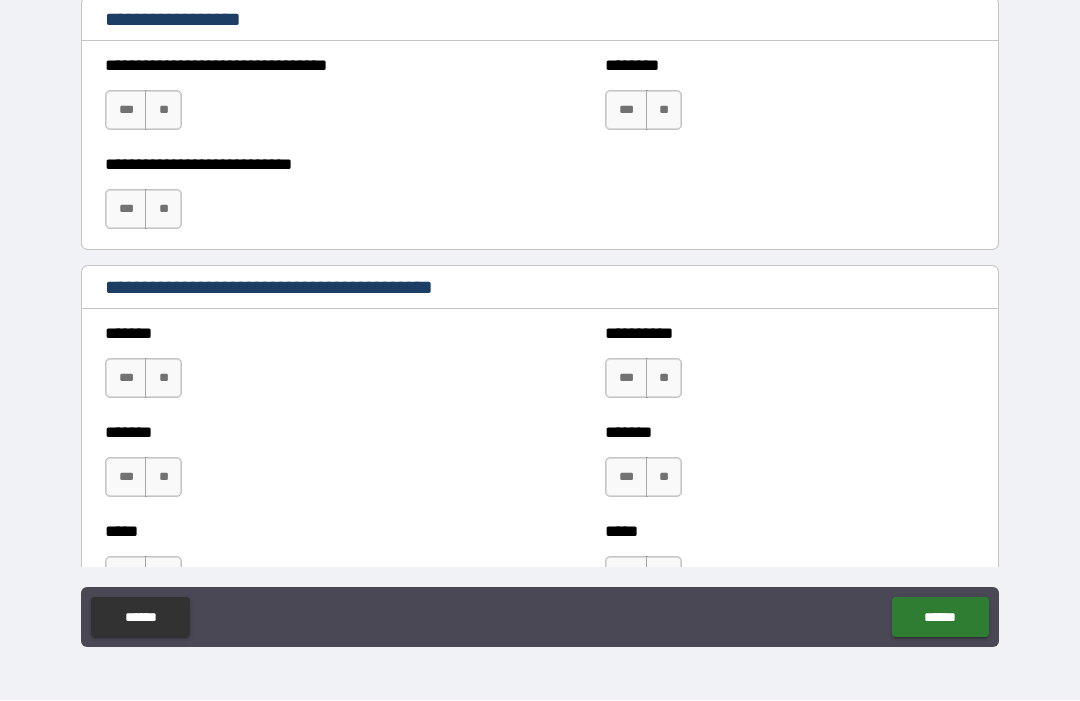 scroll, scrollTop: 1438, scrollLeft: 0, axis: vertical 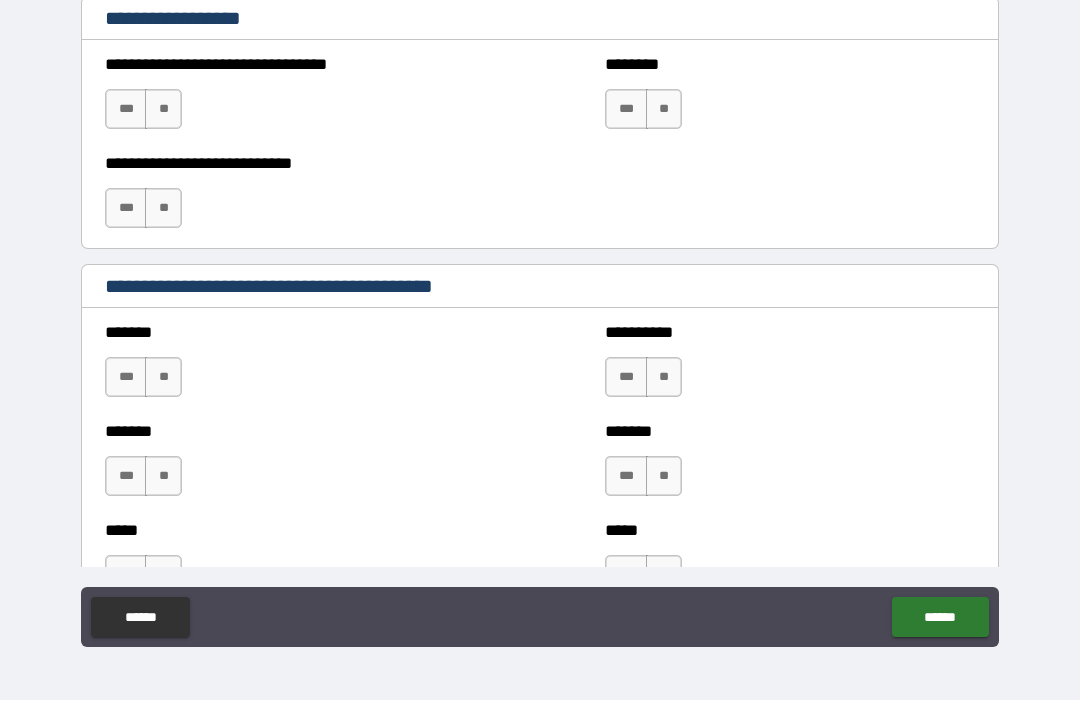 click on "**" at bounding box center [163, 378] 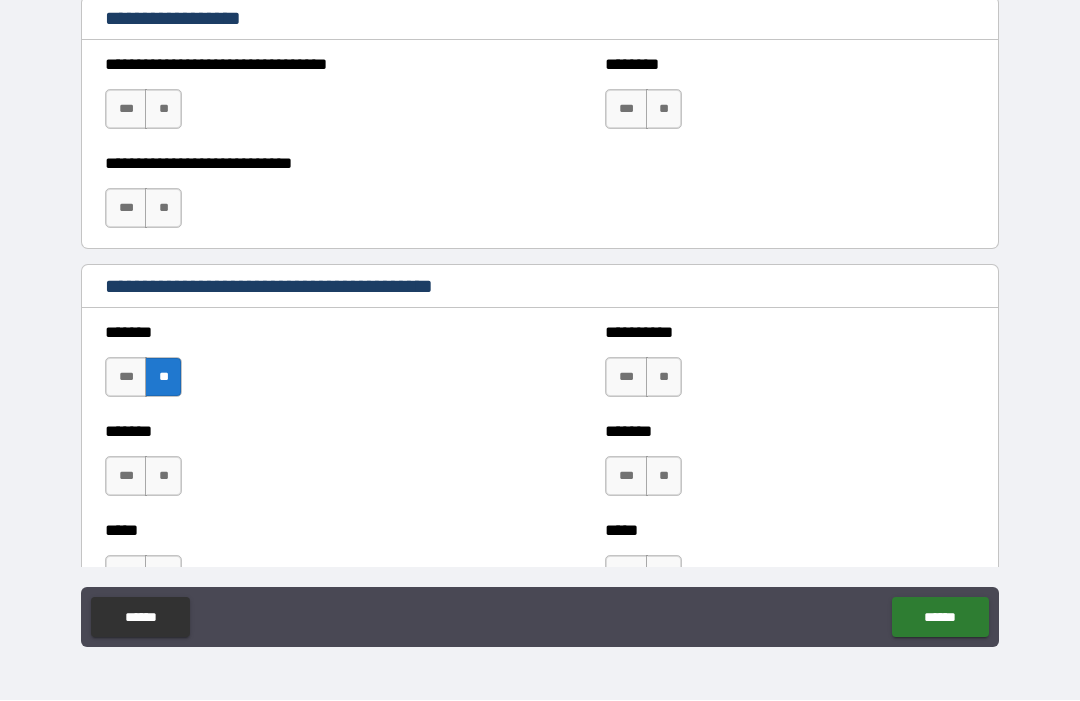 click on "**" at bounding box center [664, 378] 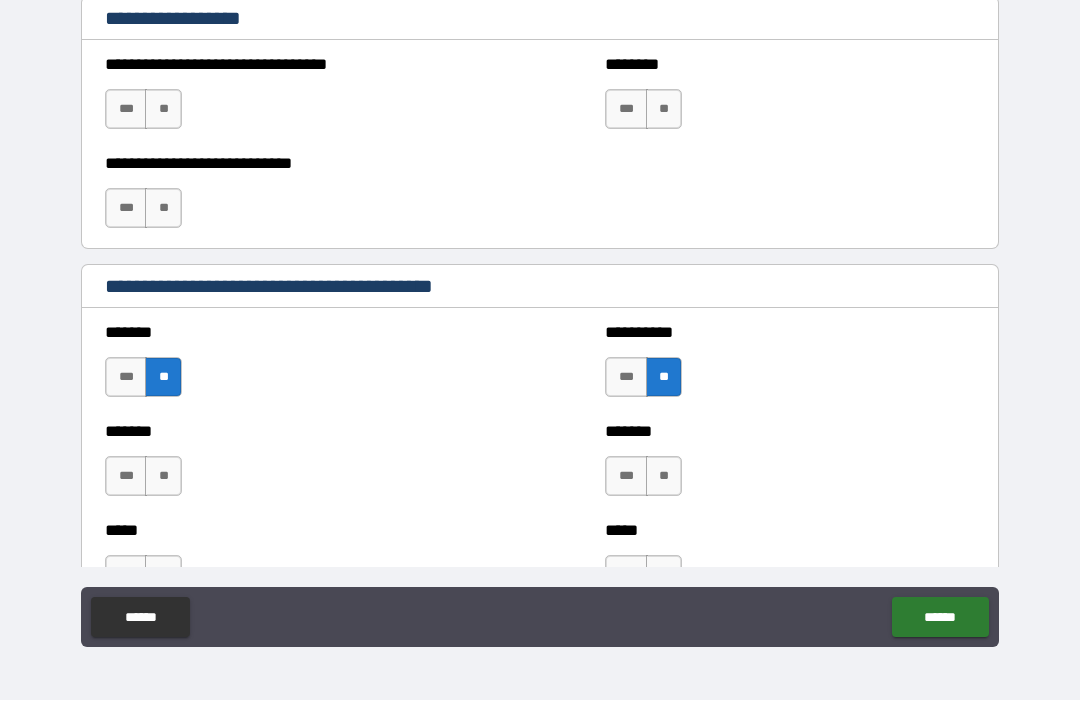 click on "**" at bounding box center (163, 477) 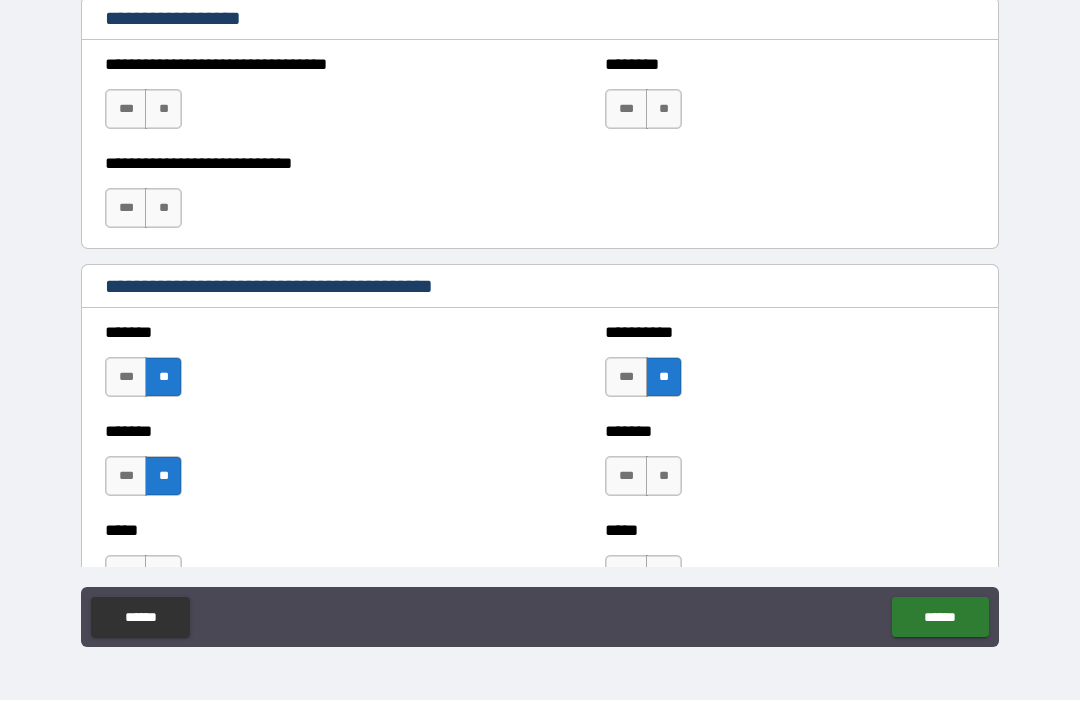 click on "**" at bounding box center (664, 477) 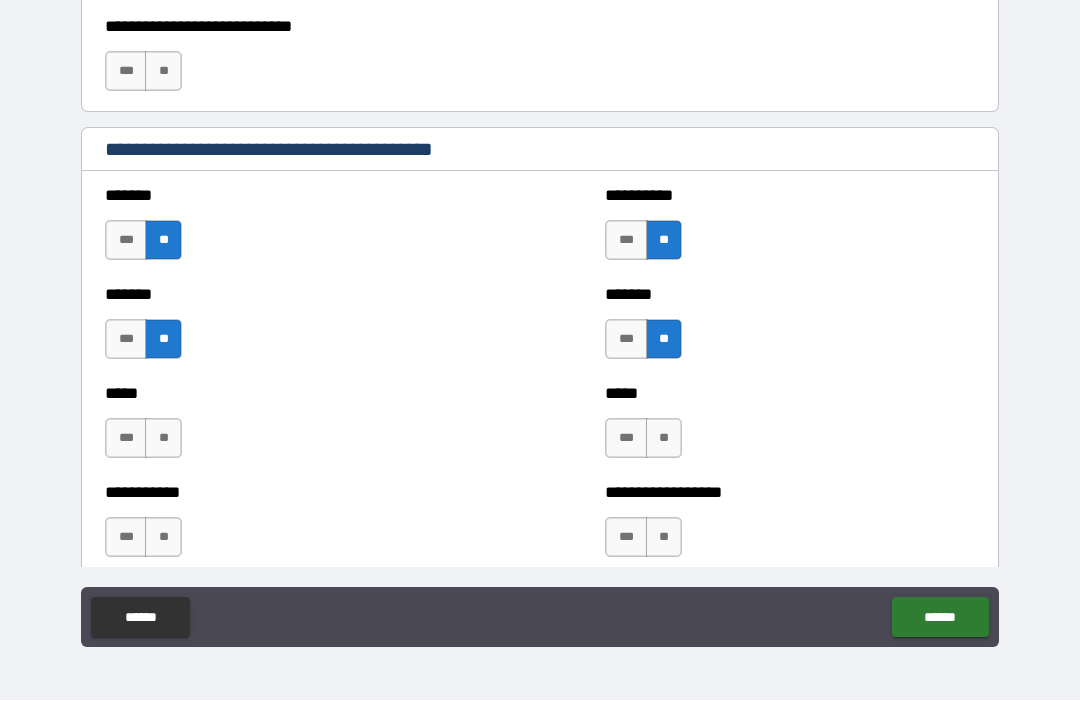 click on "**" at bounding box center [163, 439] 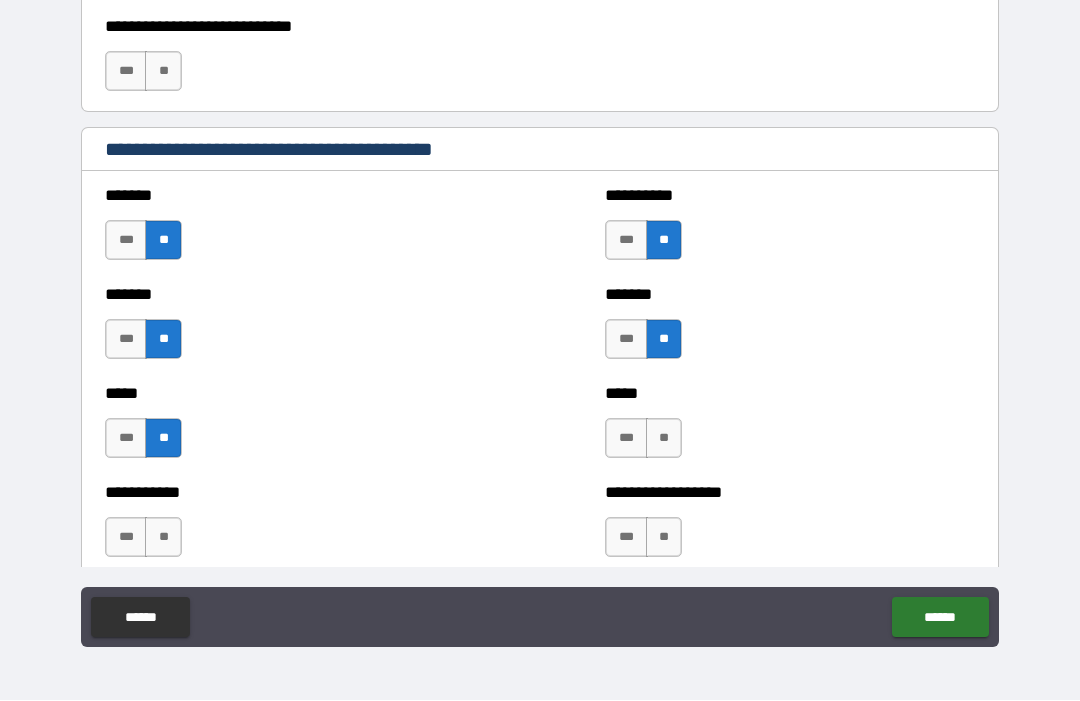 click on "**" at bounding box center [664, 439] 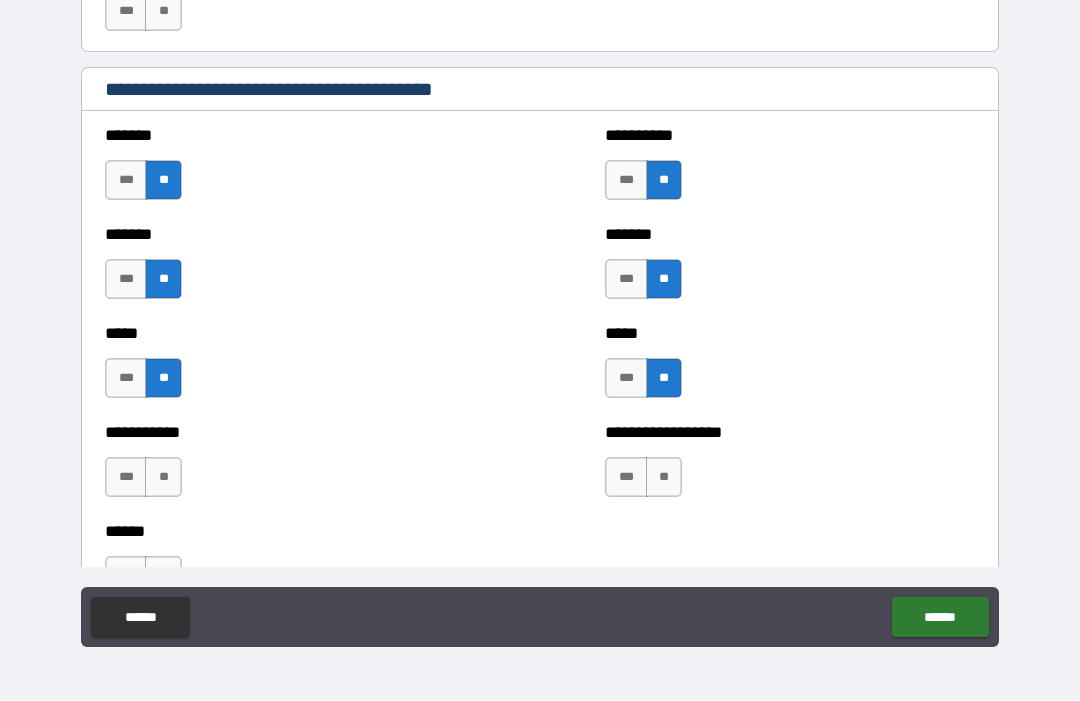 scroll, scrollTop: 1696, scrollLeft: 0, axis: vertical 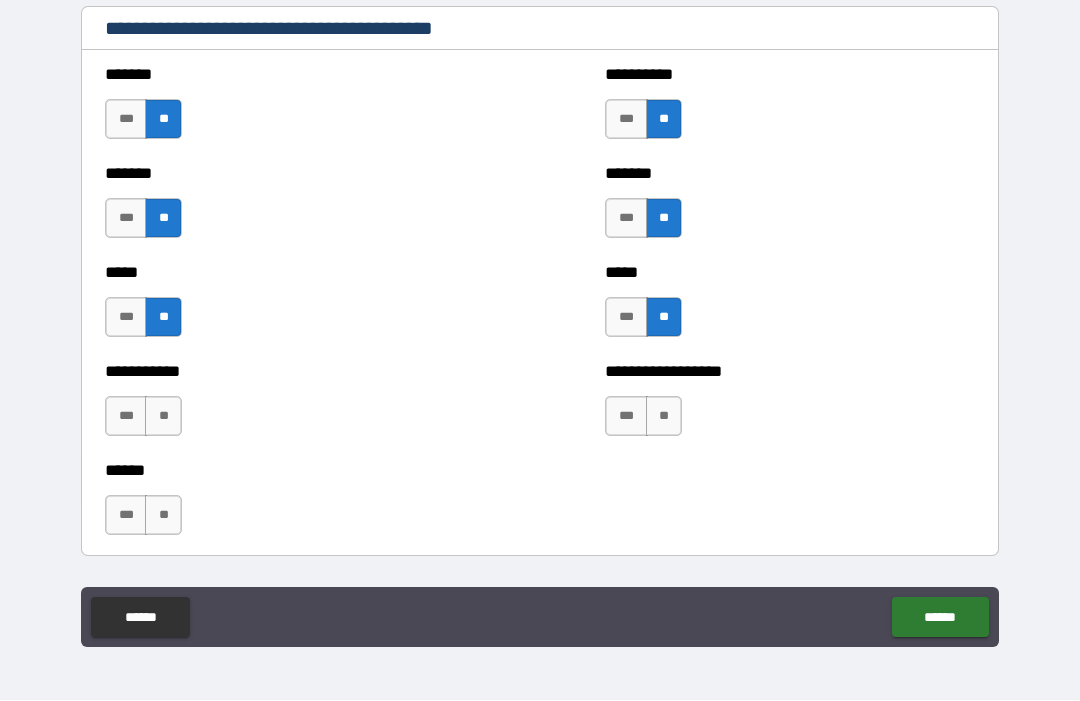click on "**" at bounding box center (163, 417) 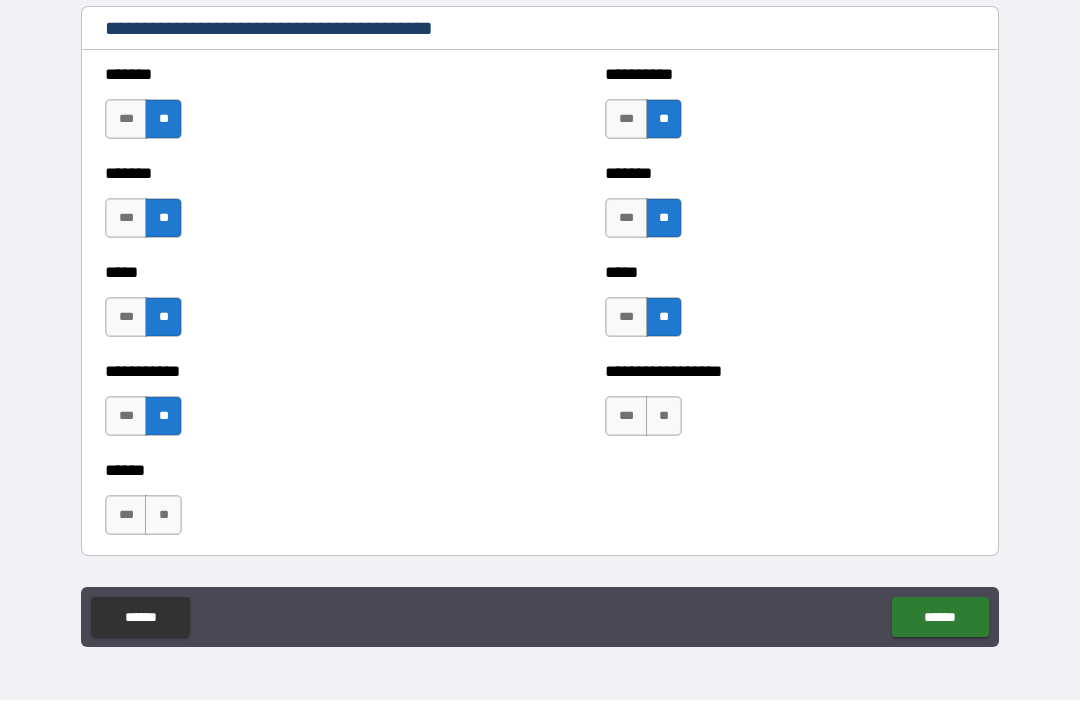 click on "**" at bounding box center [664, 417] 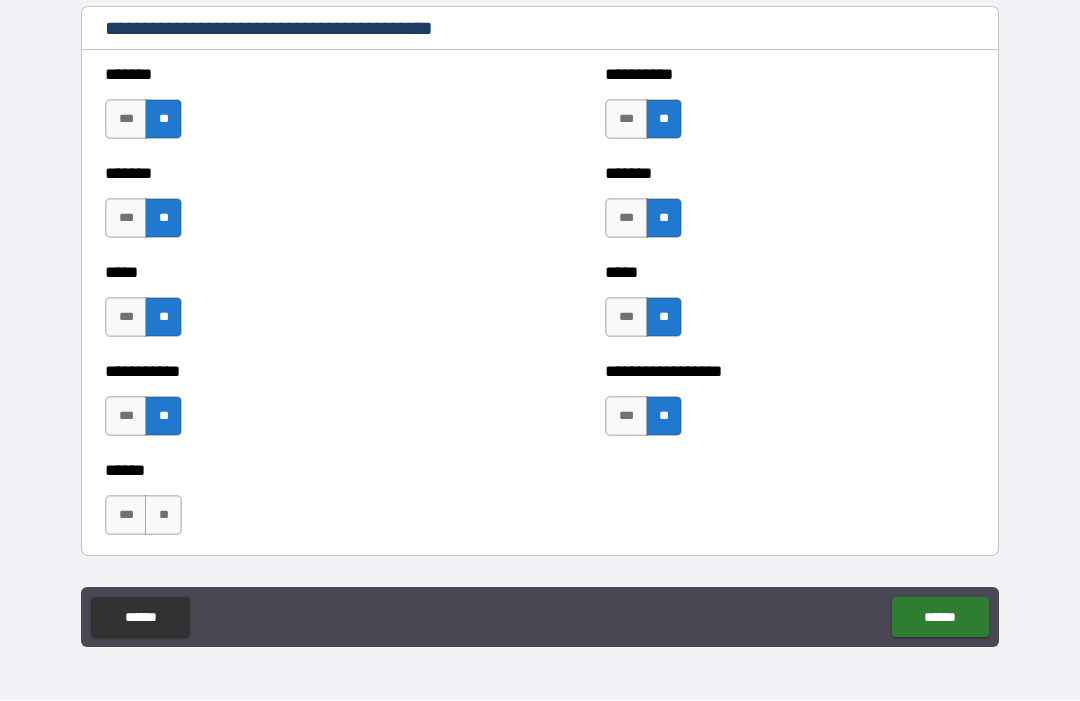click on "**" at bounding box center [163, 516] 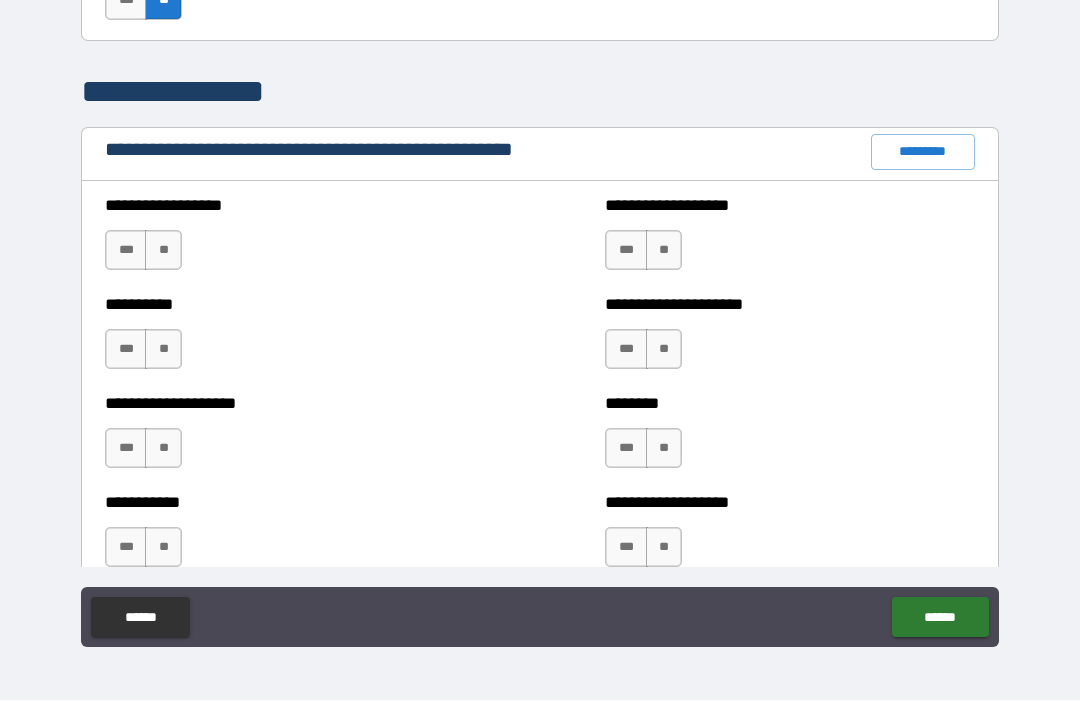 scroll, scrollTop: 2213, scrollLeft: 0, axis: vertical 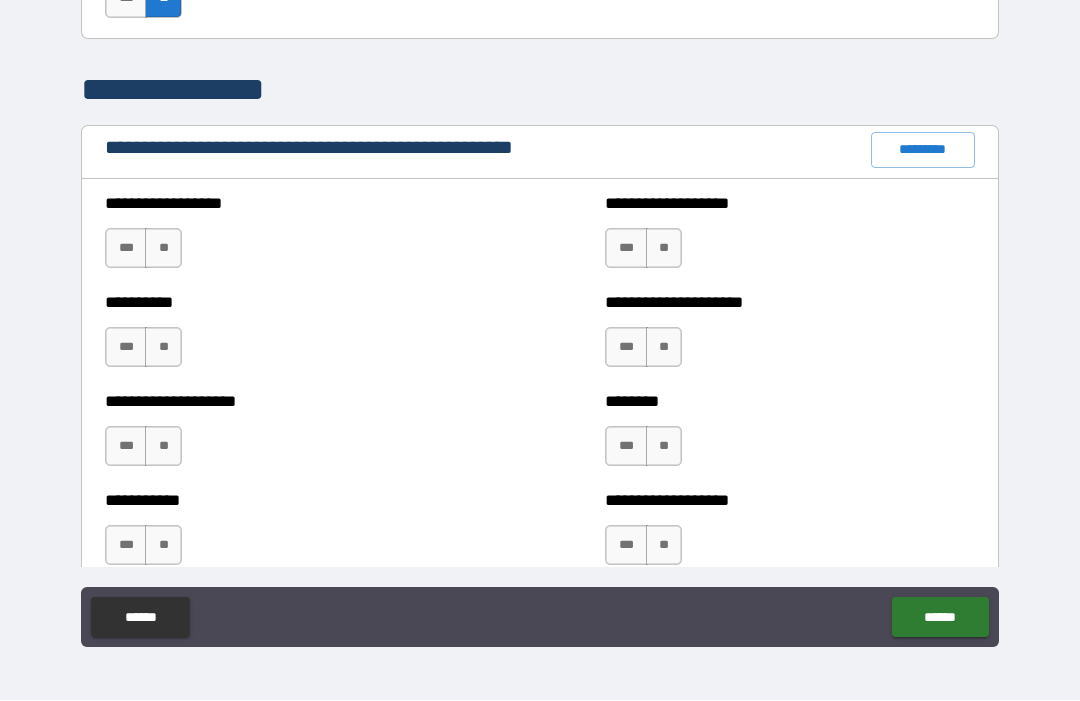 click on "**" at bounding box center [664, 249] 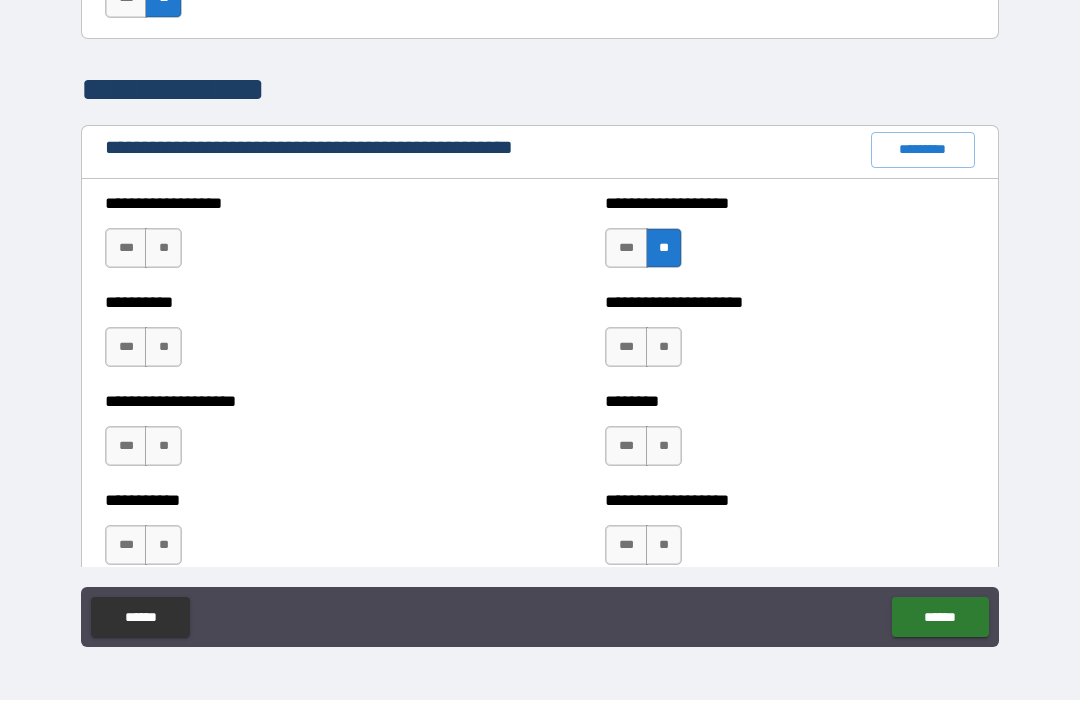 click on "**" at bounding box center [163, 249] 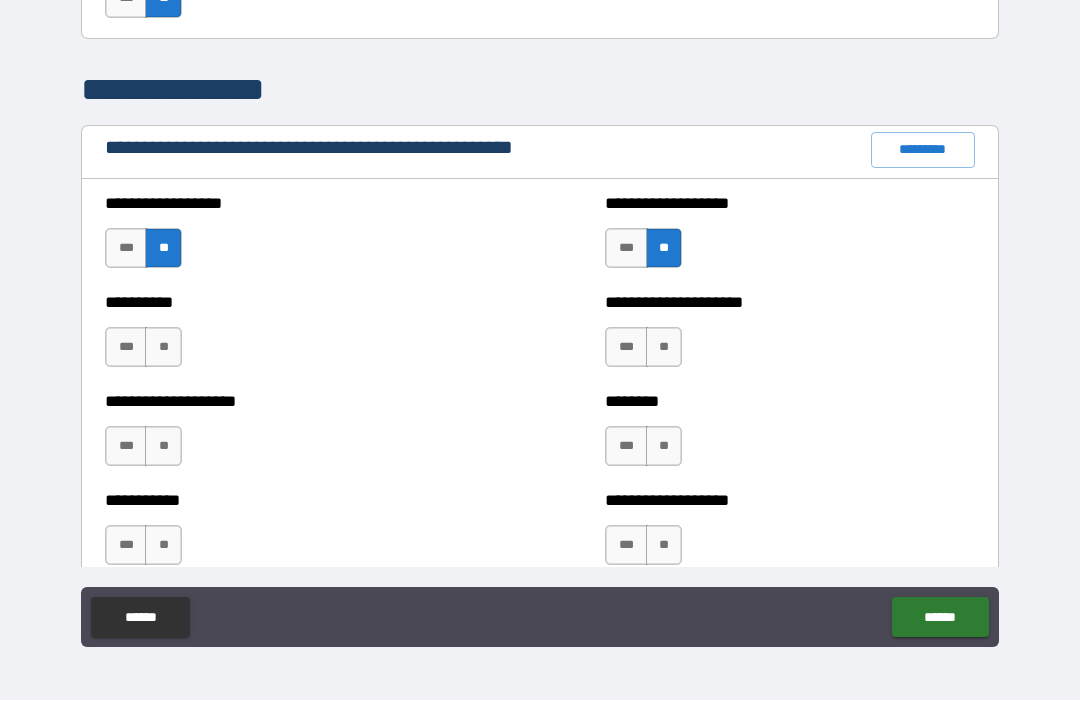 click on "**" at bounding box center [664, 348] 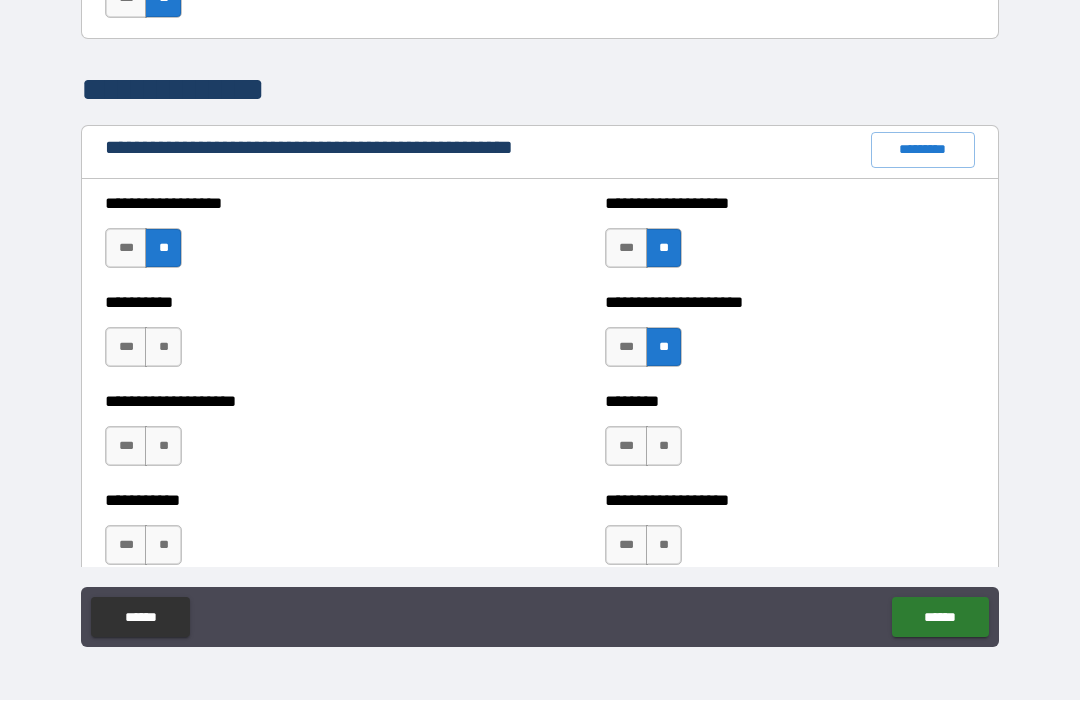 click on "**" at bounding box center [163, 348] 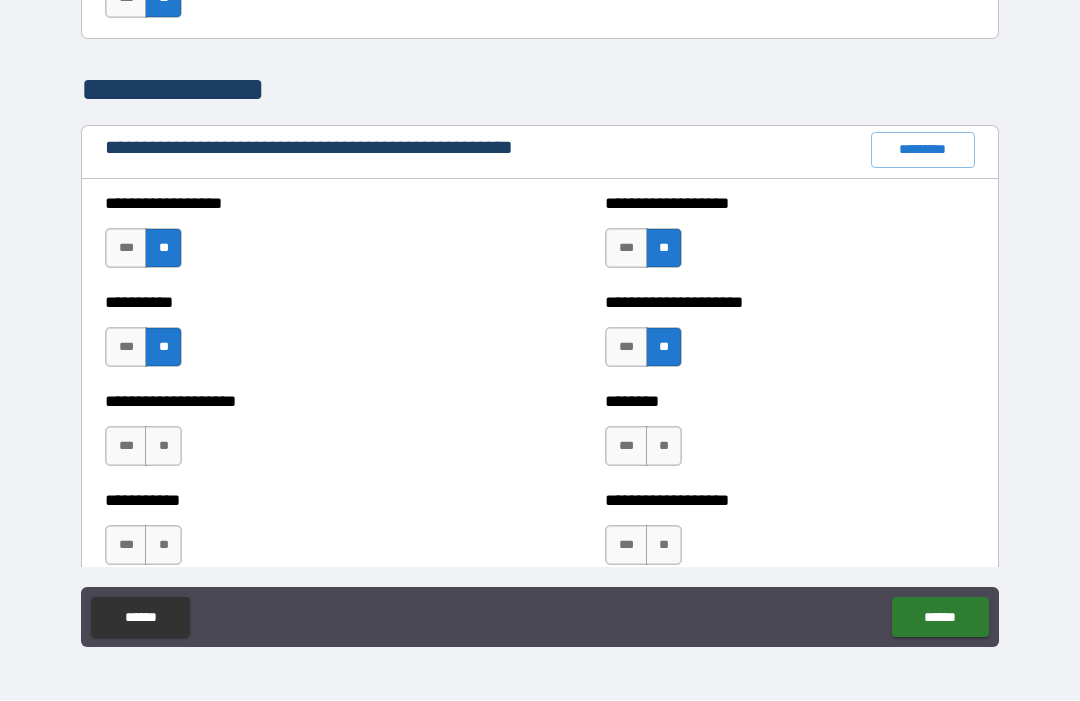 click on "**" at bounding box center [664, 447] 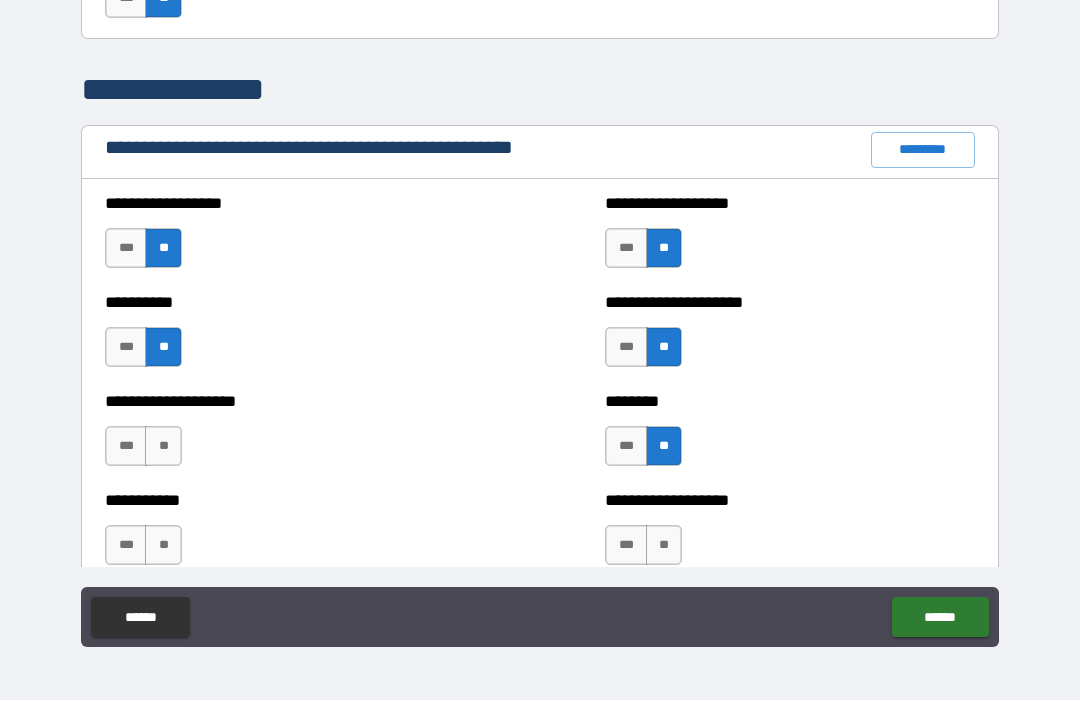 click on "**" at bounding box center [163, 447] 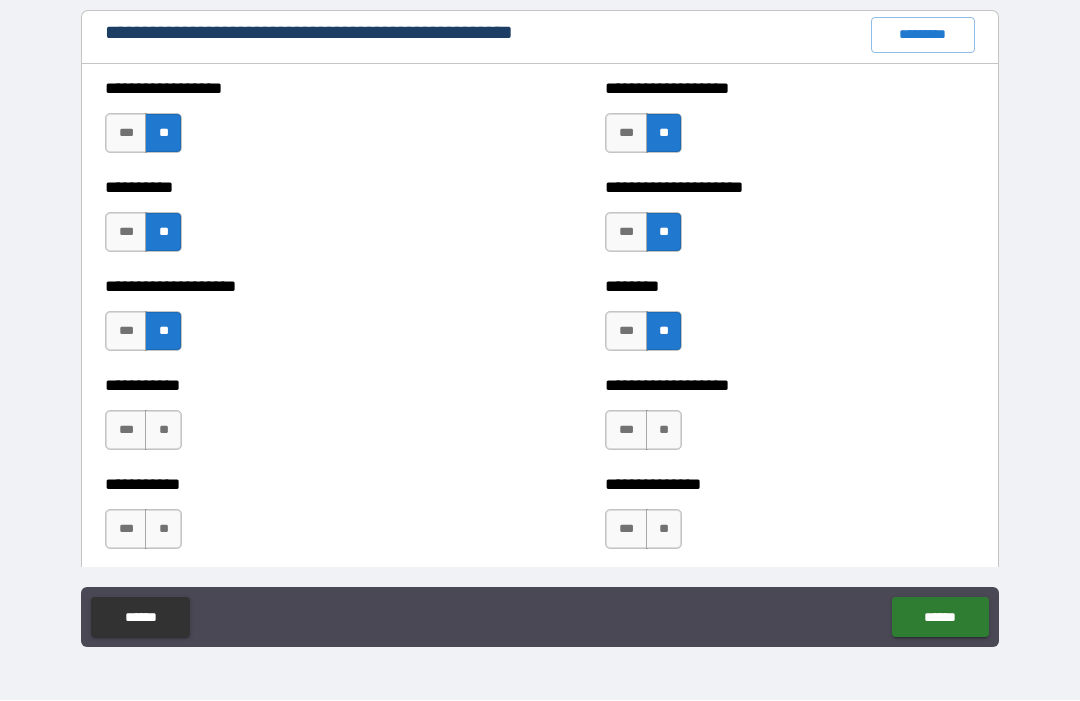 scroll, scrollTop: 2331, scrollLeft: 0, axis: vertical 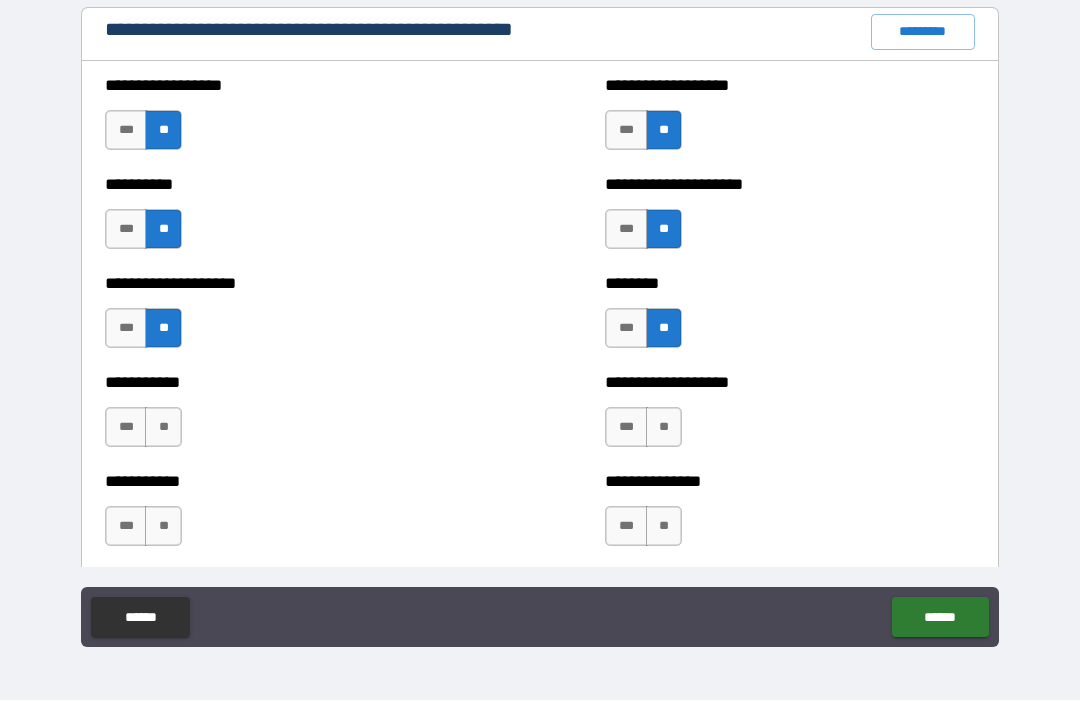 click on "**" at bounding box center [664, 428] 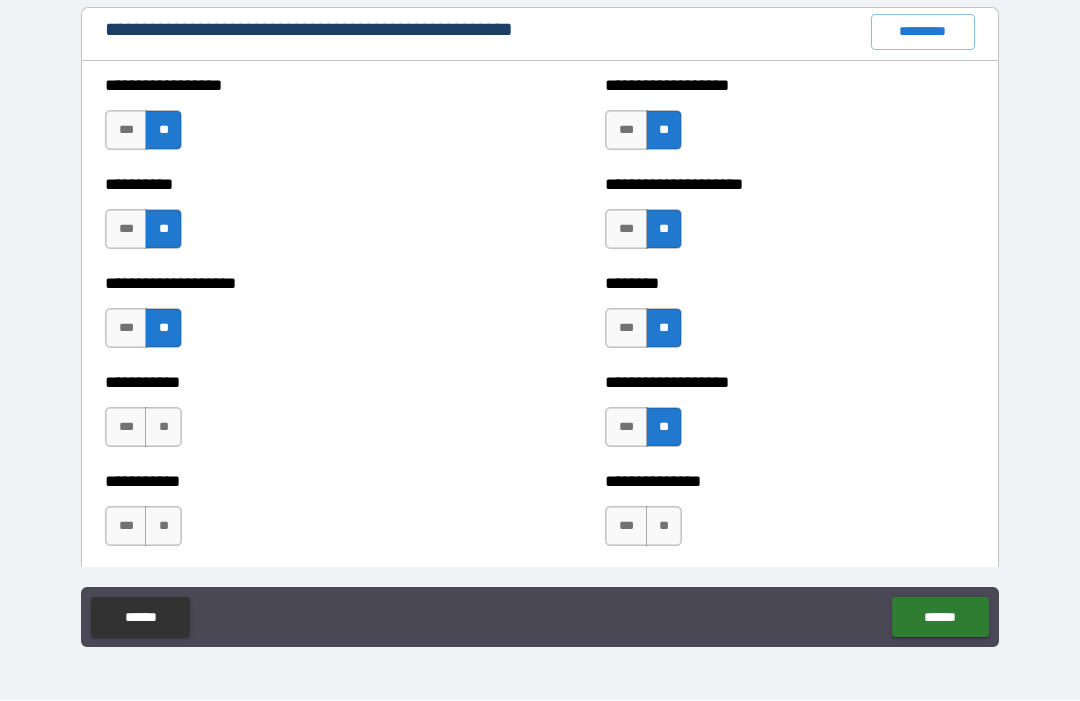 click on "**" at bounding box center (163, 428) 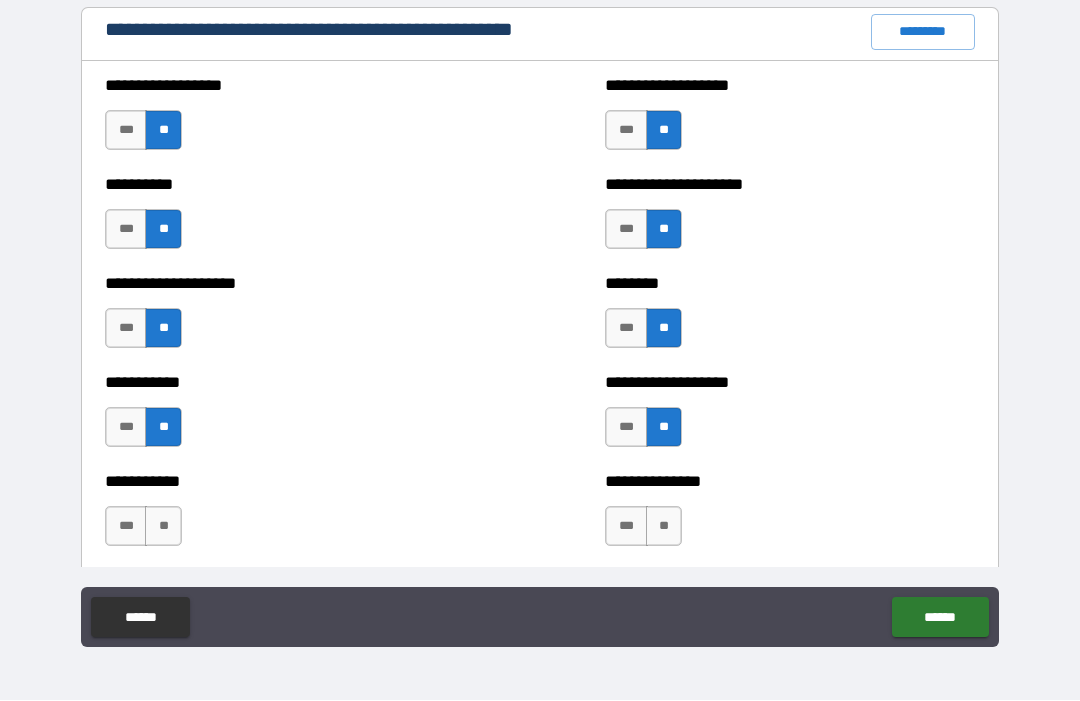 click on "**" at bounding box center (664, 527) 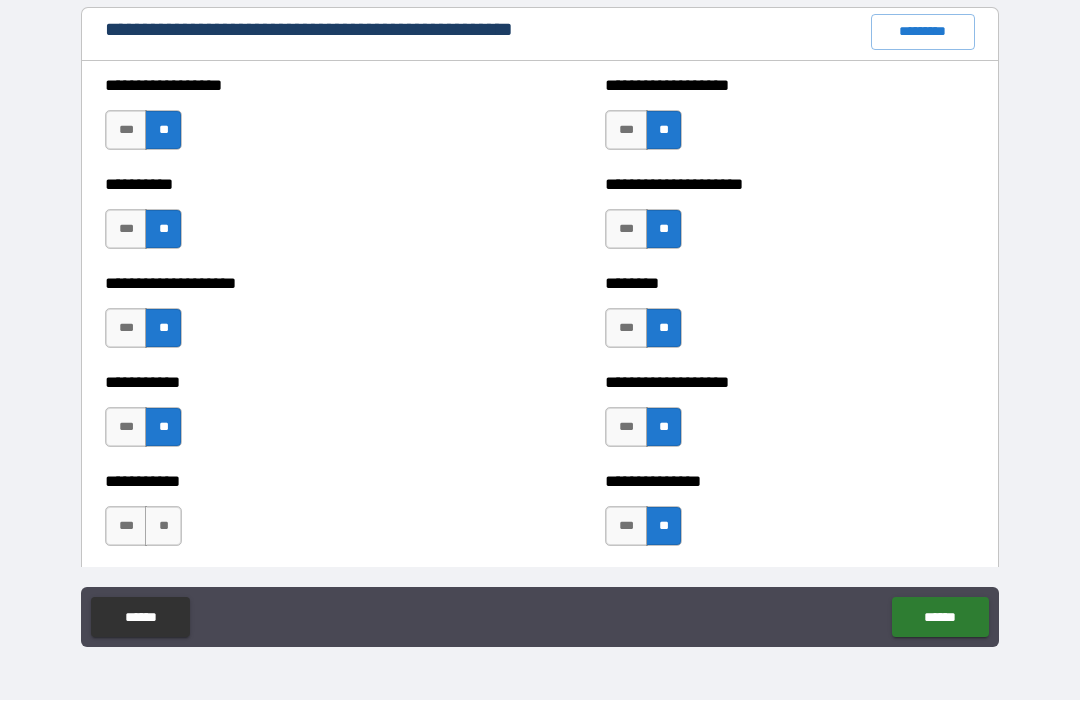 click on "**" at bounding box center (163, 527) 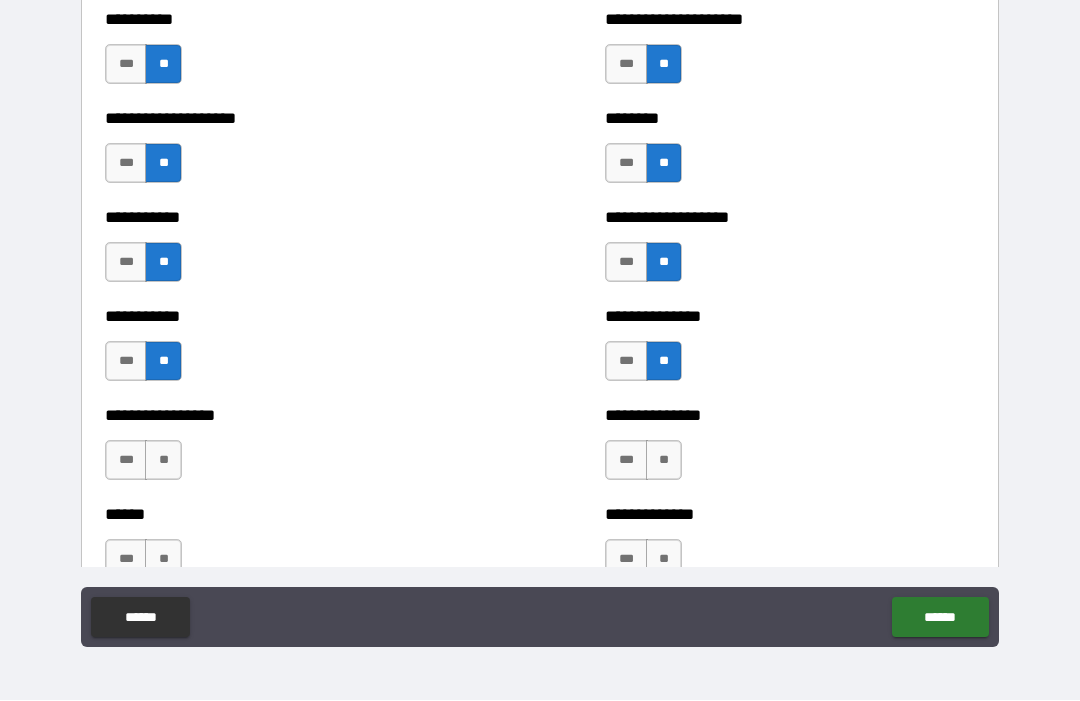scroll, scrollTop: 2500, scrollLeft: 0, axis: vertical 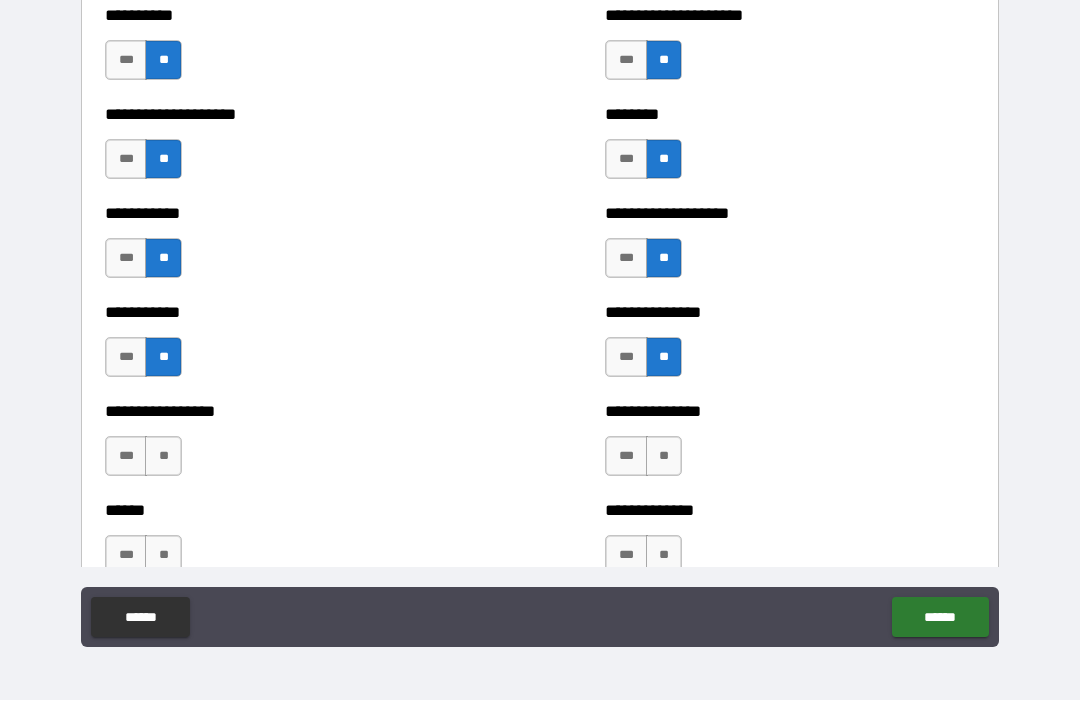 click on "**" at bounding box center (664, 457) 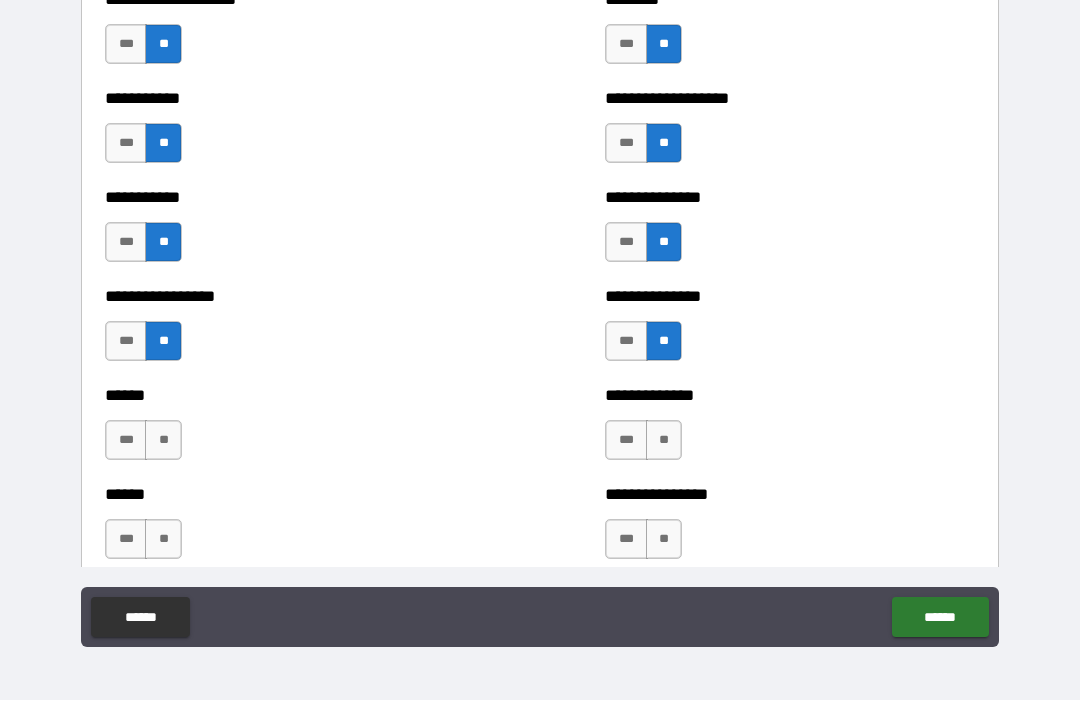 scroll, scrollTop: 2628, scrollLeft: 0, axis: vertical 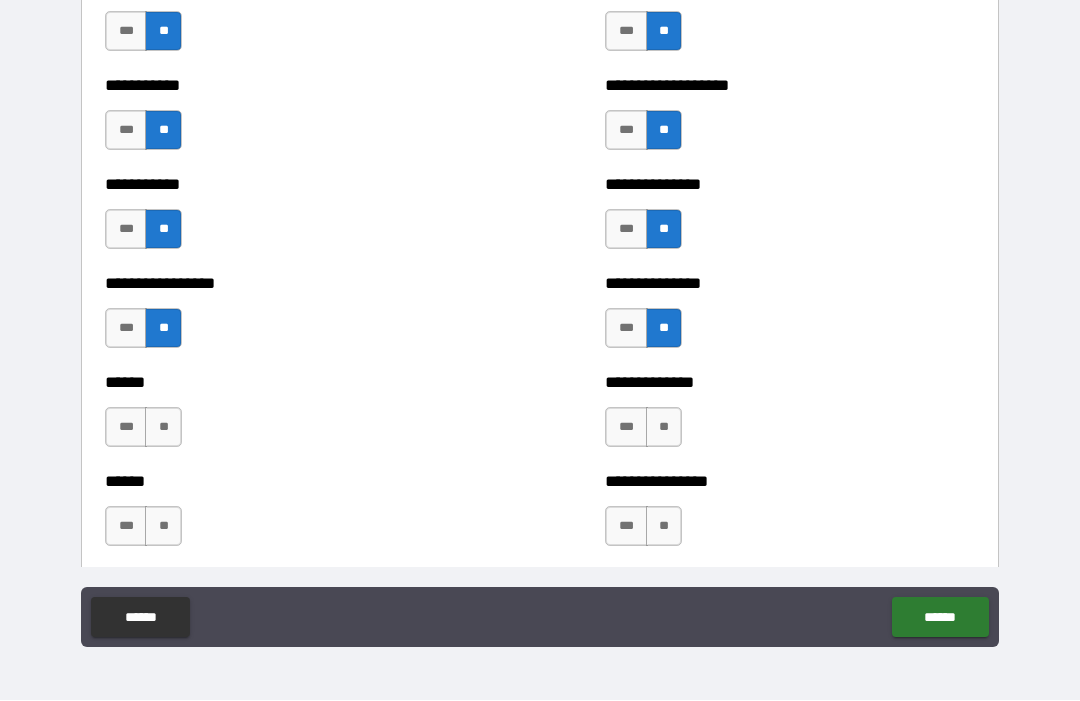 click on "**" at bounding box center [664, 428] 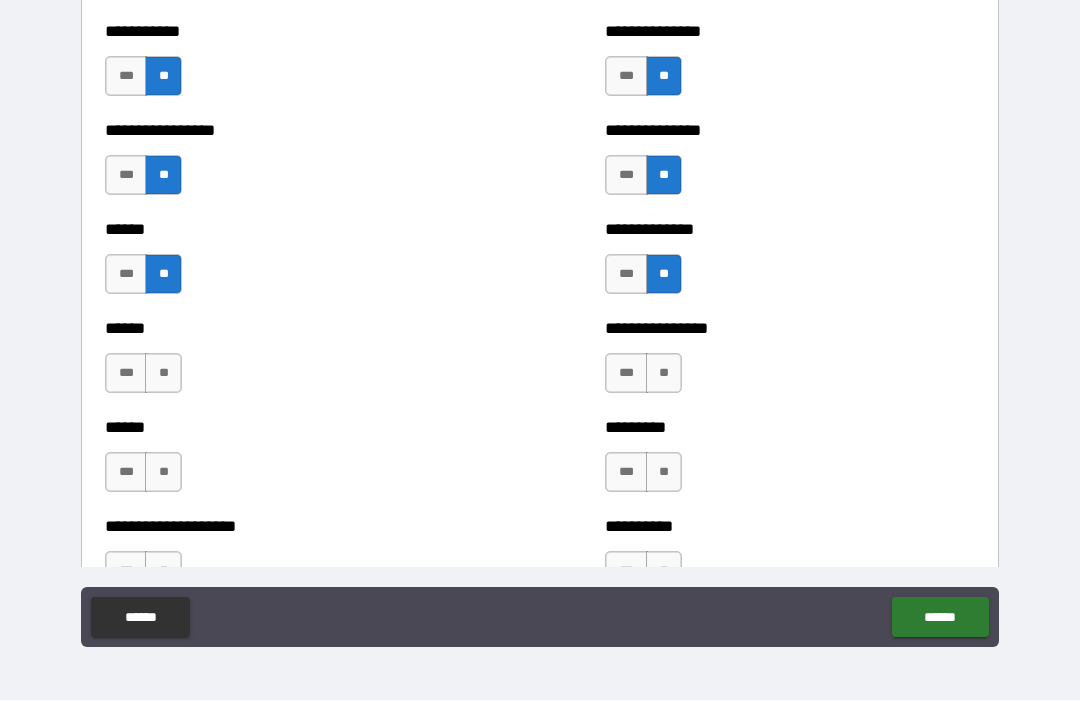 scroll, scrollTop: 2786, scrollLeft: 0, axis: vertical 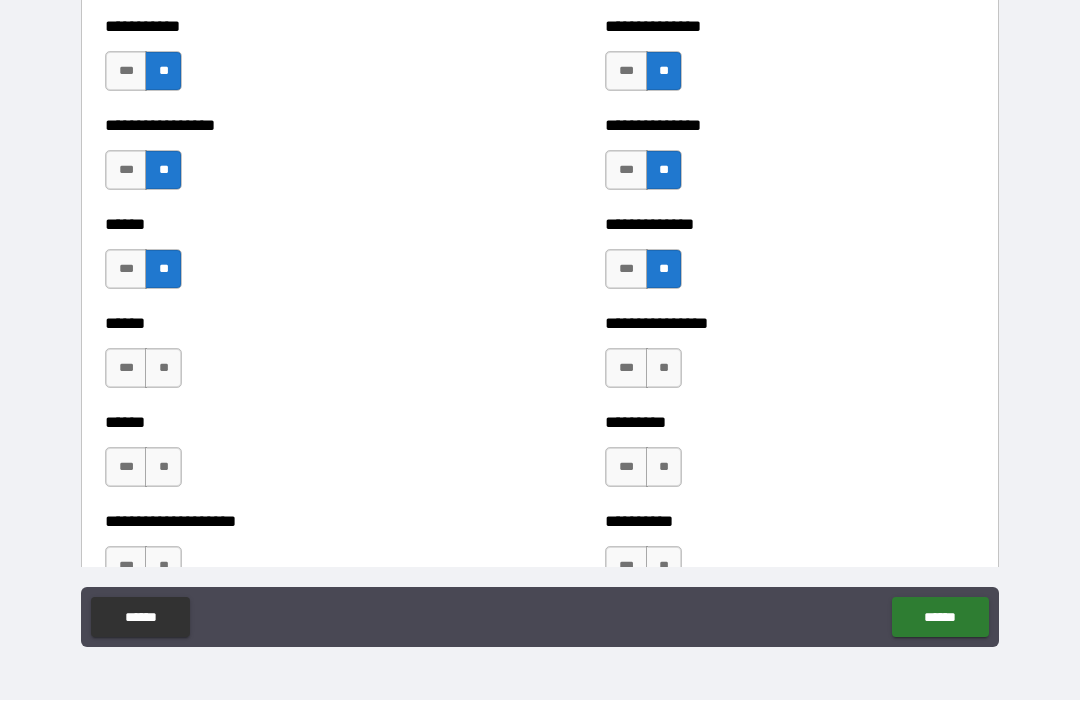 click on "**" at bounding box center [664, 369] 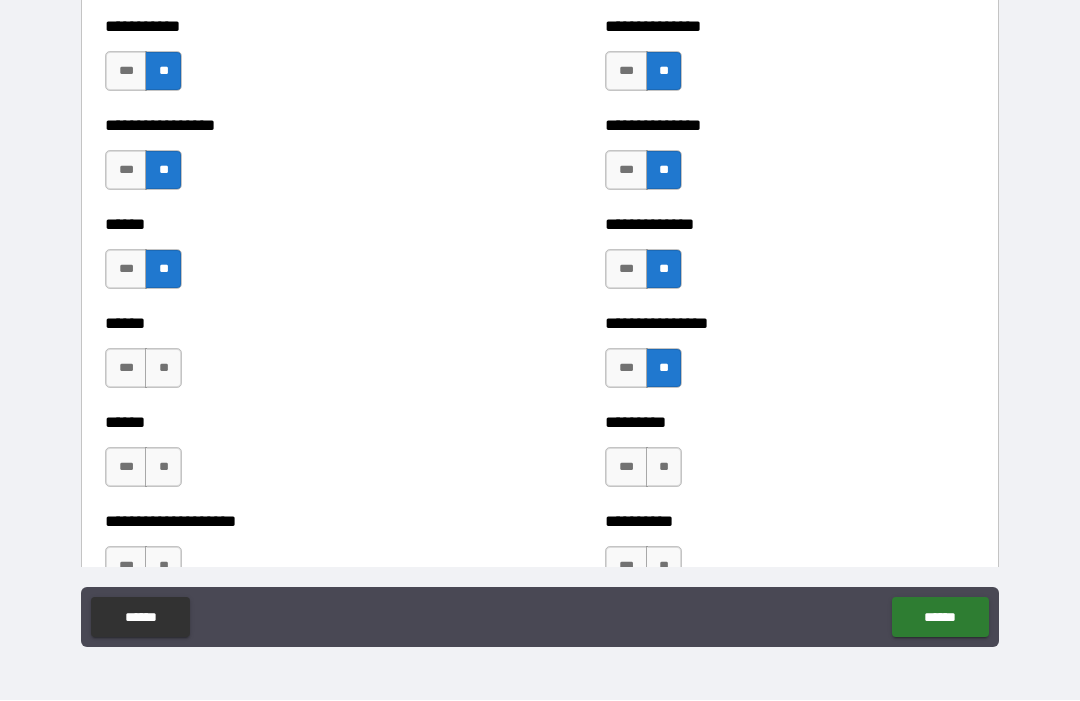 click on "**" at bounding box center (163, 369) 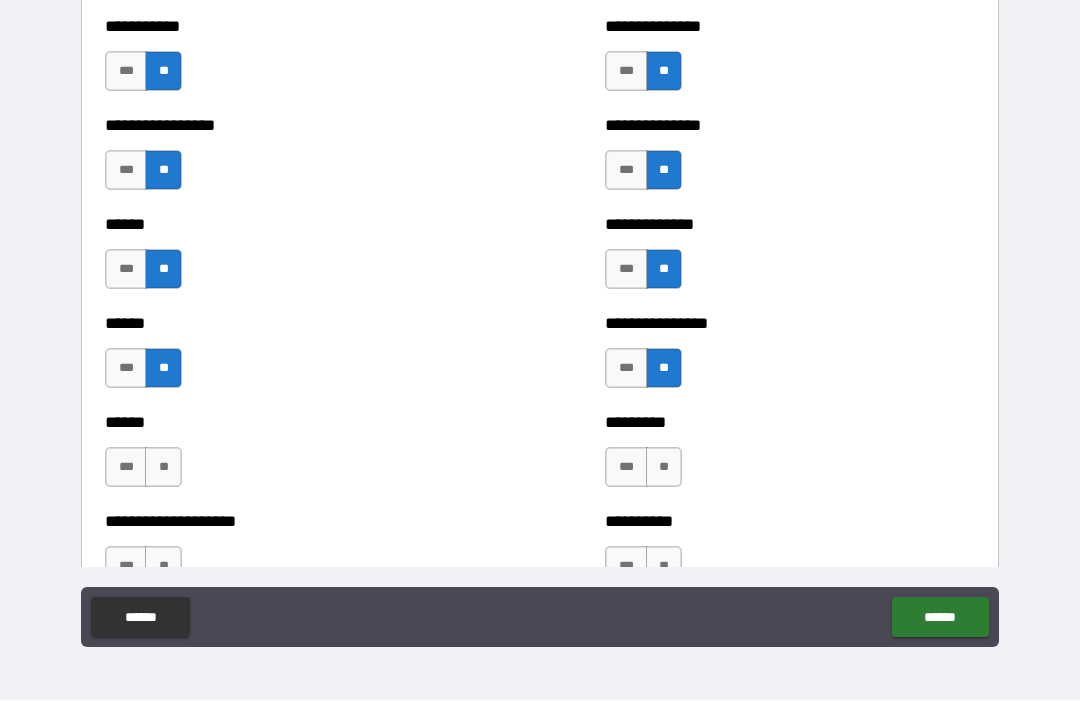 click on "**" at bounding box center (664, 468) 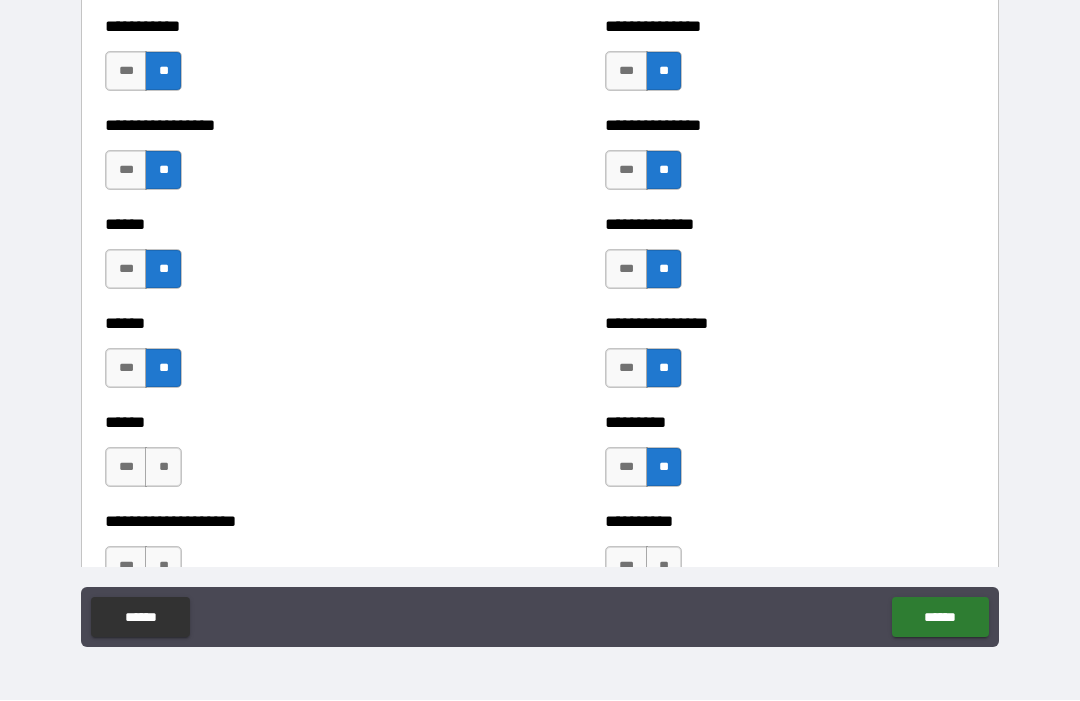 click on "**" at bounding box center [163, 468] 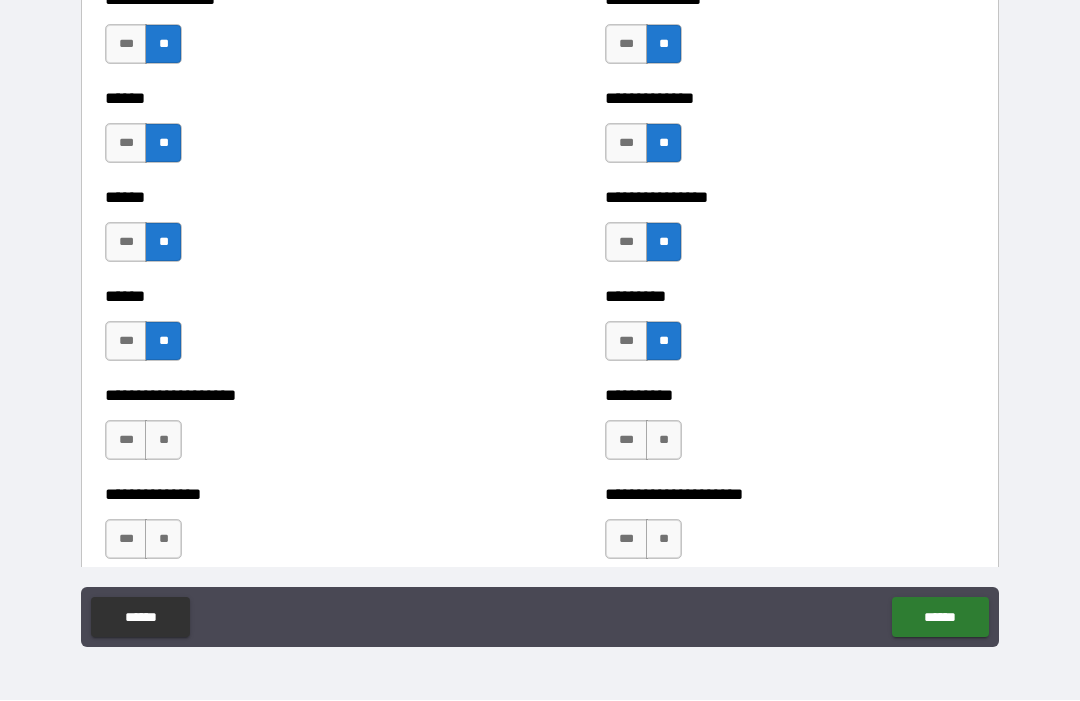 scroll, scrollTop: 2921, scrollLeft: 0, axis: vertical 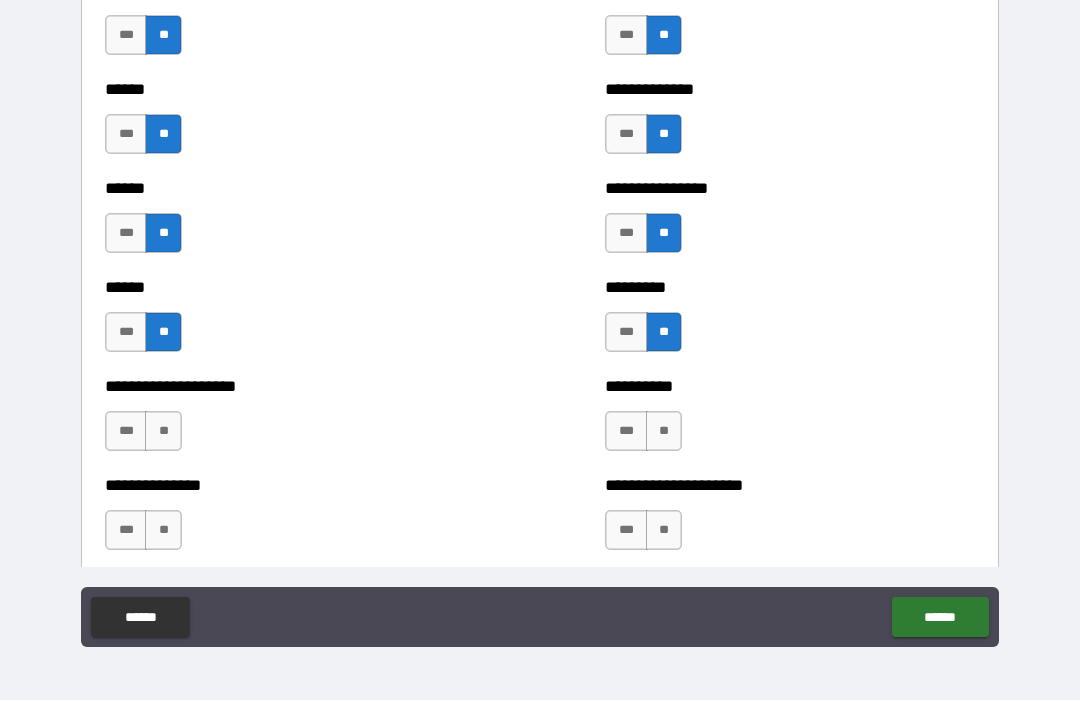 click on "**" at bounding box center (664, 432) 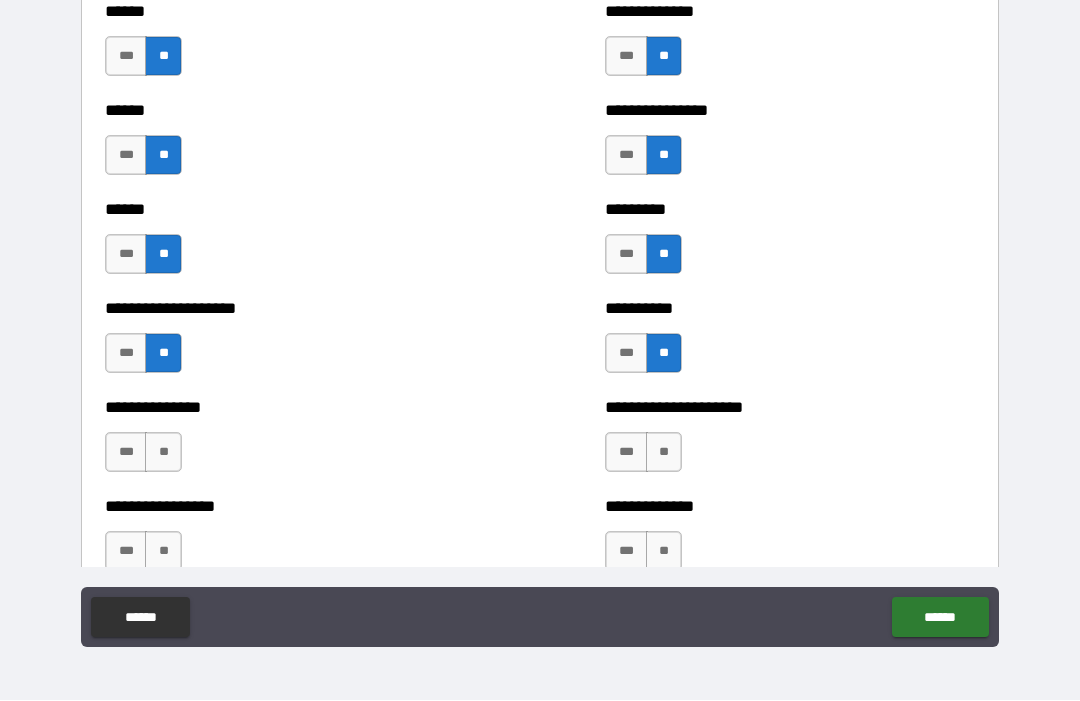 scroll, scrollTop: 3003, scrollLeft: 0, axis: vertical 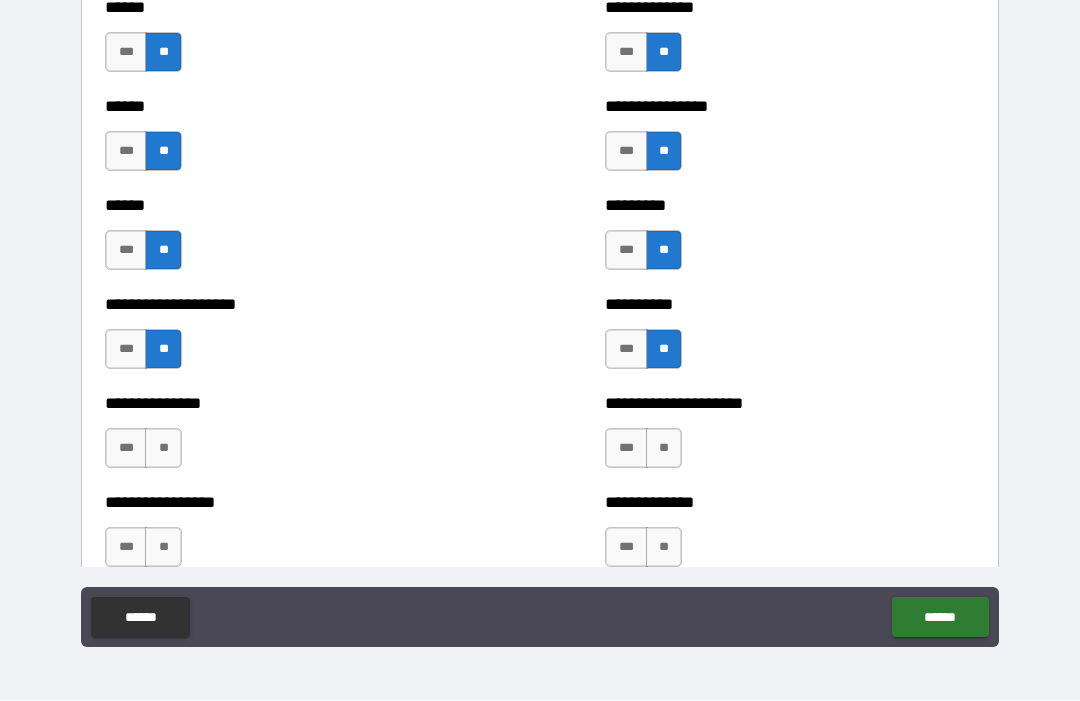 click on "**" at bounding box center (664, 449) 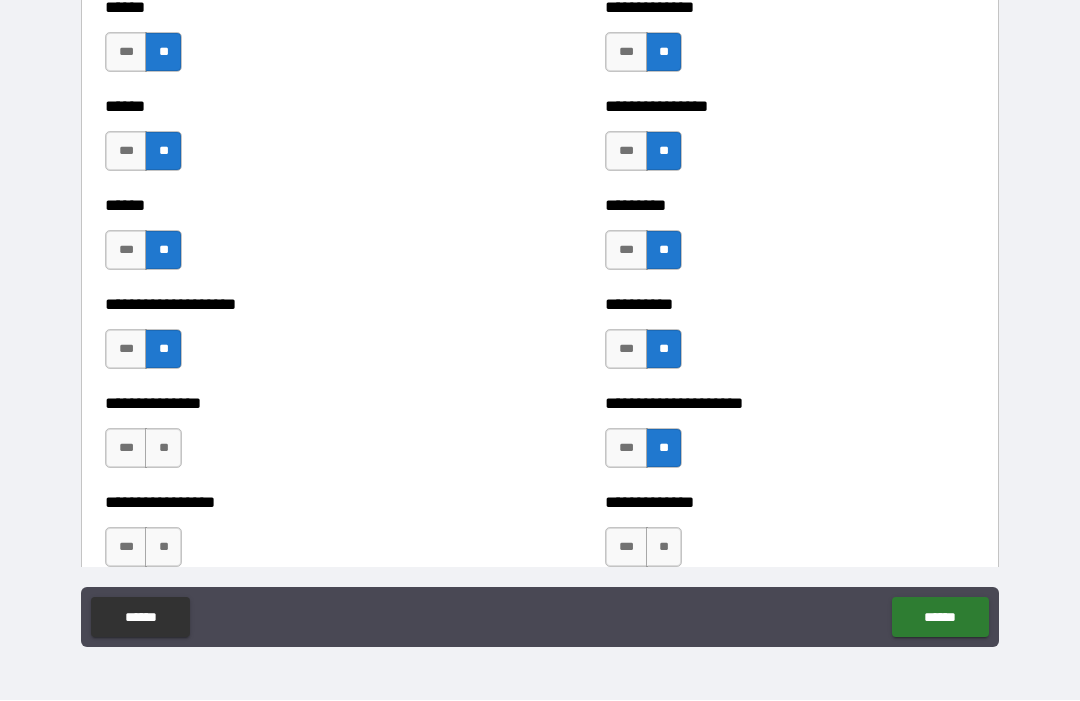 click on "**" at bounding box center [163, 449] 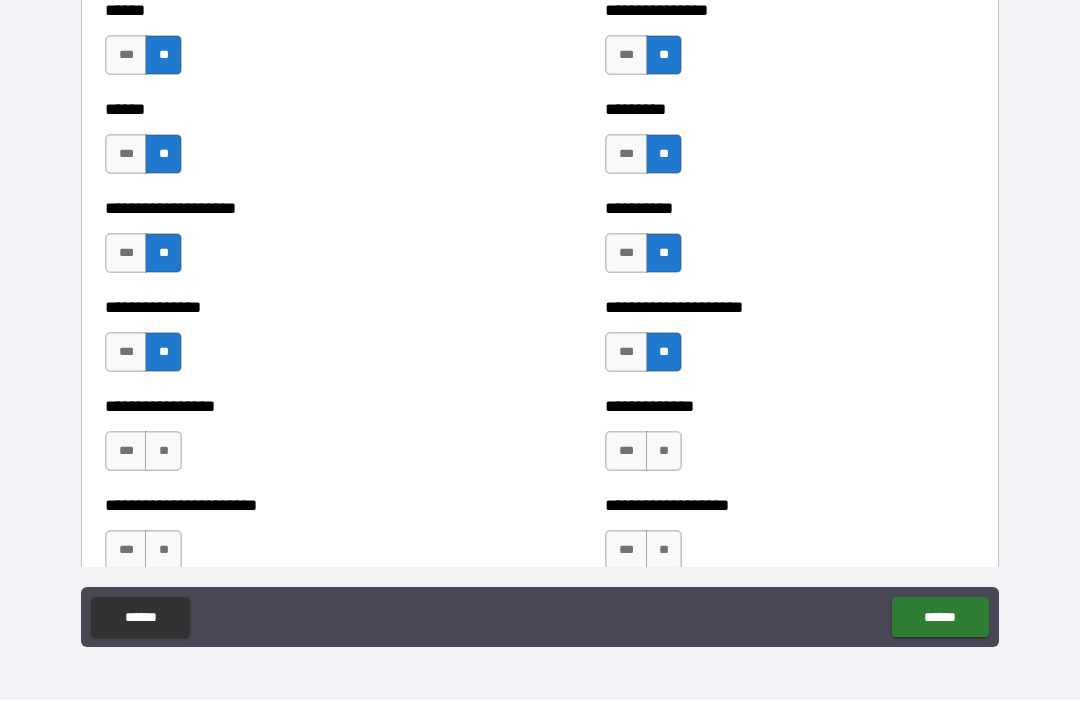 click on "**" at bounding box center [163, 452] 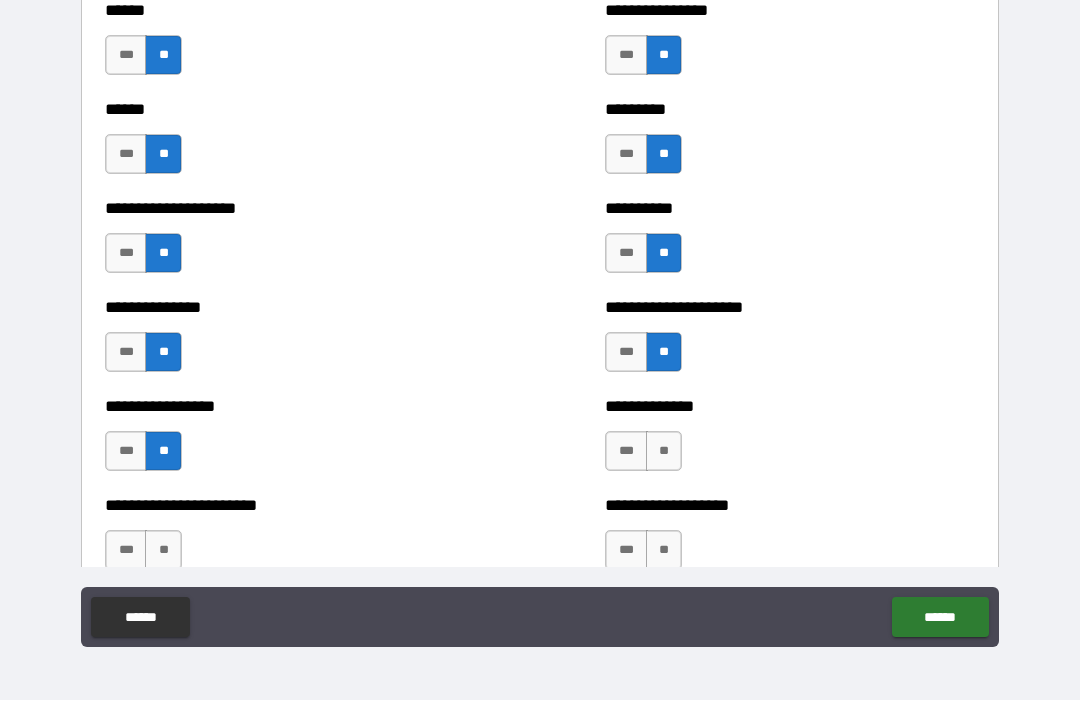 click on "**" at bounding box center (664, 452) 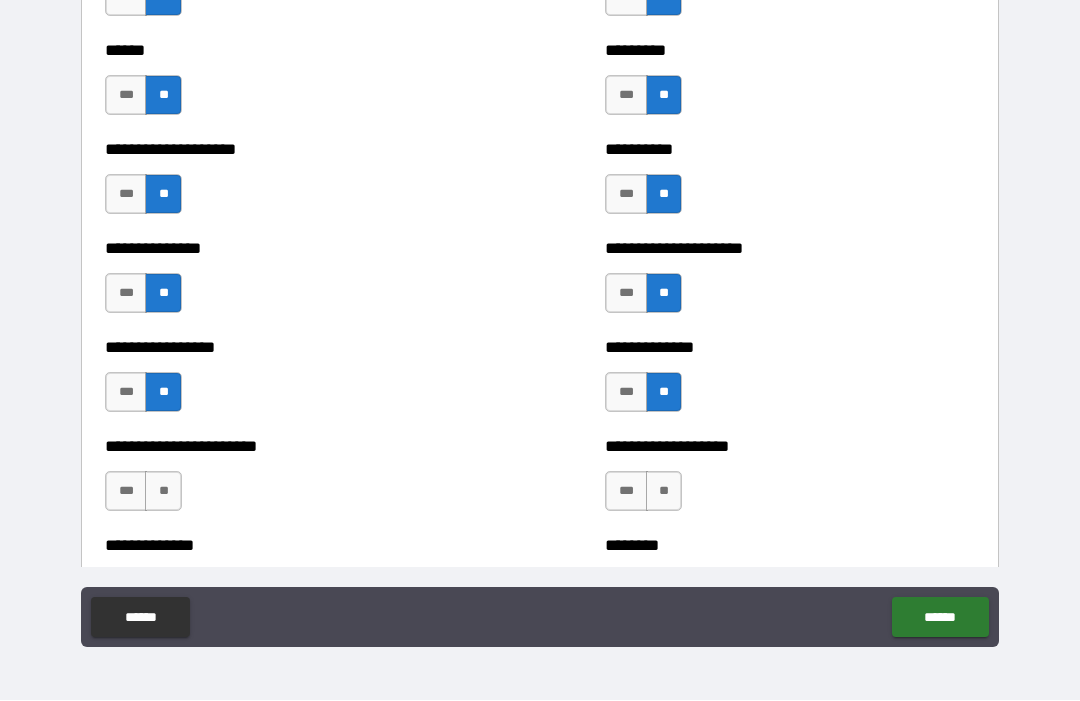scroll, scrollTop: 3220, scrollLeft: 0, axis: vertical 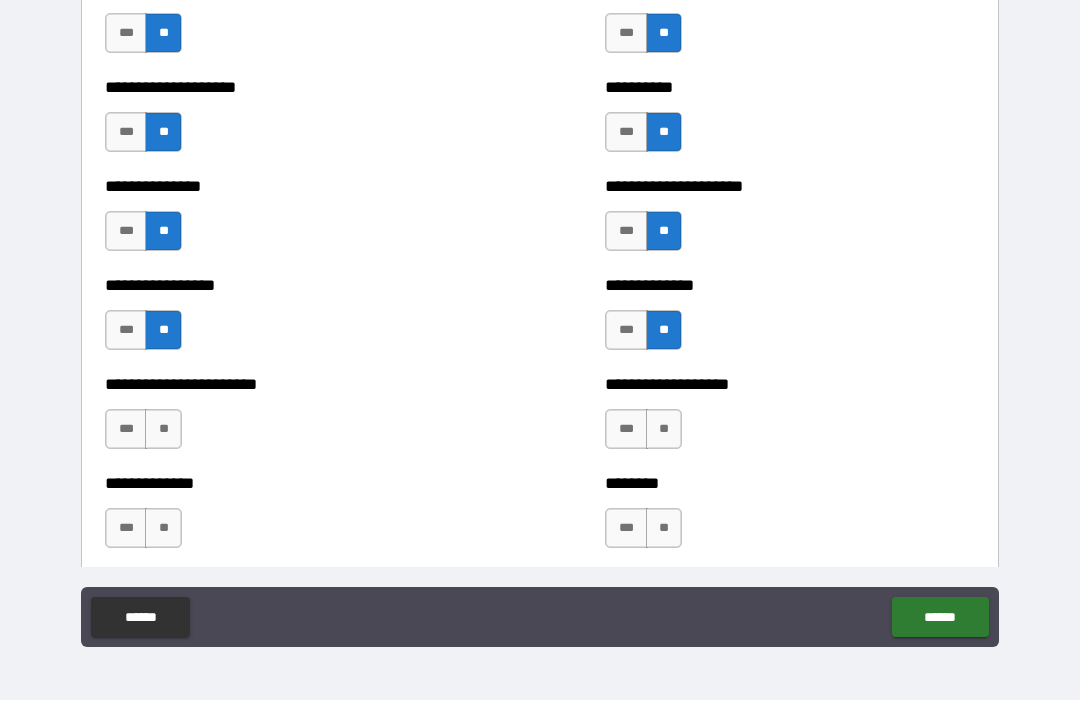 click on "**" at bounding box center (163, 430) 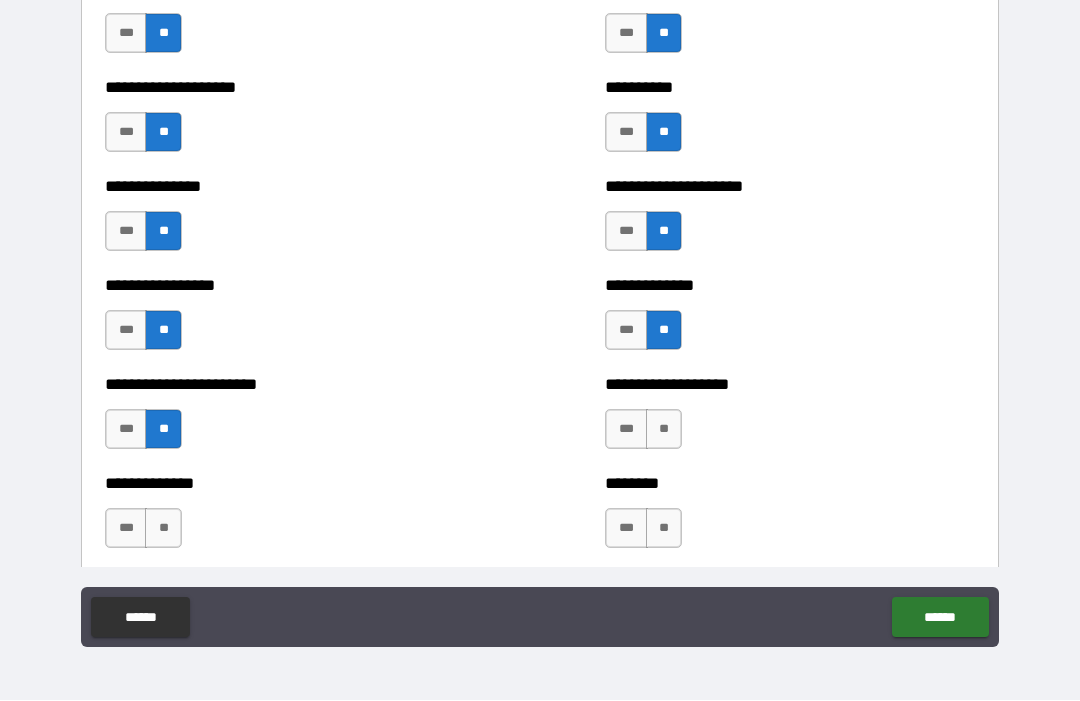 click on "**" at bounding box center [664, 430] 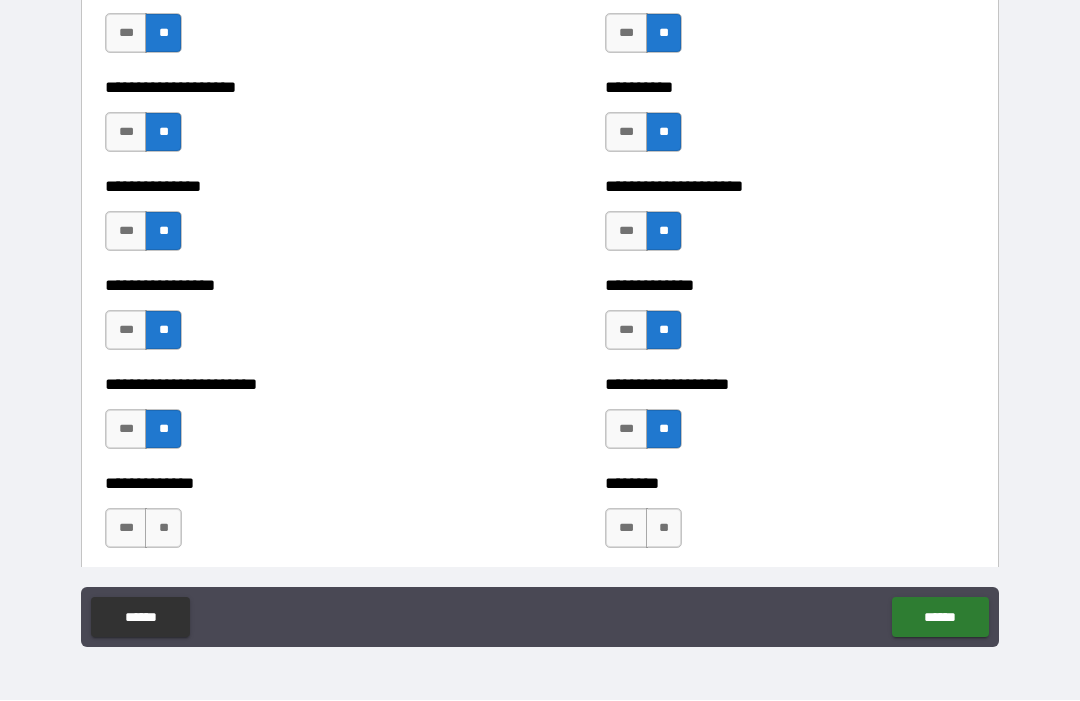 scroll, scrollTop: 3295, scrollLeft: 0, axis: vertical 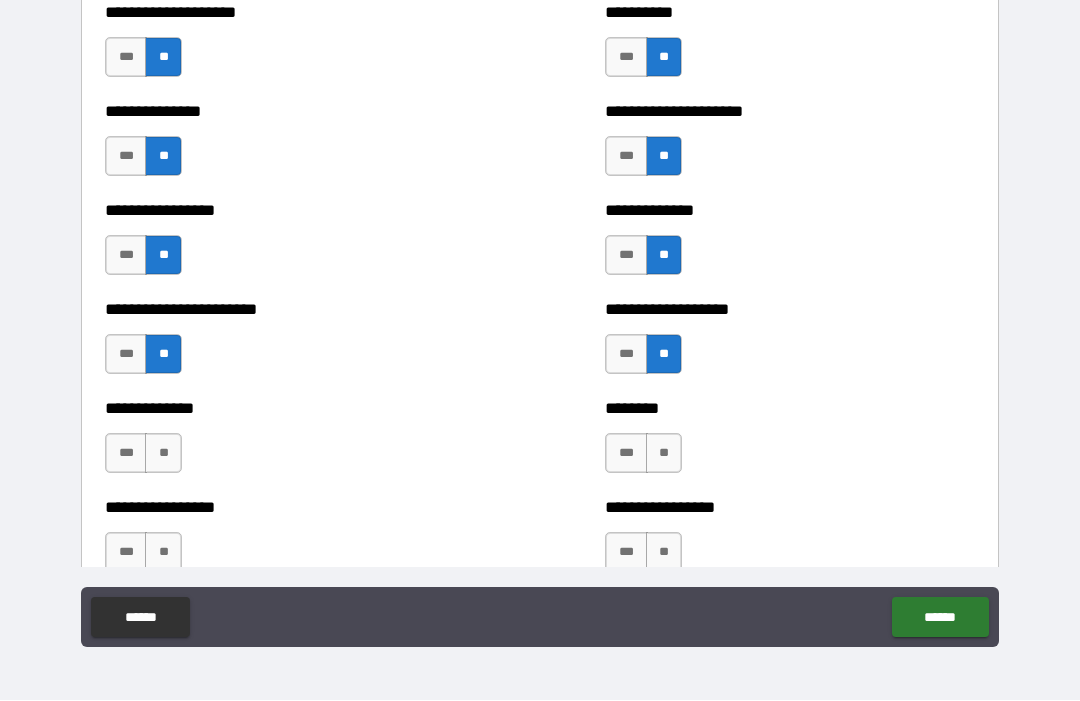 click on "**" at bounding box center [163, 454] 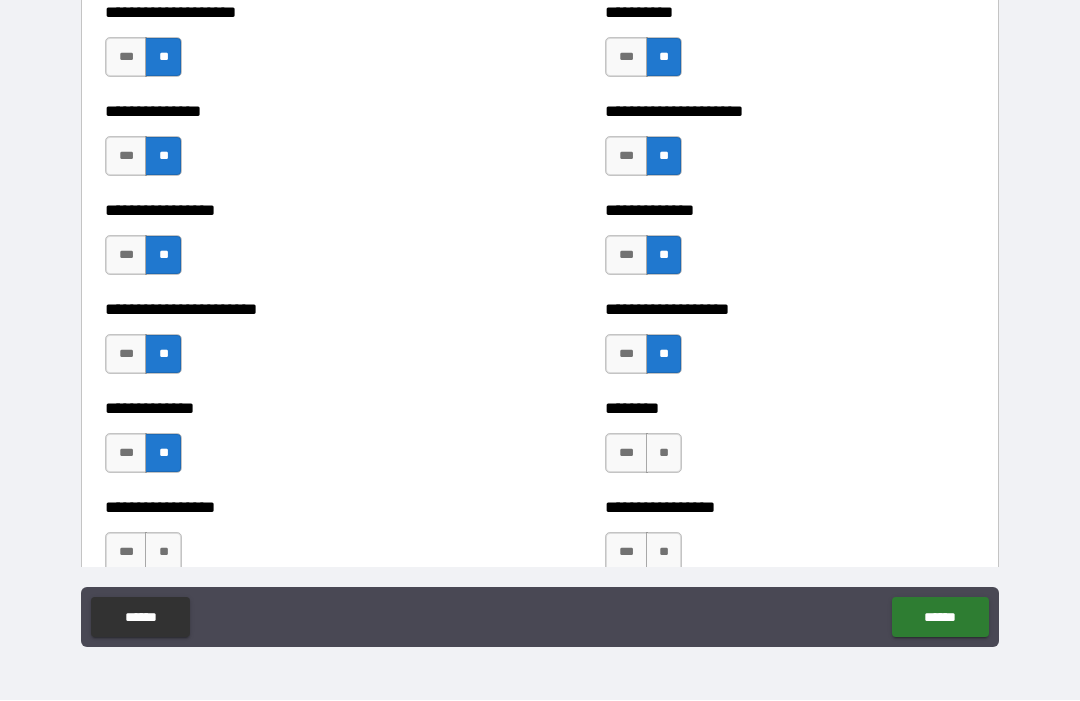 click on "**" at bounding box center [664, 454] 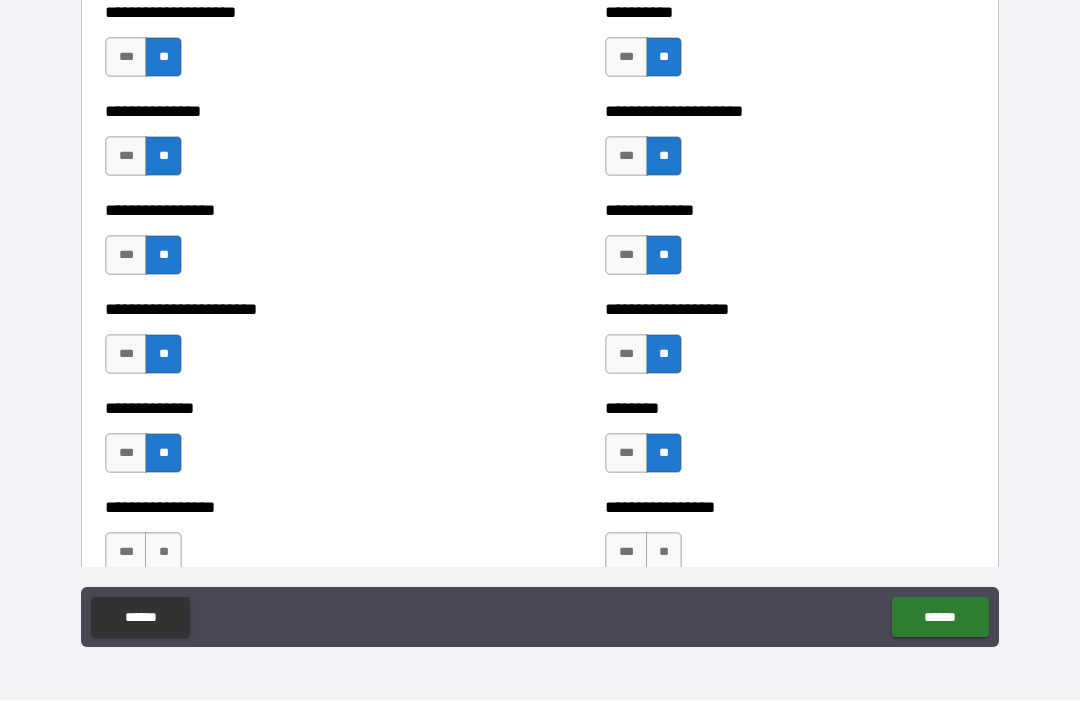 scroll, scrollTop: 3427, scrollLeft: 0, axis: vertical 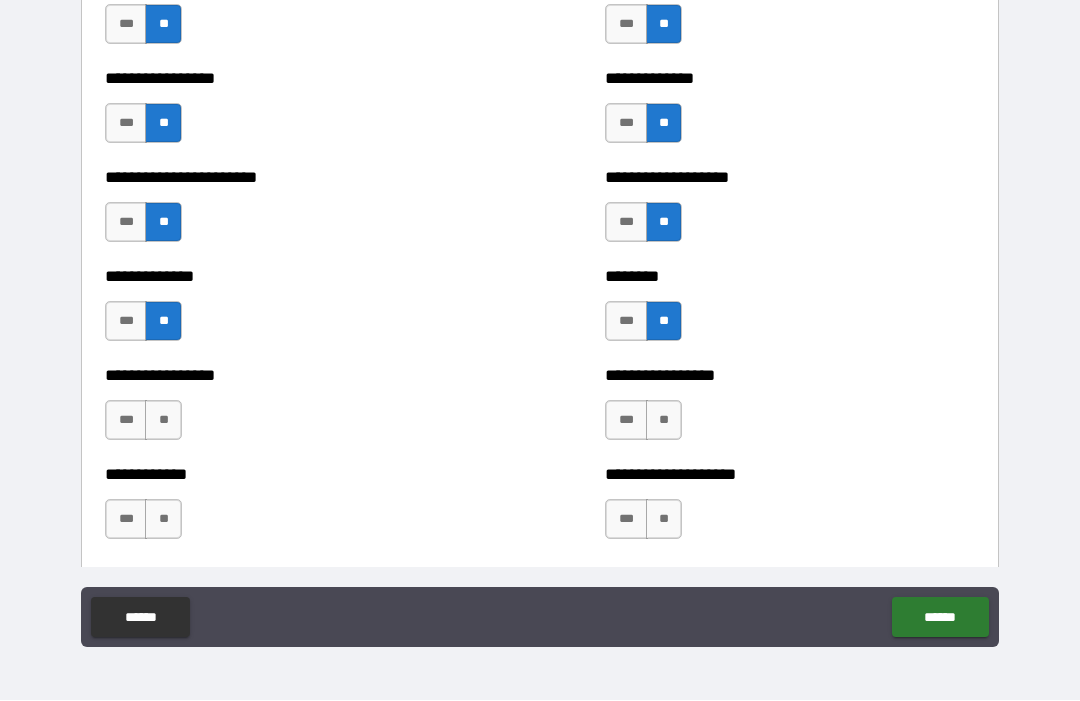 click on "**" at bounding box center [163, 421] 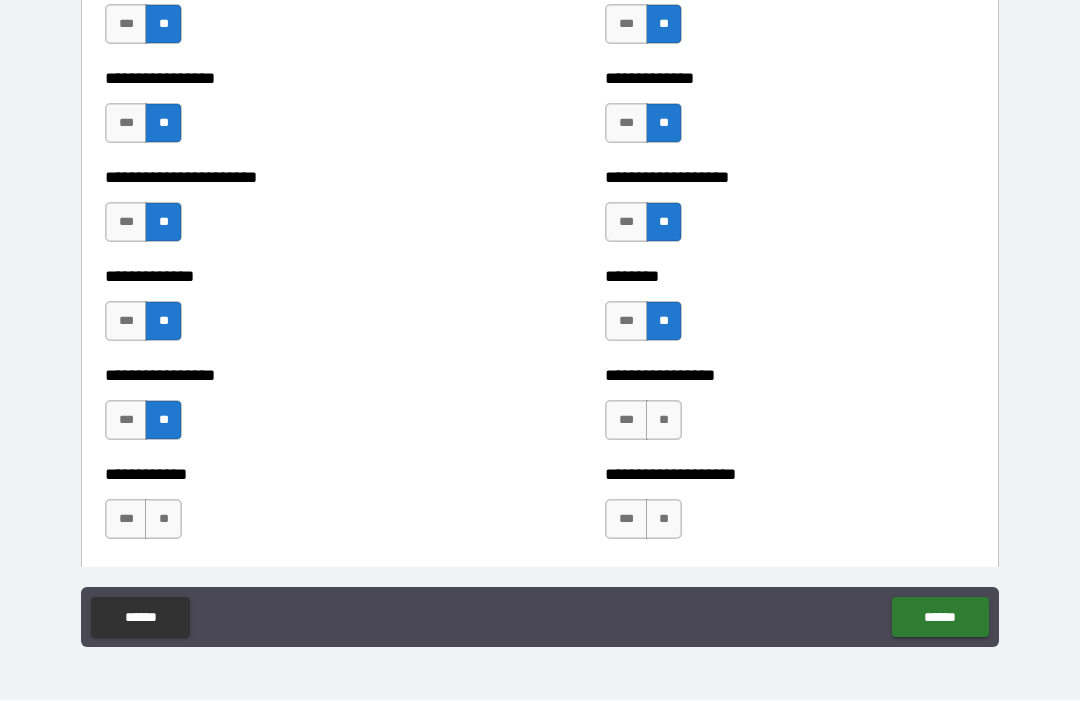 click on "**" at bounding box center (664, 421) 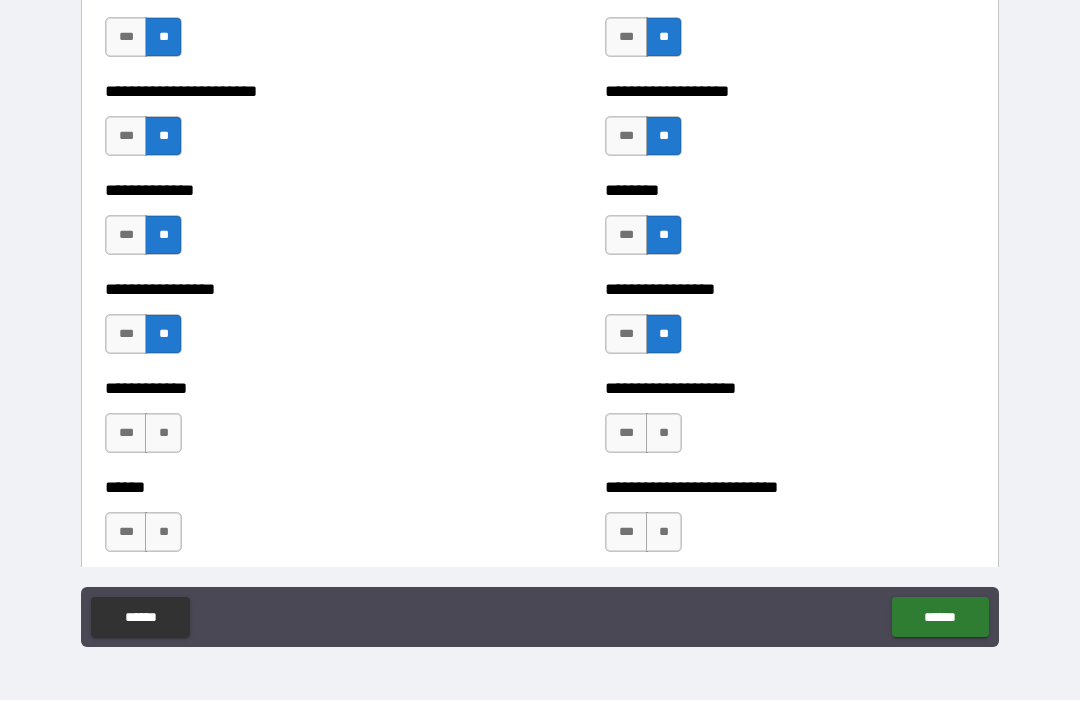 scroll, scrollTop: 3517, scrollLeft: 0, axis: vertical 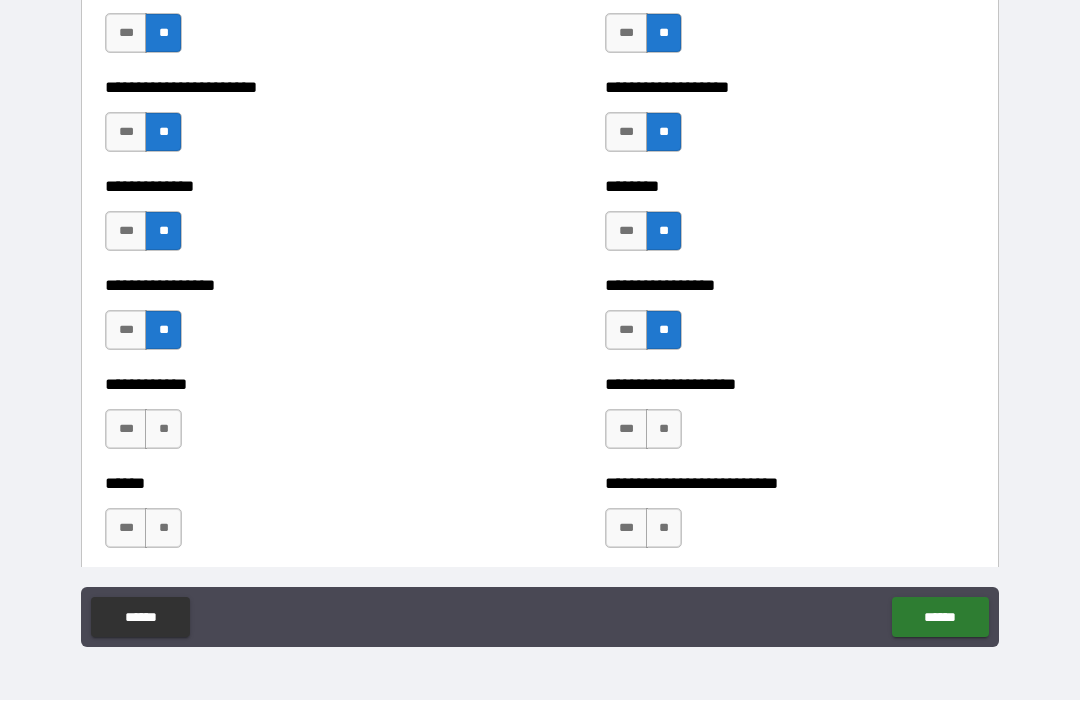 click on "**" at bounding box center (163, 430) 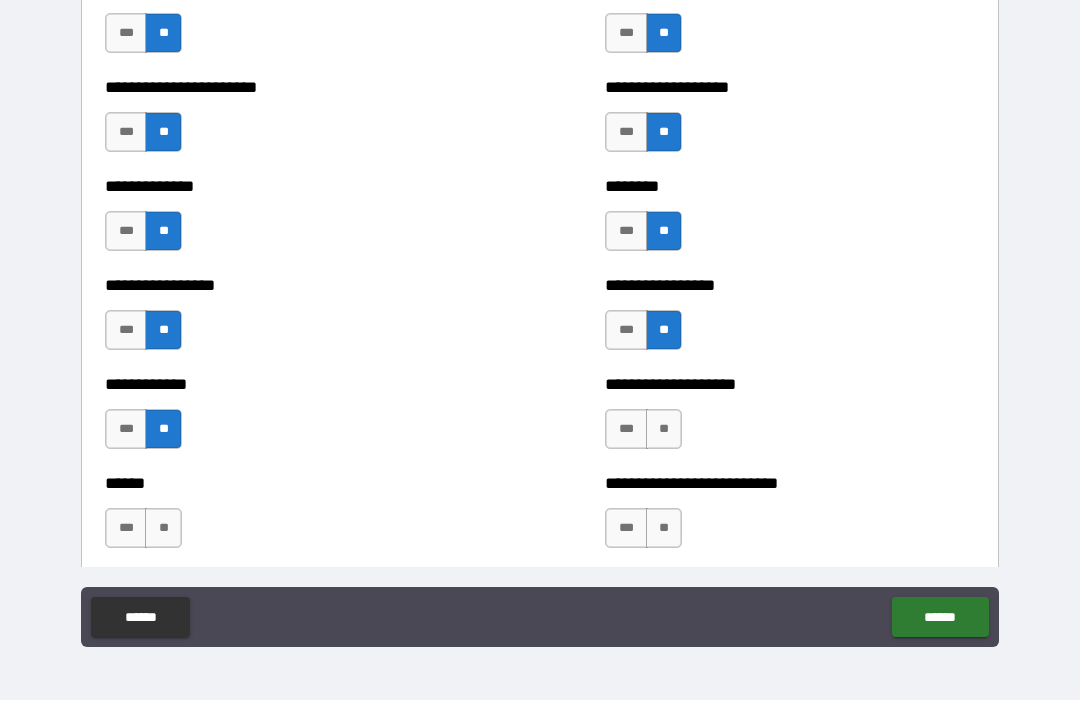 click on "**" at bounding box center (664, 430) 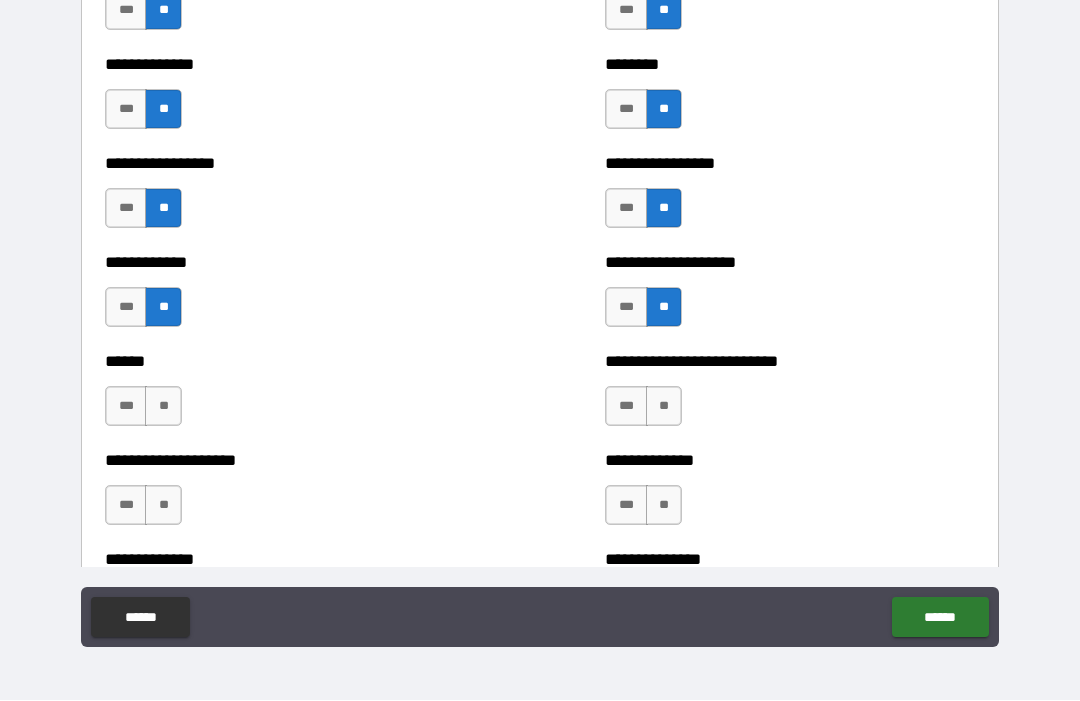 scroll, scrollTop: 3643, scrollLeft: 0, axis: vertical 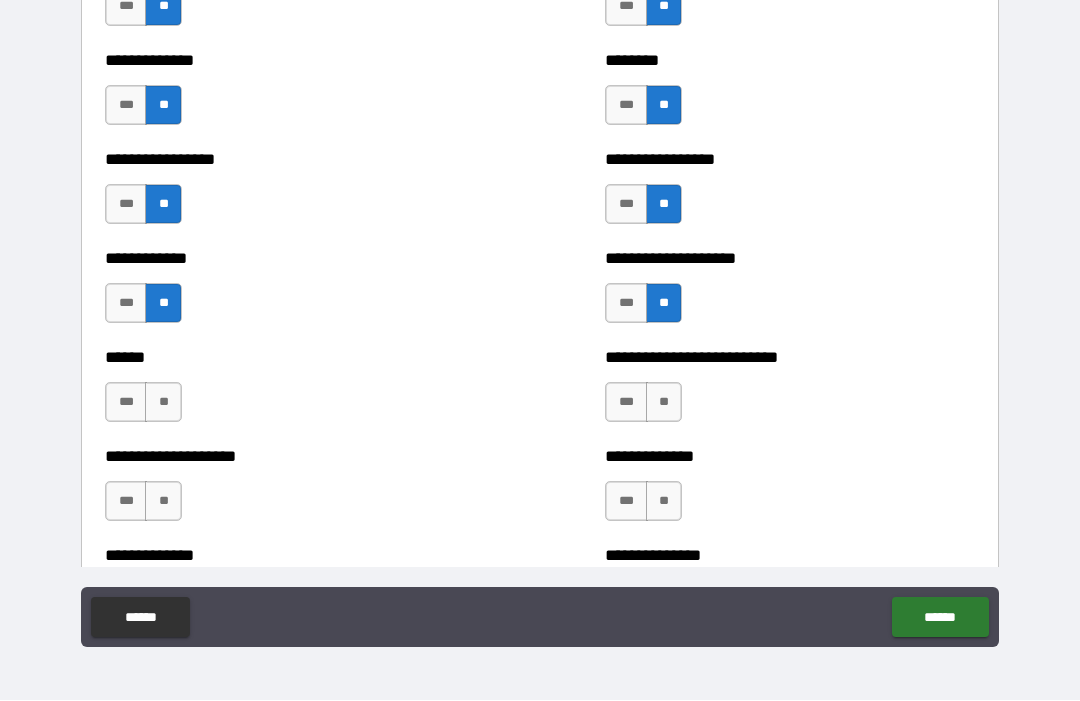 click on "**" at bounding box center [163, 403] 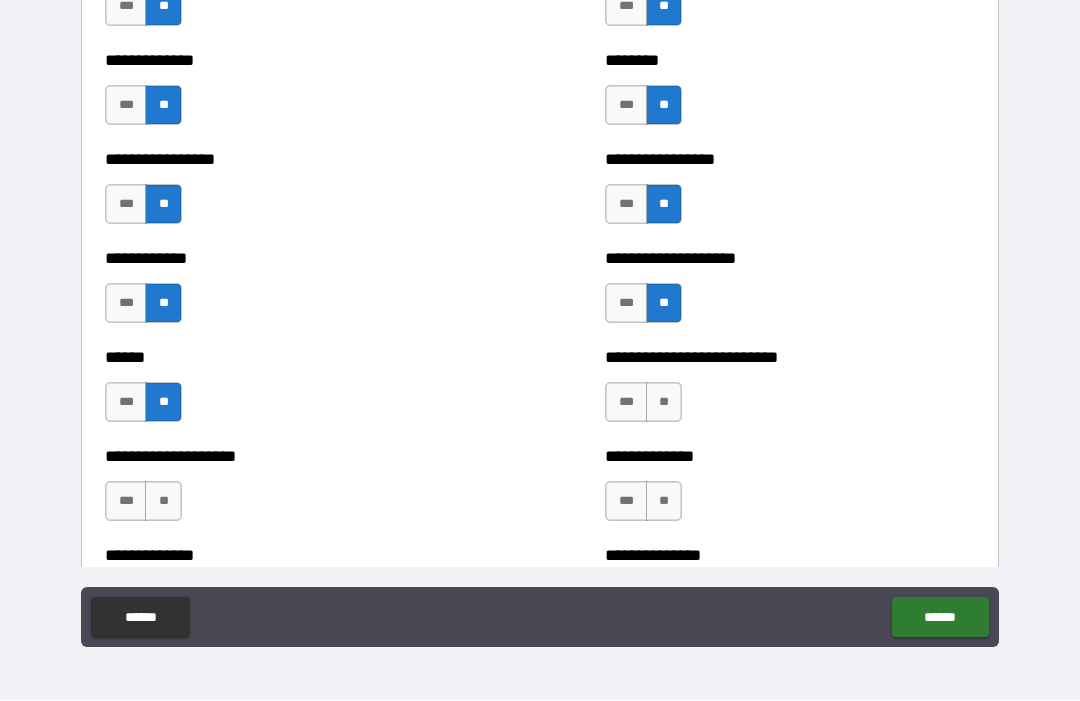click on "**" at bounding box center [664, 403] 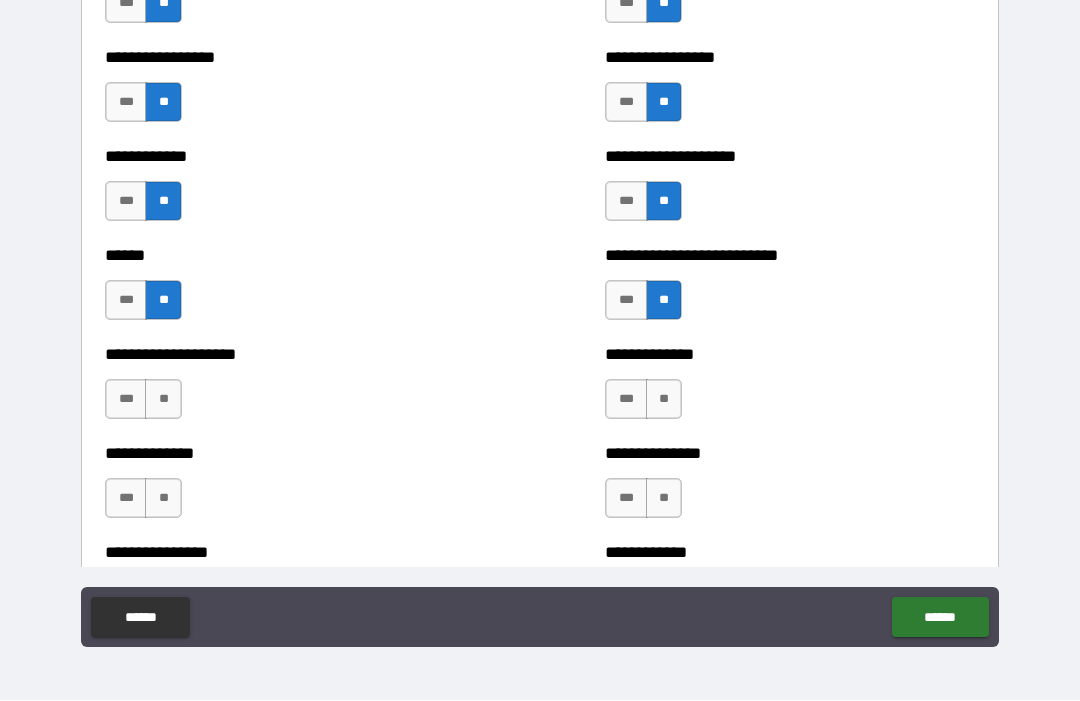 scroll, scrollTop: 3756, scrollLeft: 0, axis: vertical 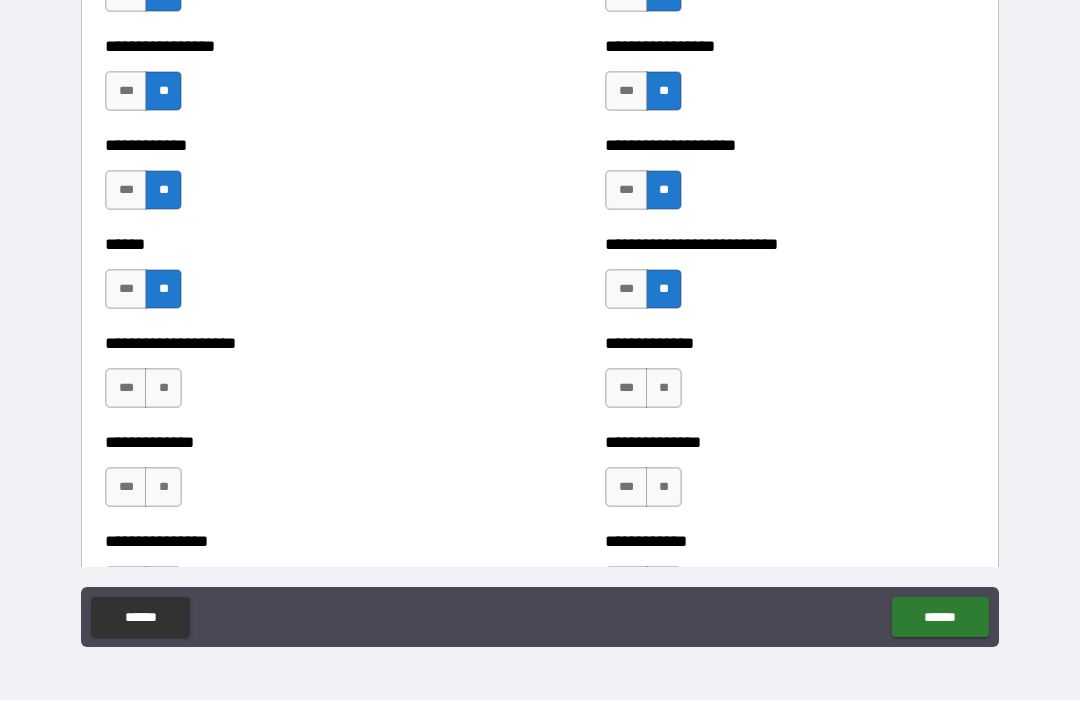 click on "**" at bounding box center [163, 389] 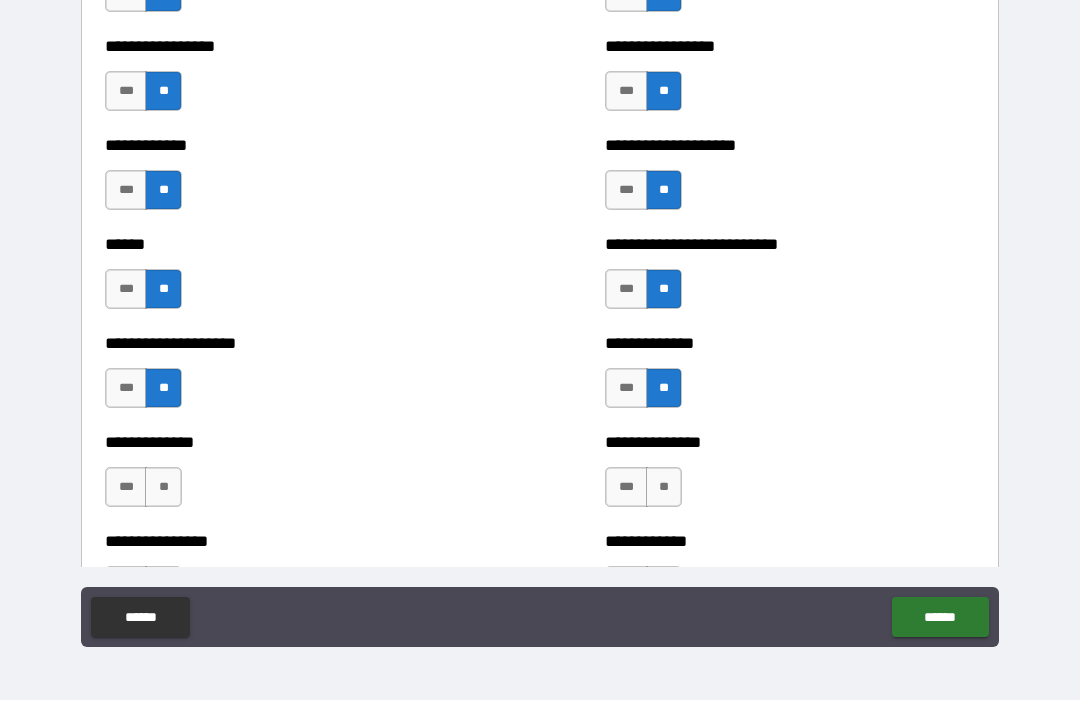 click on "**" at bounding box center (163, 488) 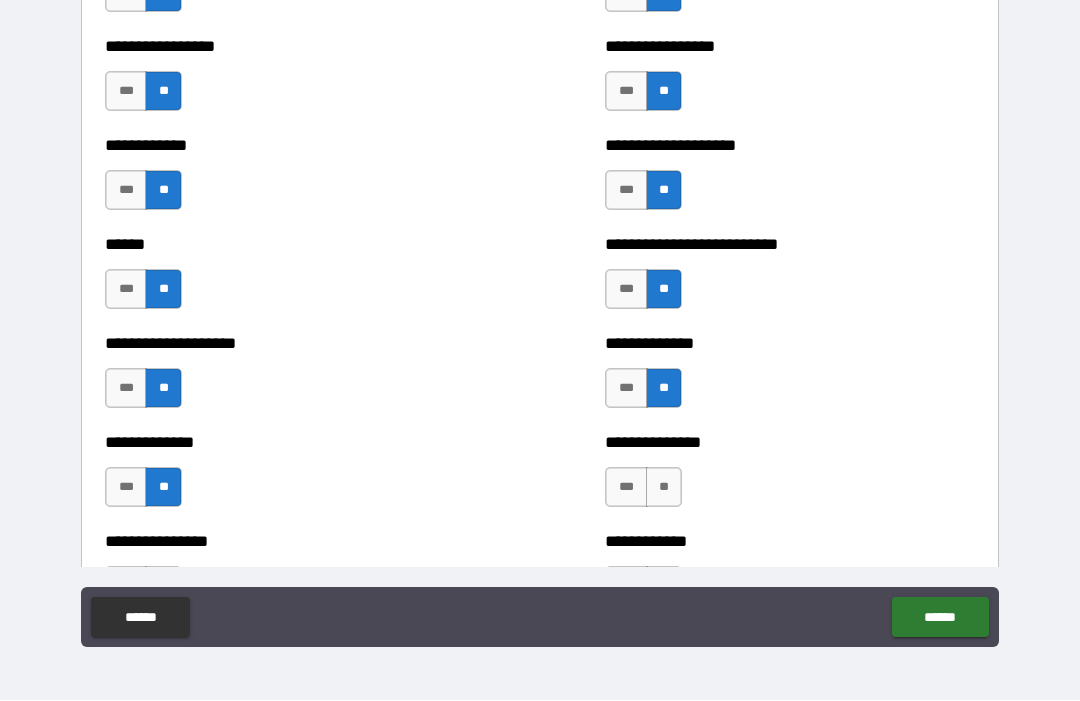 click on "**" at bounding box center (664, 488) 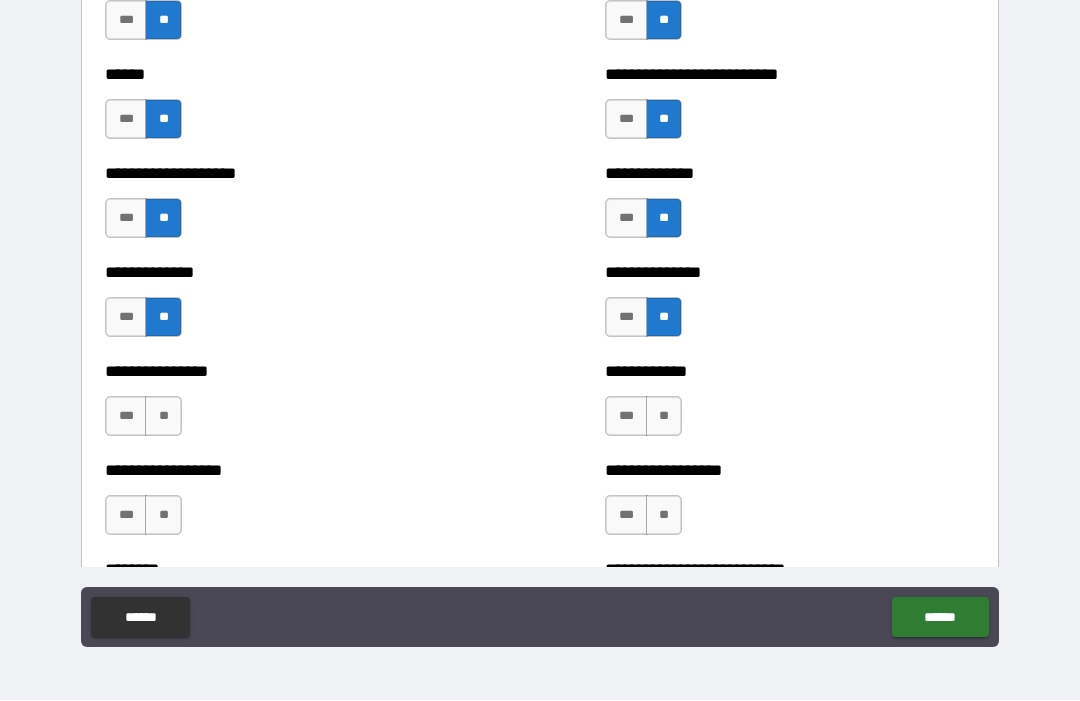 click on "**" at bounding box center [163, 417] 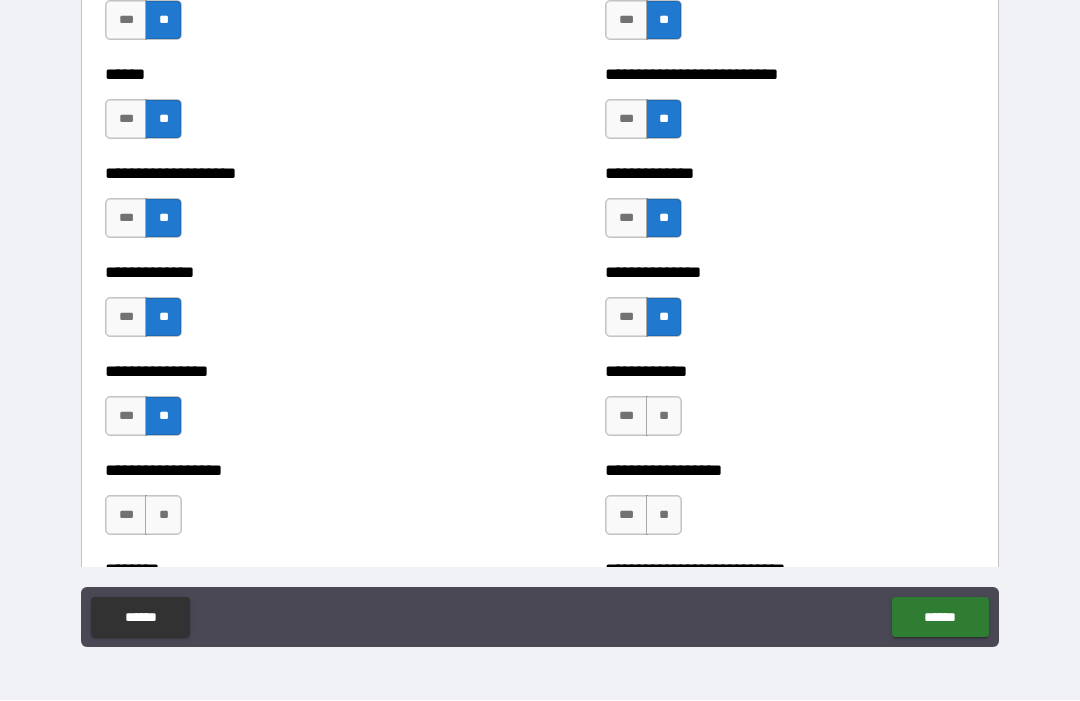 click on "**" at bounding box center [664, 417] 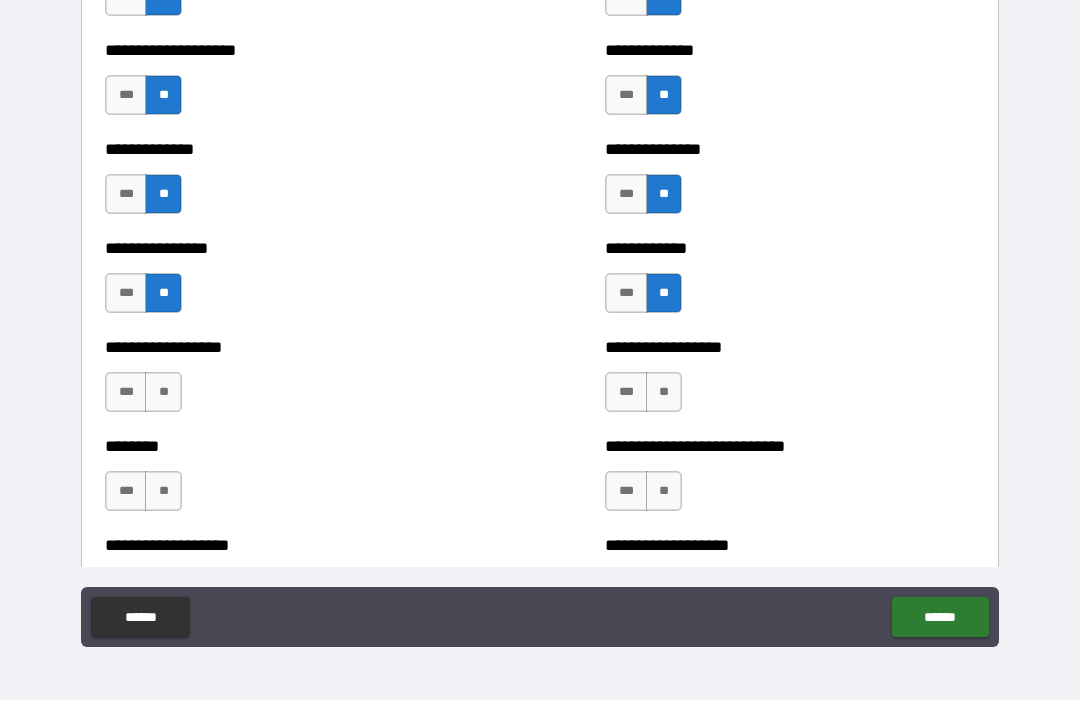 scroll, scrollTop: 4051, scrollLeft: 0, axis: vertical 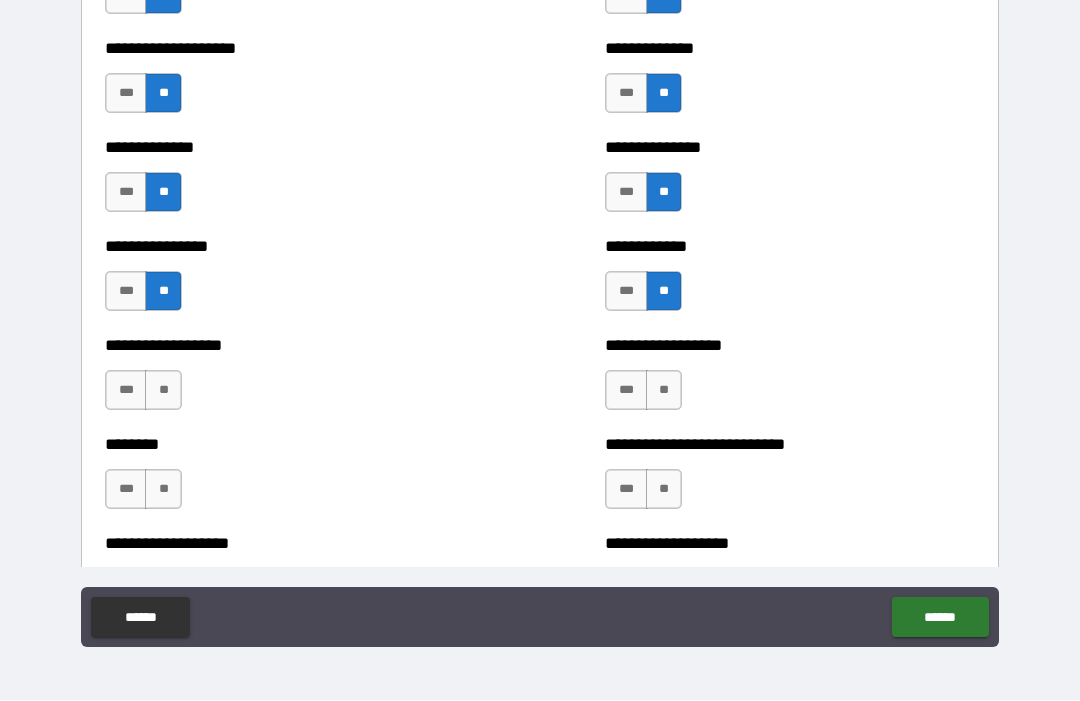 click on "**" at bounding box center [163, 391] 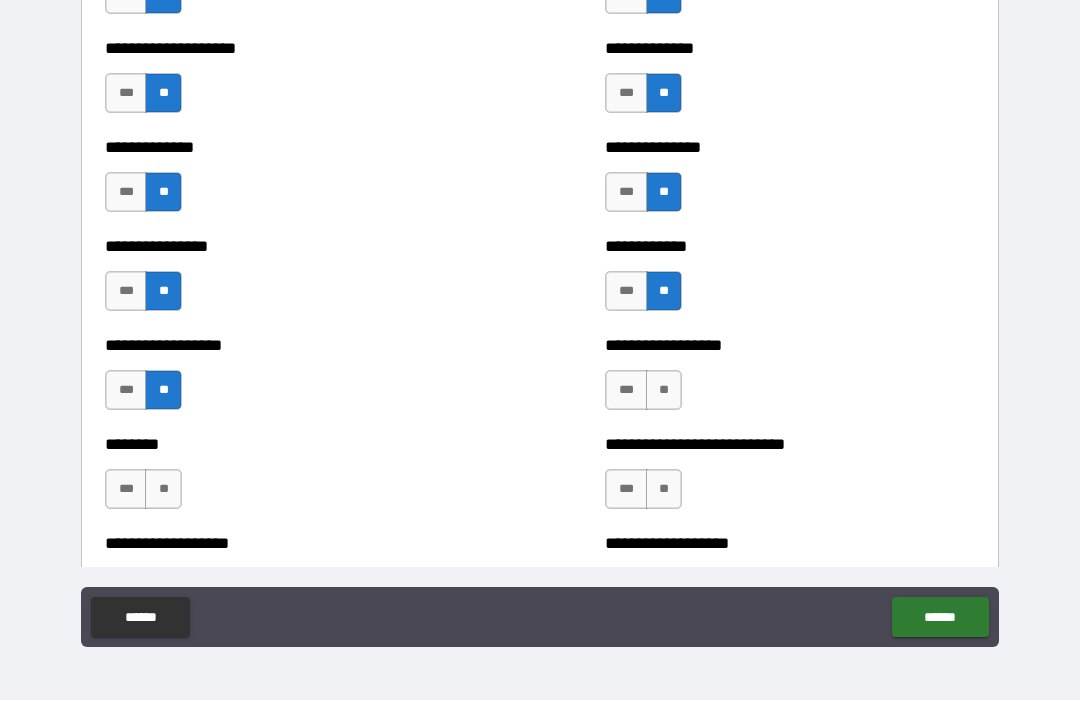 click on "**" at bounding box center [664, 391] 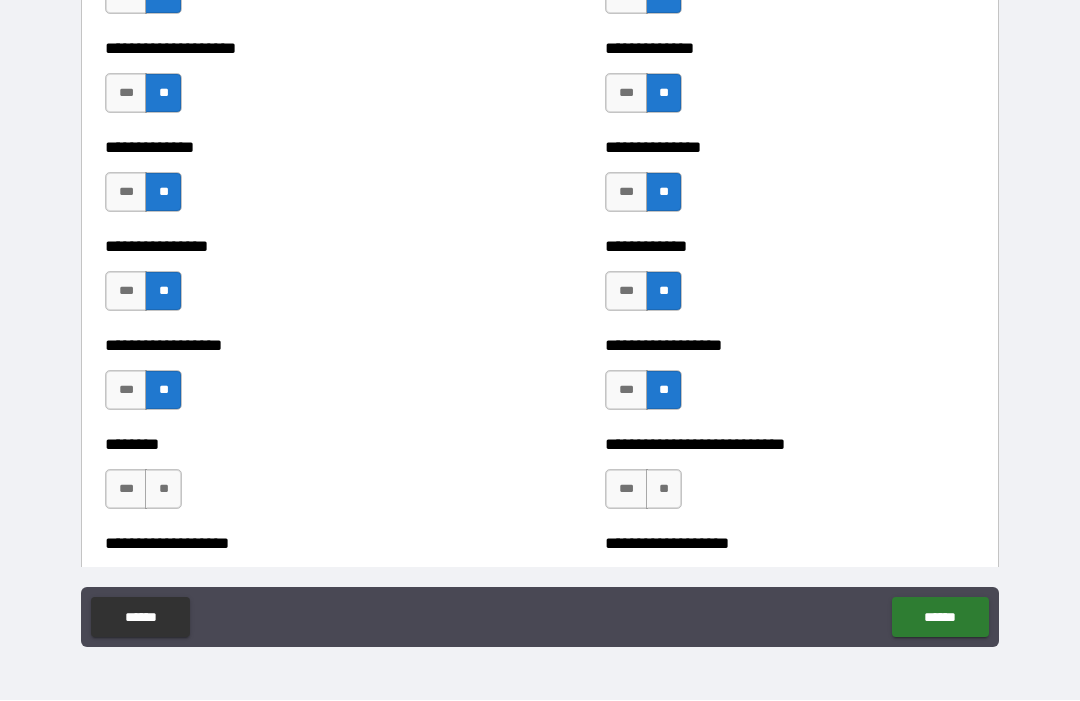 click on "**" at bounding box center [163, 490] 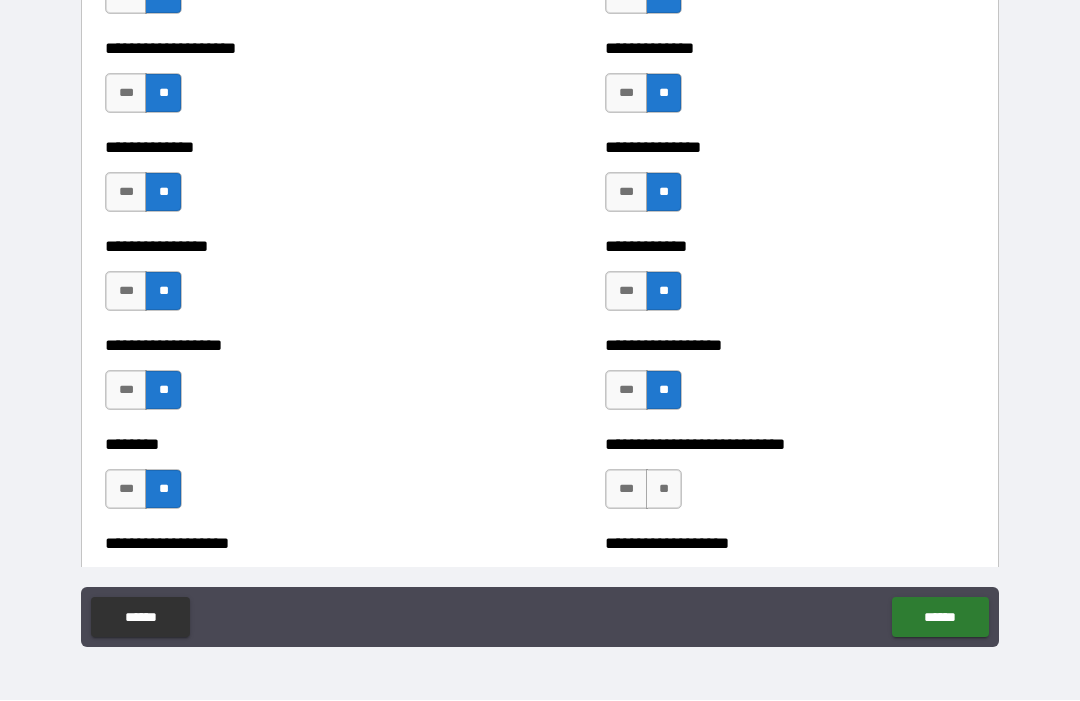 click on "**" at bounding box center [664, 490] 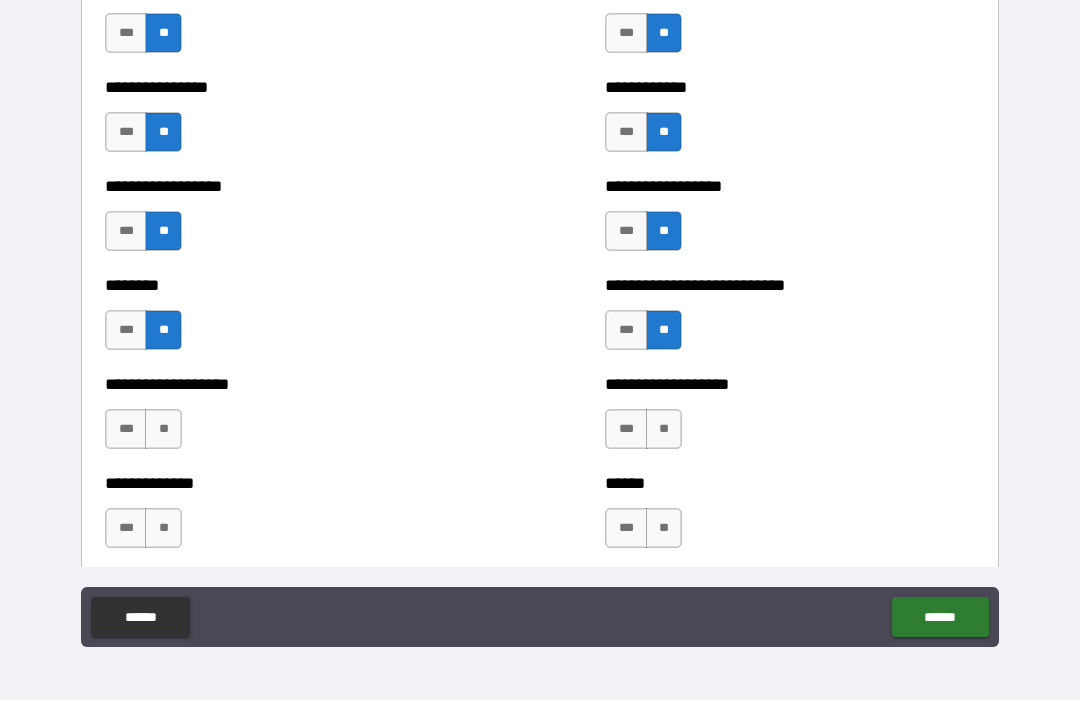 scroll, scrollTop: 4223, scrollLeft: 0, axis: vertical 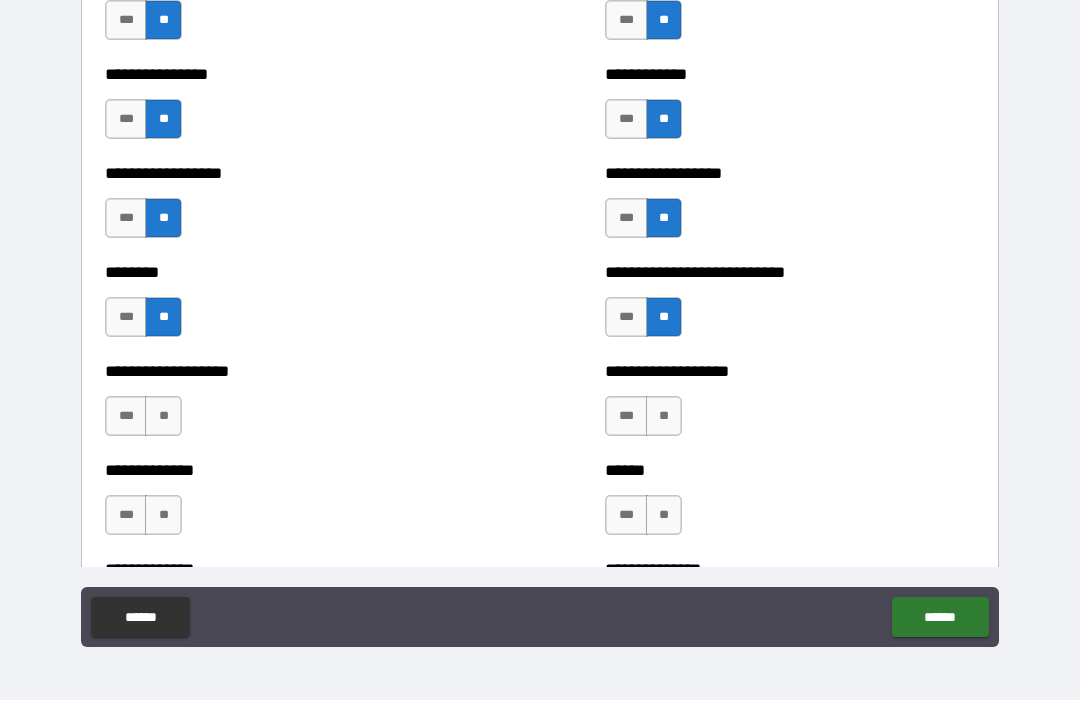 click on "**" at bounding box center [163, 417] 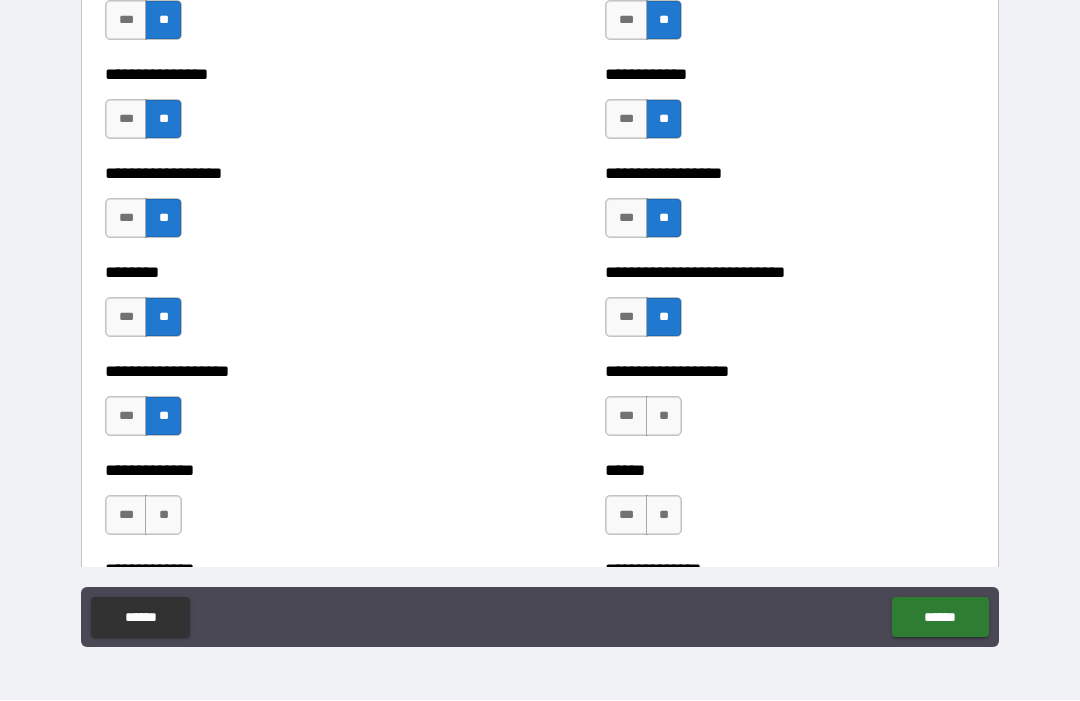 click on "**" at bounding box center [664, 417] 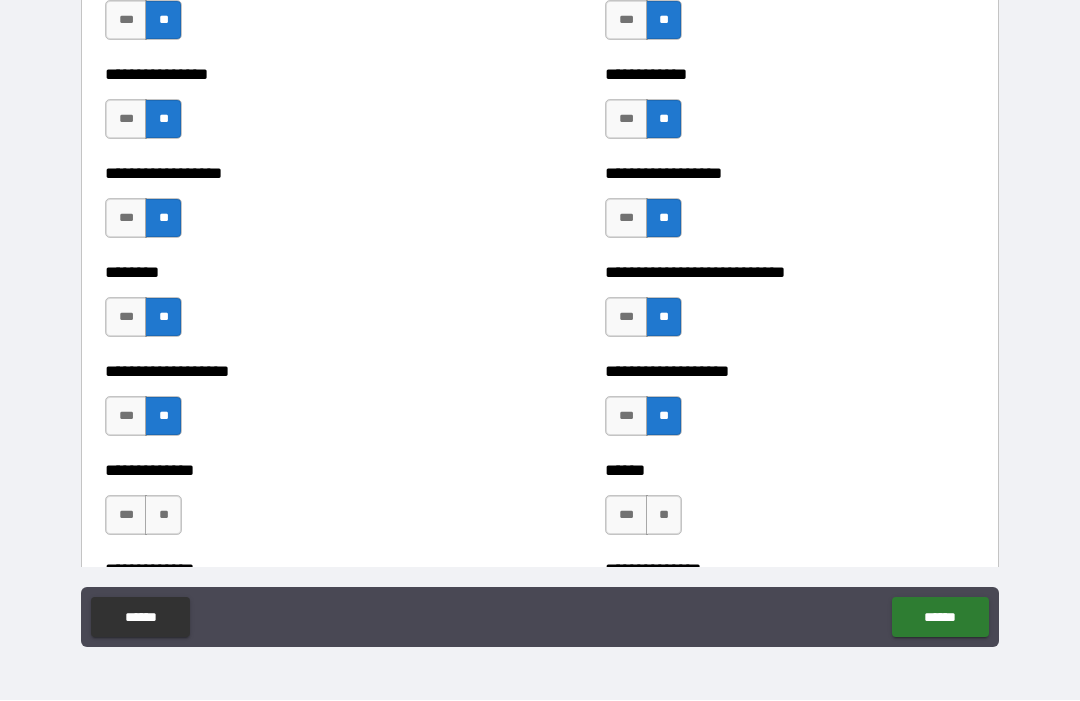 click on "**" at bounding box center [163, 516] 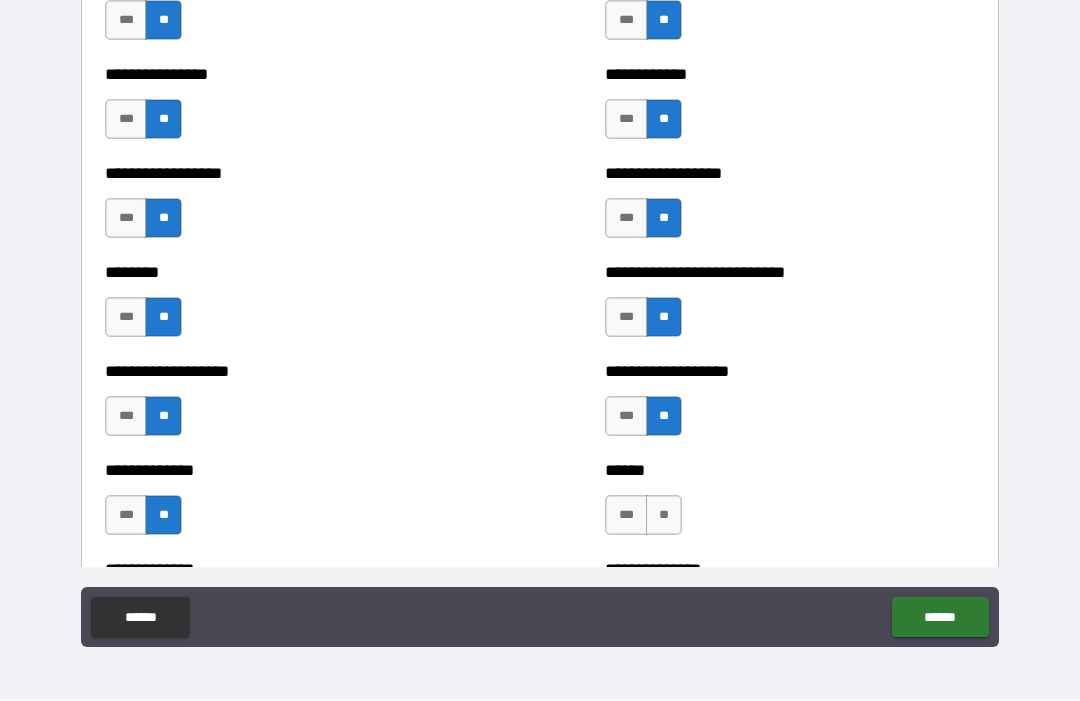 click on "**" at bounding box center [664, 516] 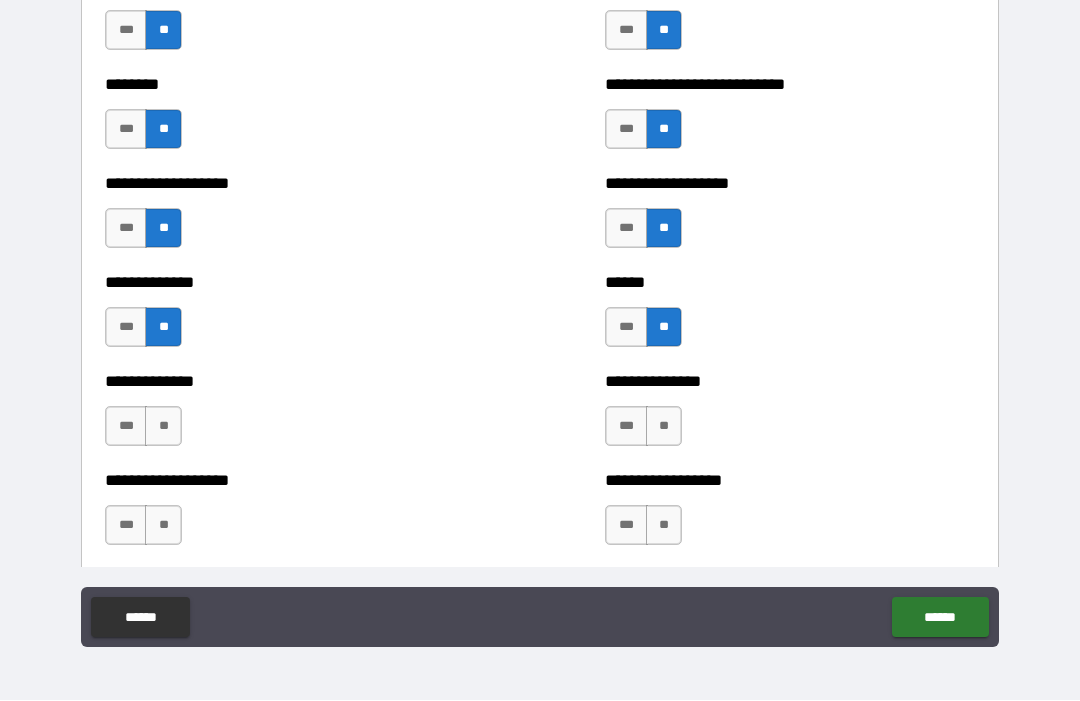 scroll, scrollTop: 4431, scrollLeft: 0, axis: vertical 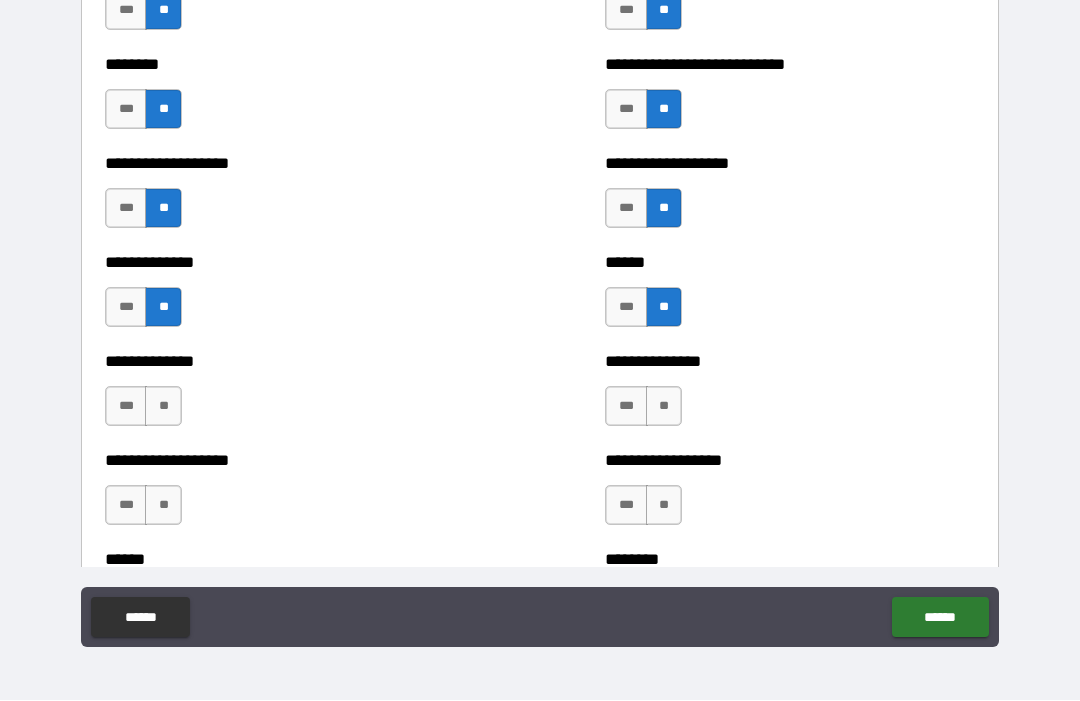 click on "**" at bounding box center (163, 407) 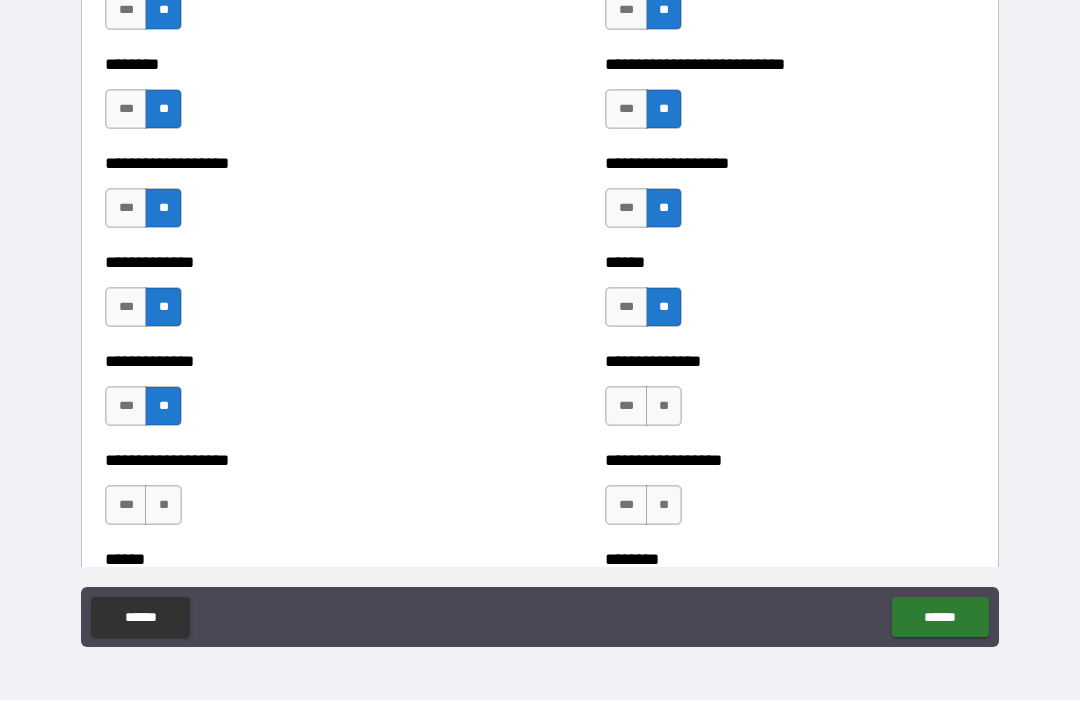 click on "**" at bounding box center (664, 407) 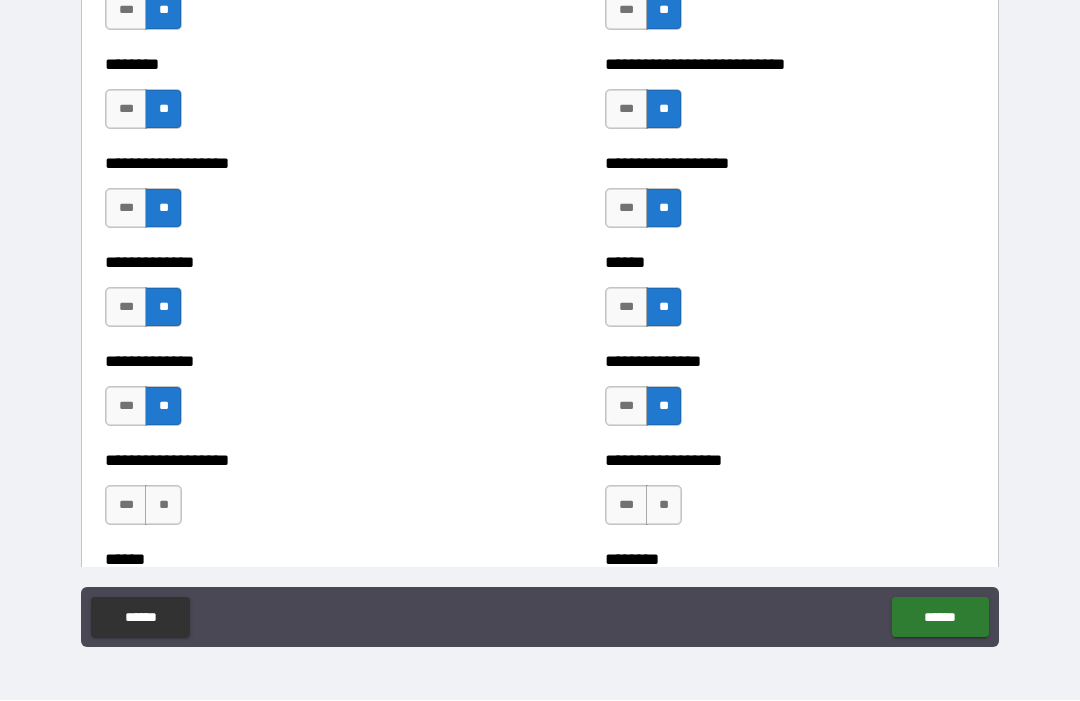 click on "**" at bounding box center (163, 506) 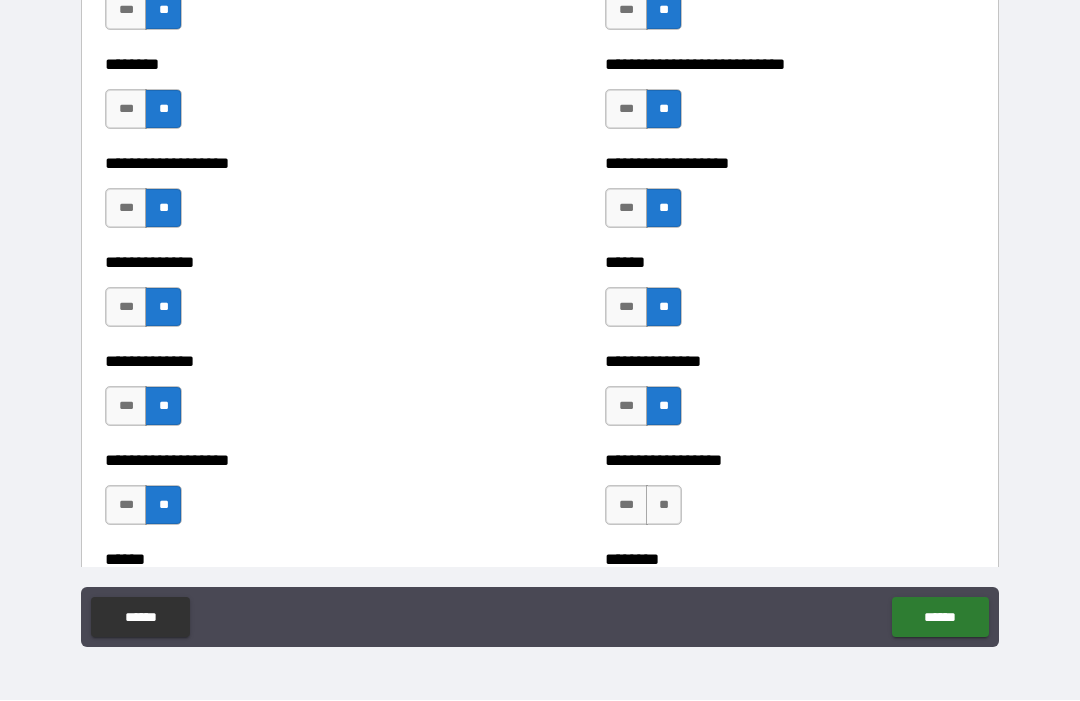 click on "**" at bounding box center (664, 506) 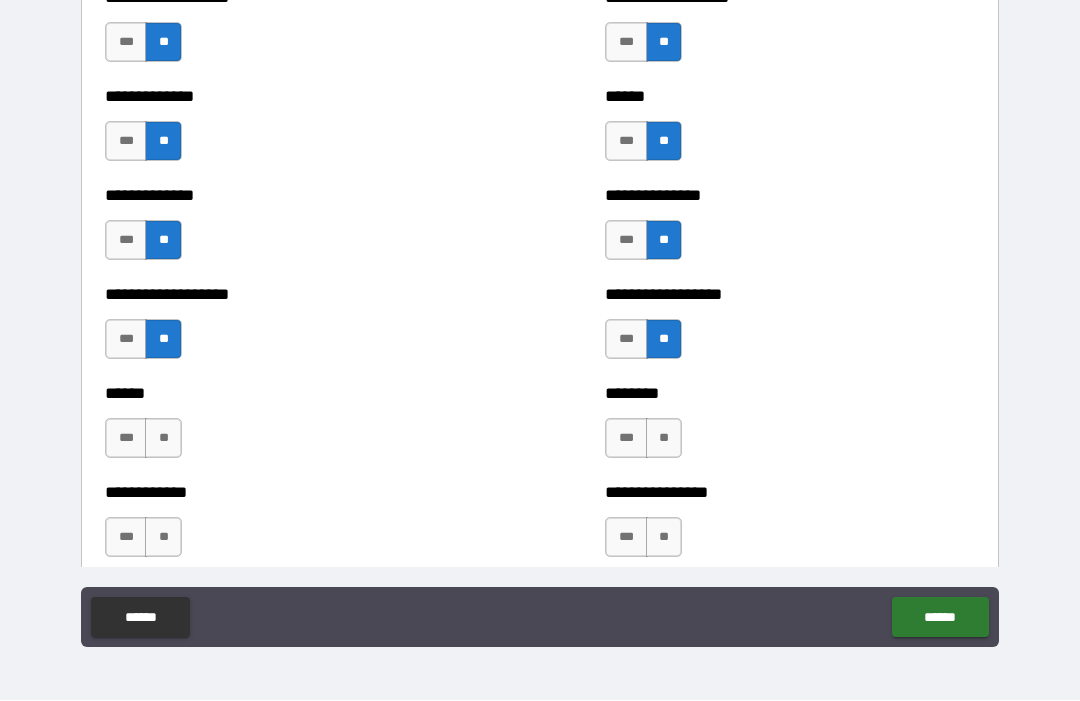 scroll, scrollTop: 4602, scrollLeft: 0, axis: vertical 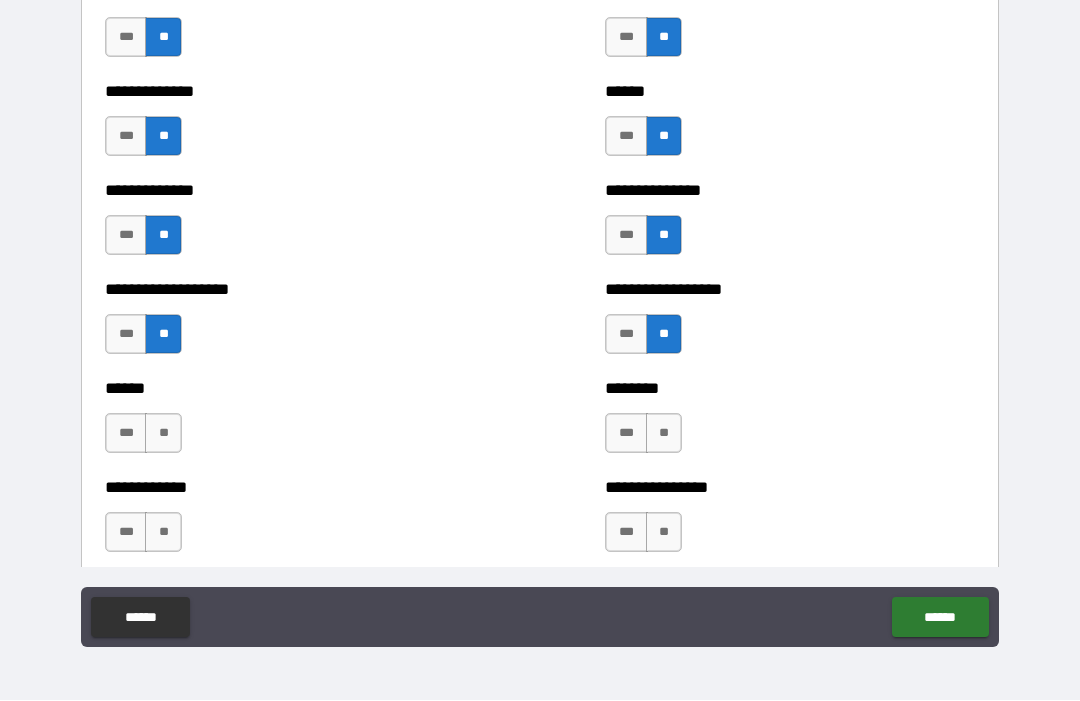 click on "**" at bounding box center [163, 434] 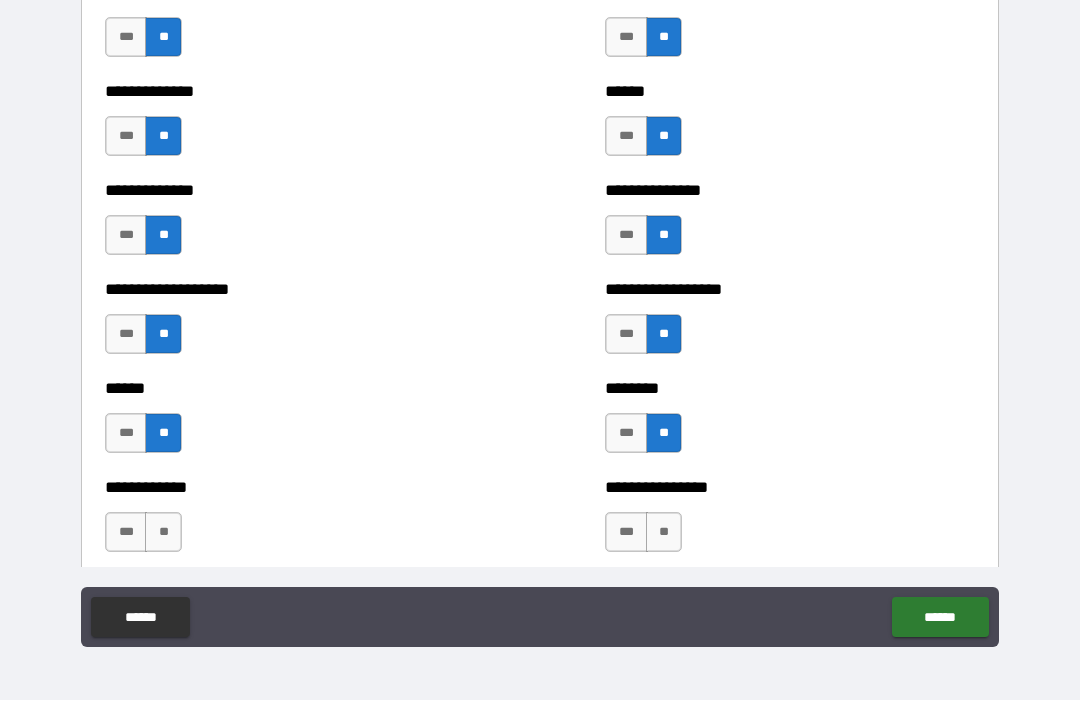 click on "**" at bounding box center (163, 533) 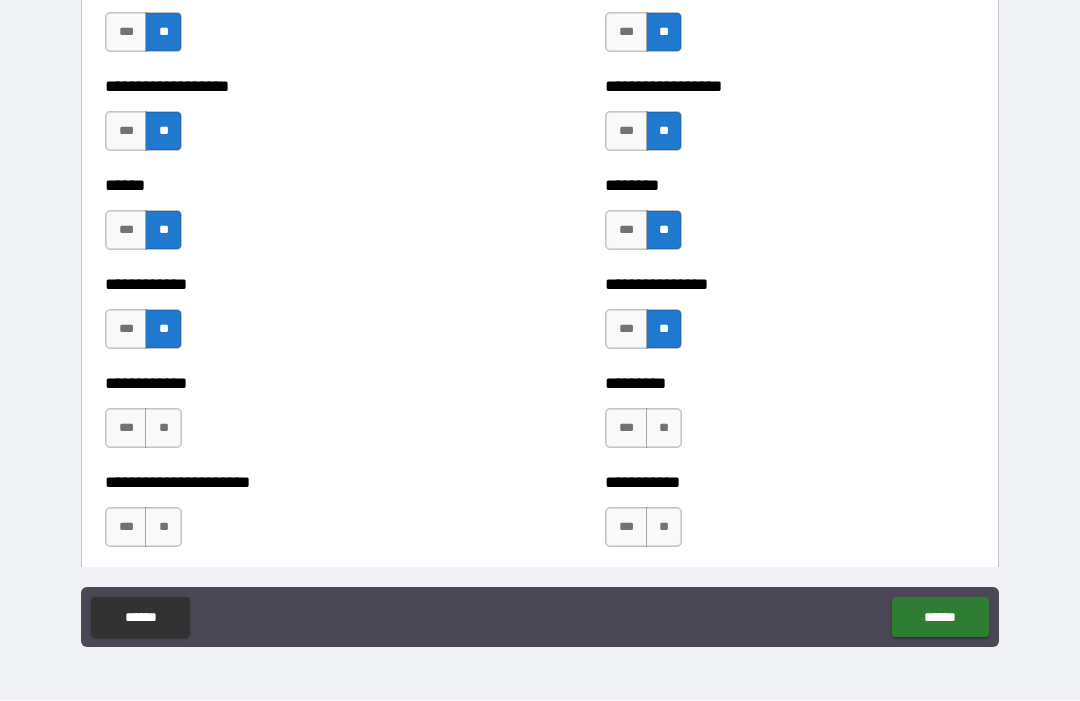 scroll, scrollTop: 4806, scrollLeft: 0, axis: vertical 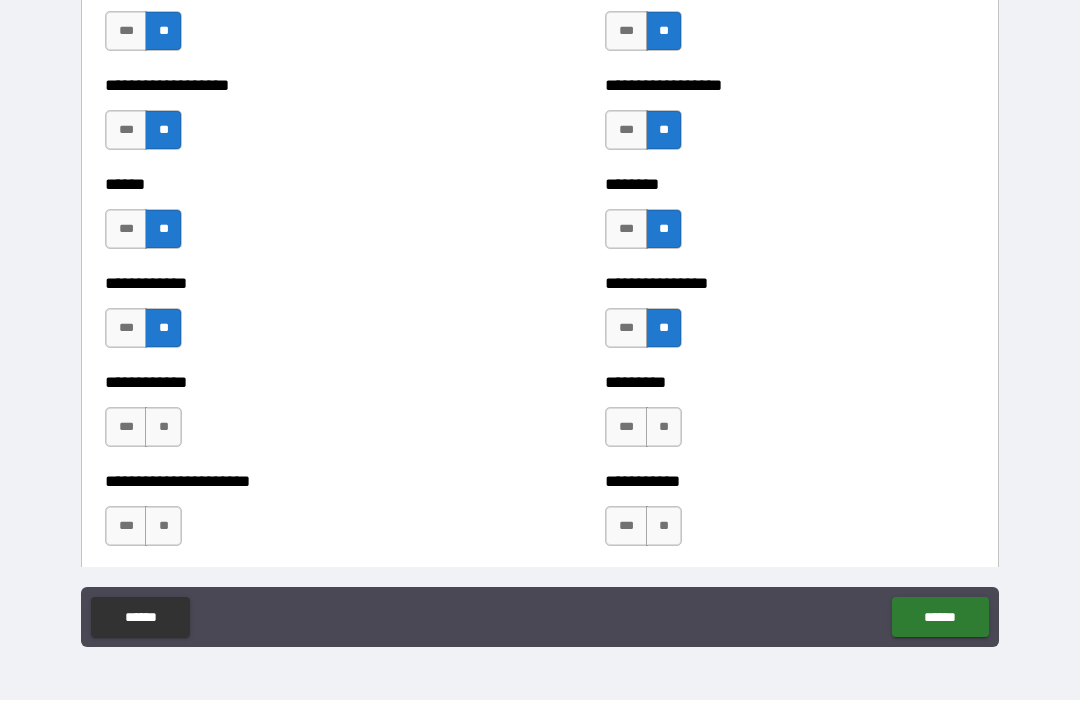 click on "**" at bounding box center [163, 428] 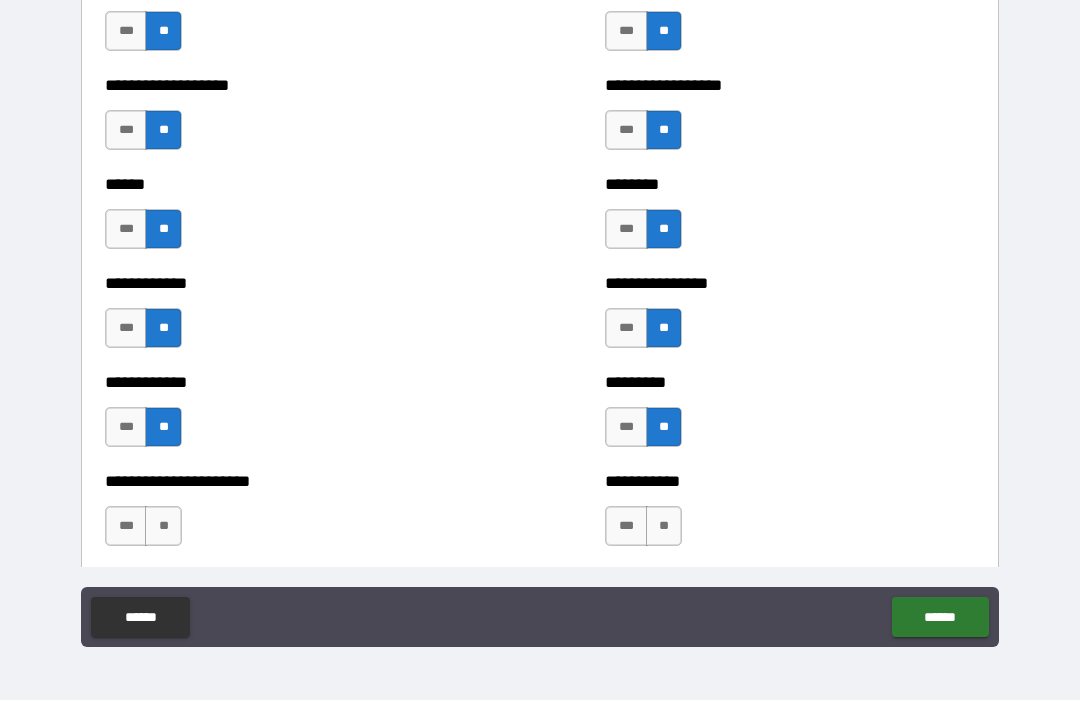click on "**" at bounding box center (163, 527) 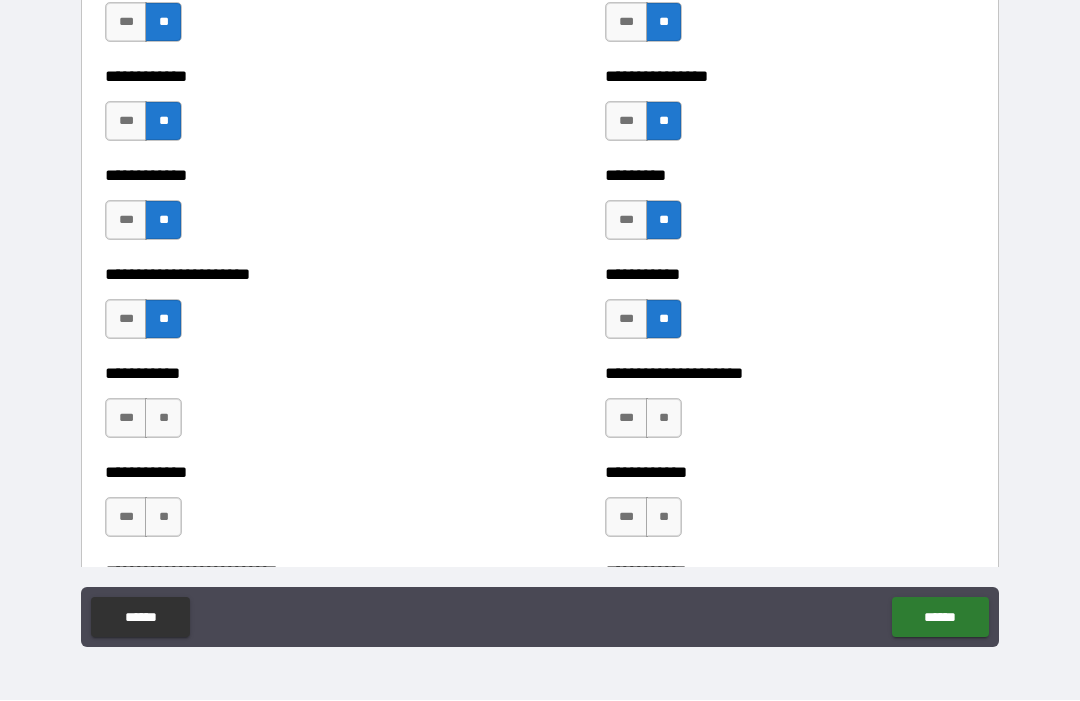 scroll, scrollTop: 5015, scrollLeft: 0, axis: vertical 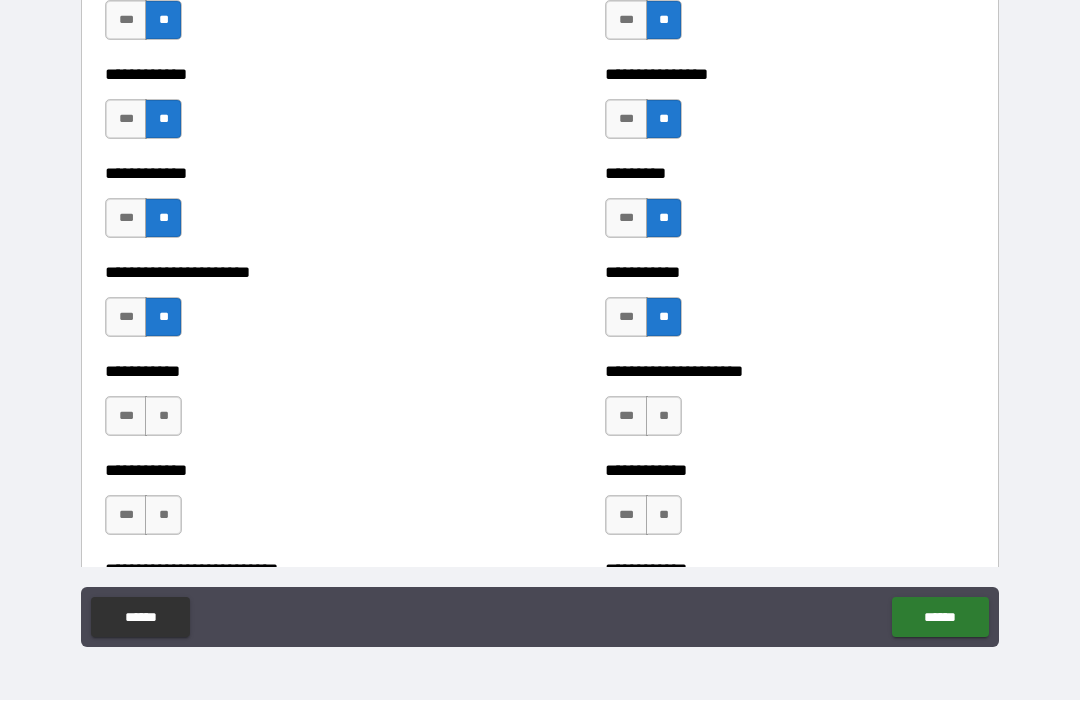 click on "**" at bounding box center (163, 417) 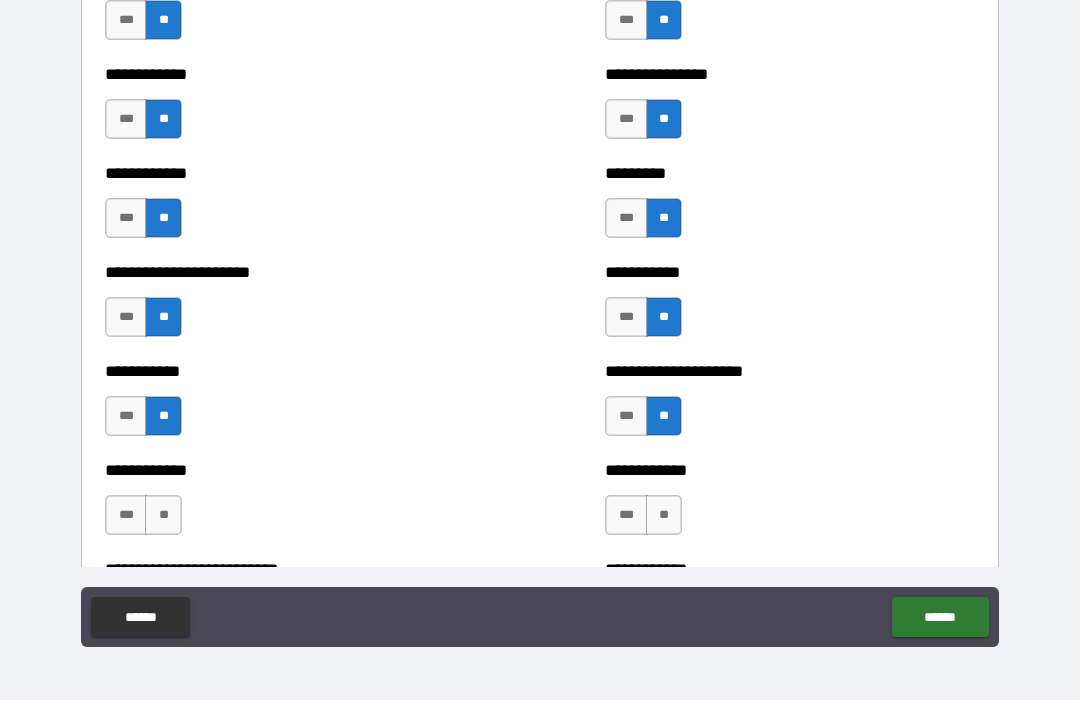 click on "**" at bounding box center (163, 516) 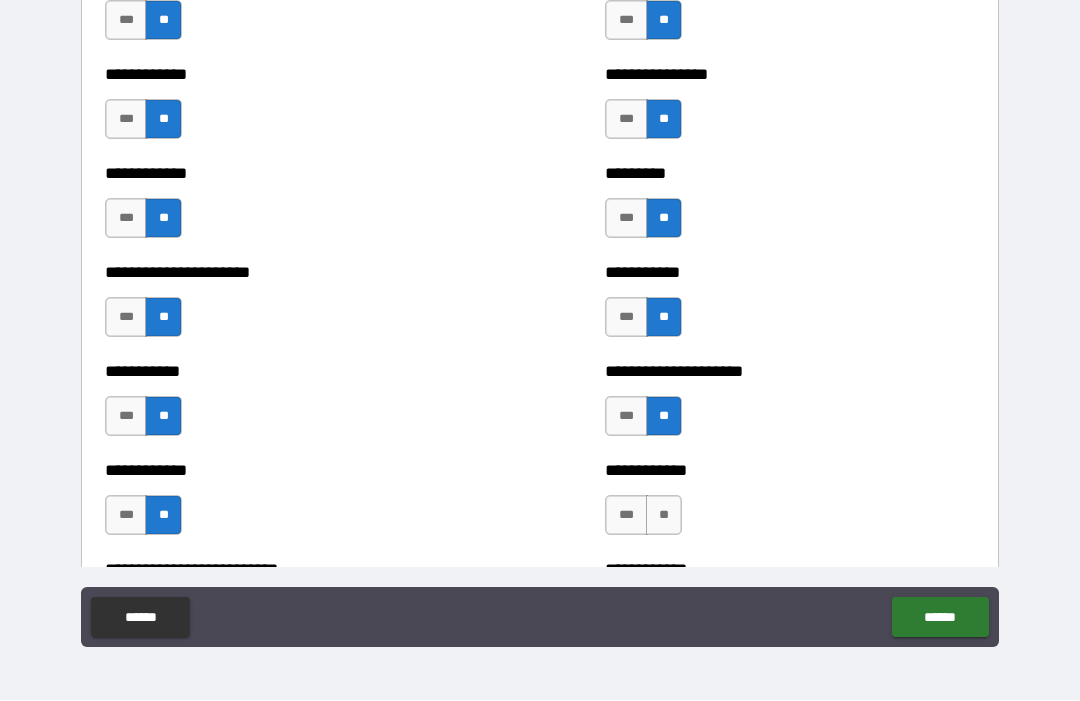 click on "**" at bounding box center [664, 516] 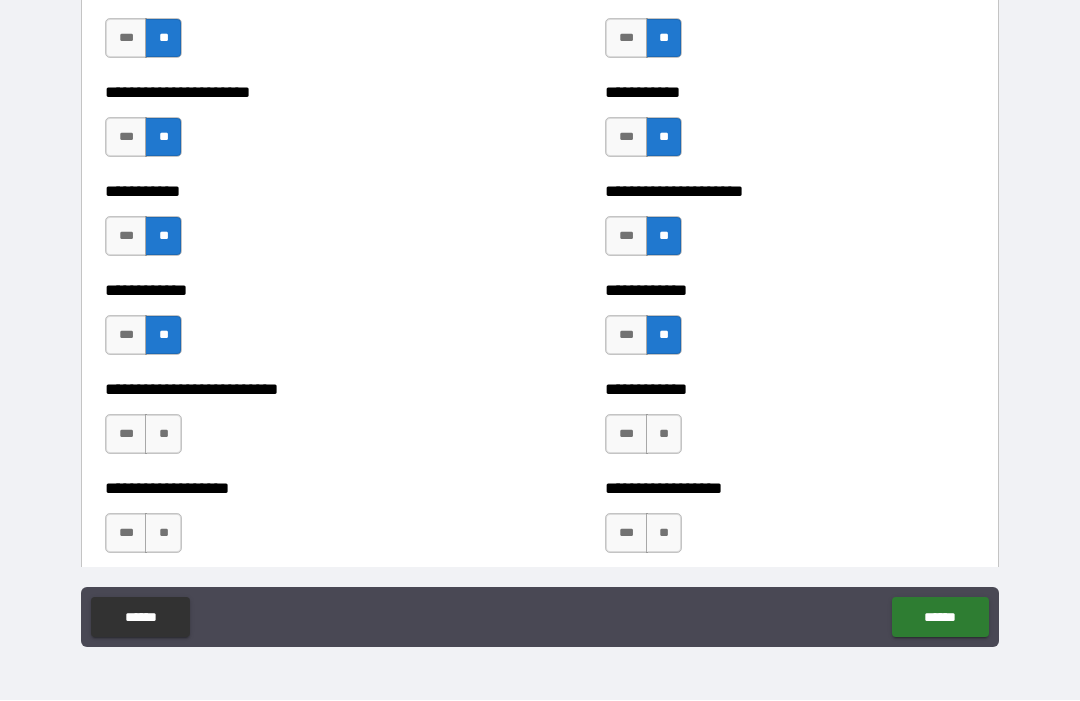 scroll, scrollTop: 5196, scrollLeft: 0, axis: vertical 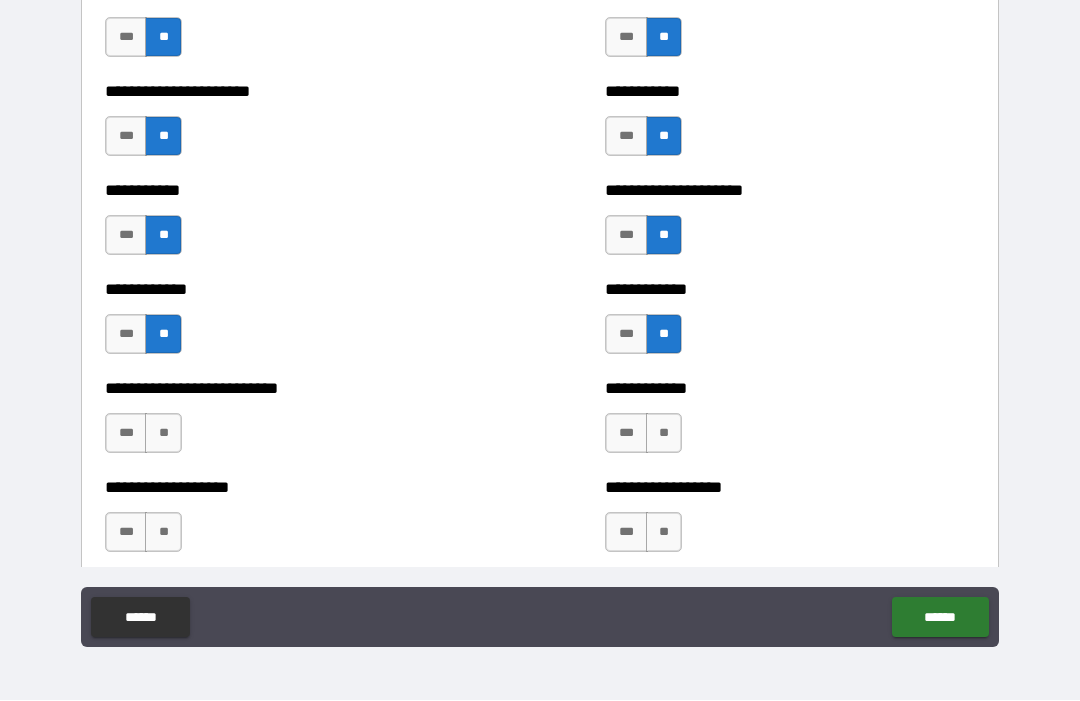 click on "**" at bounding box center (163, 434) 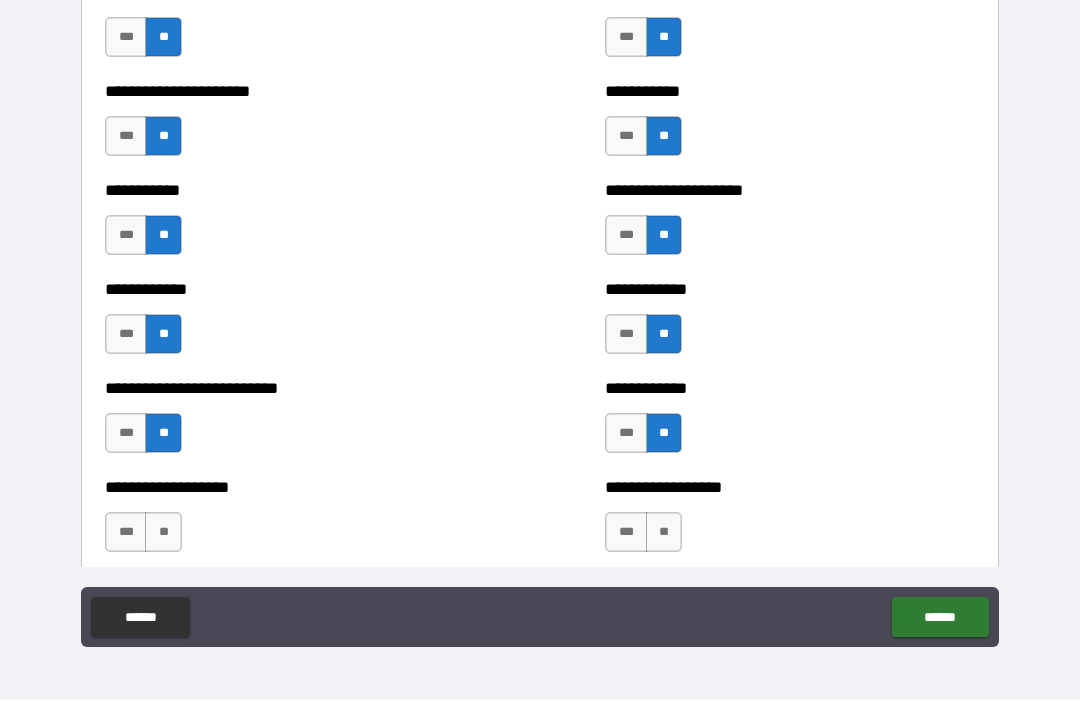 click on "**" at bounding box center (163, 533) 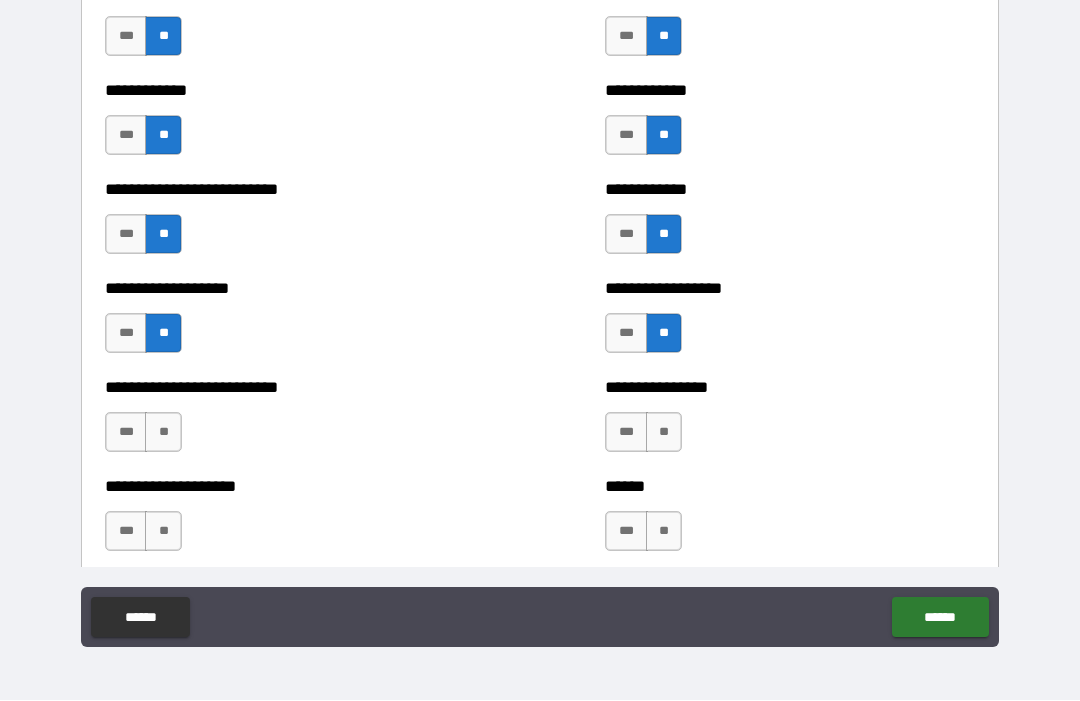 scroll, scrollTop: 5401, scrollLeft: 0, axis: vertical 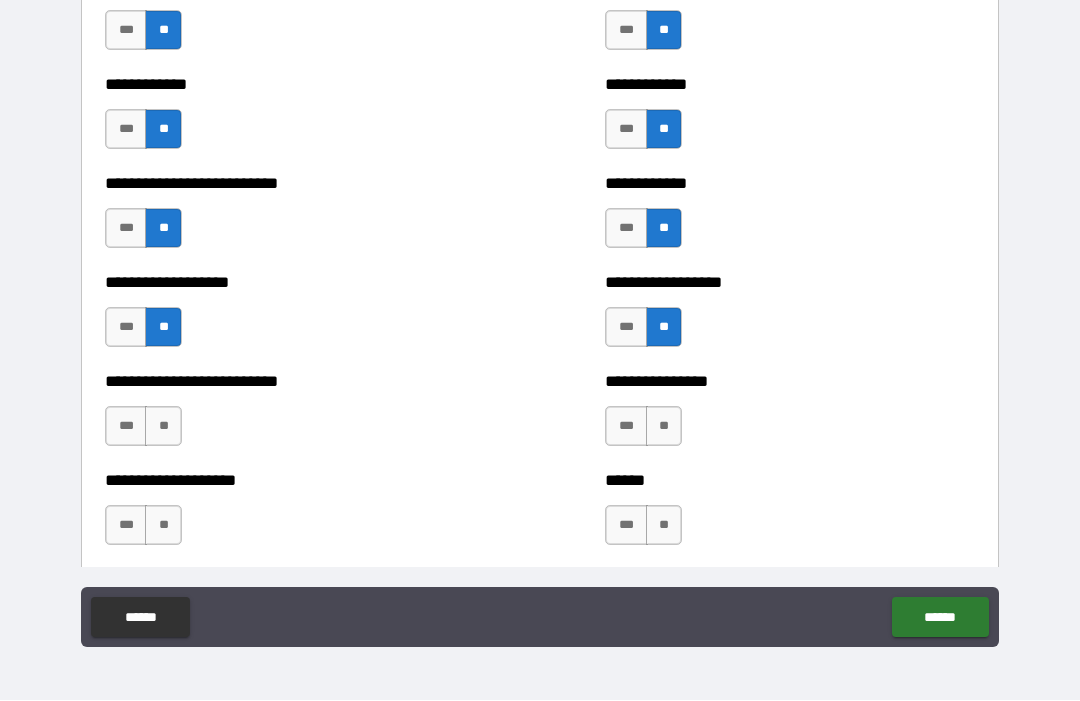 click on "**" at bounding box center [163, 427] 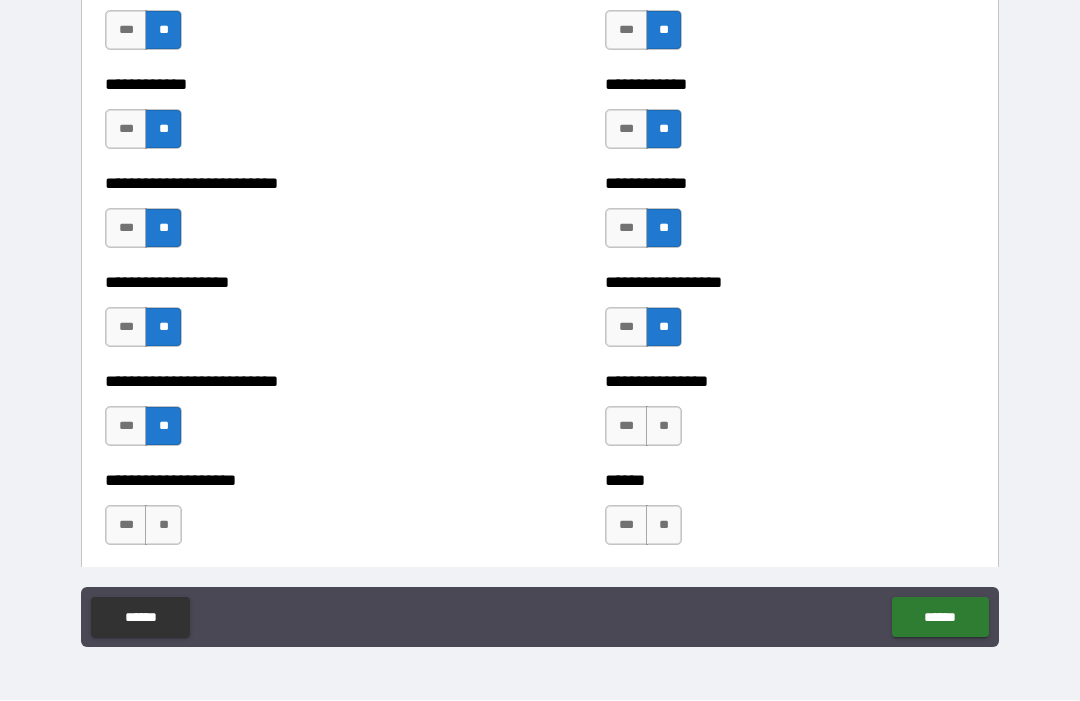 click on "**" at bounding box center [664, 427] 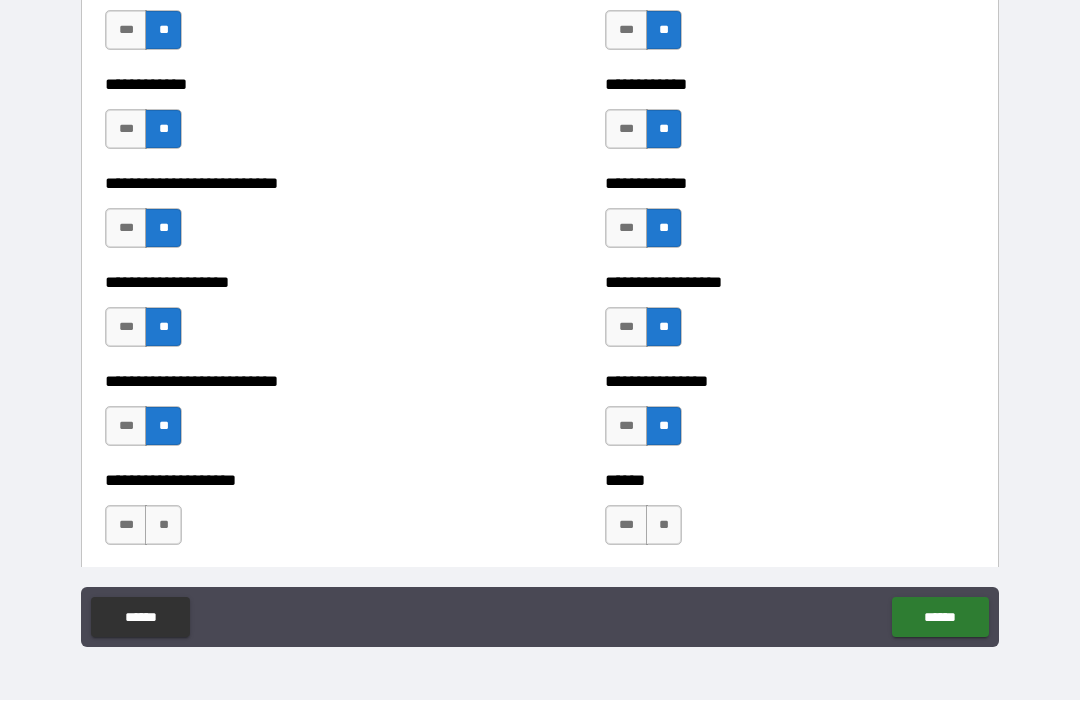 click on "**" at bounding box center (163, 526) 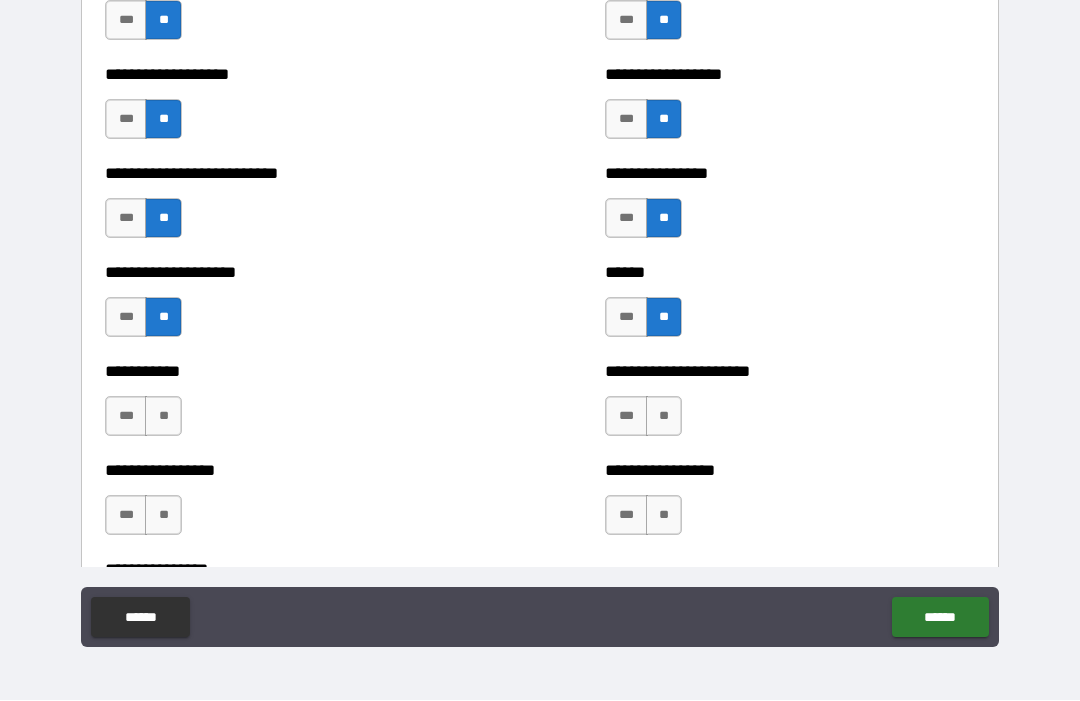 scroll, scrollTop: 5614, scrollLeft: 0, axis: vertical 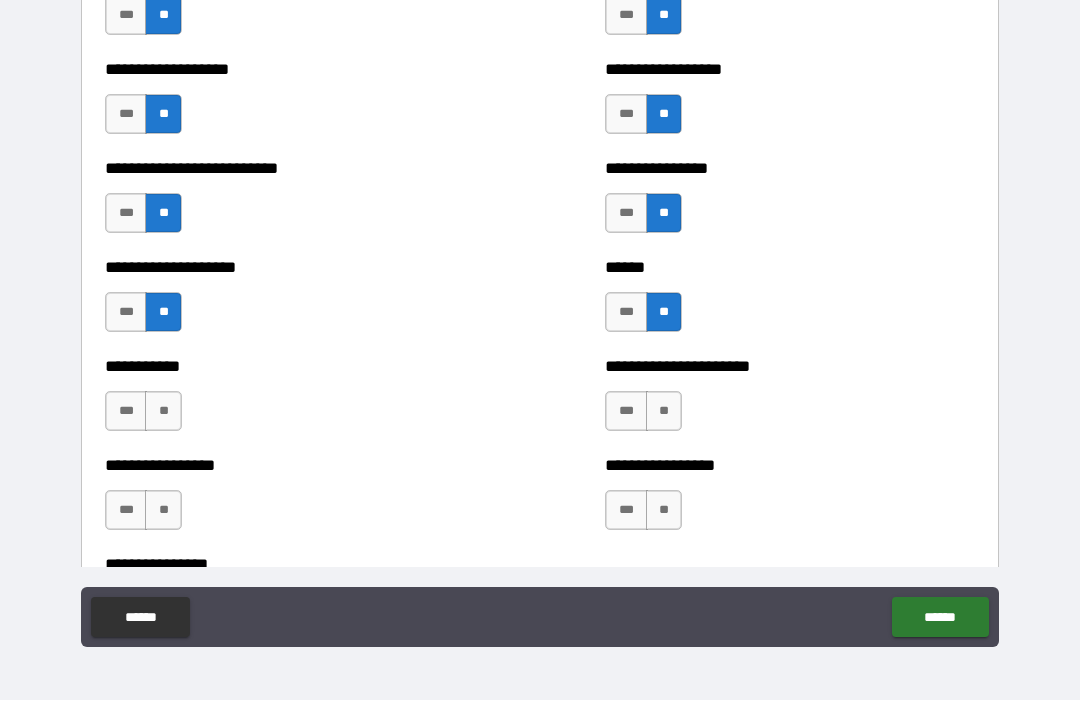 click on "**" at bounding box center (163, 412) 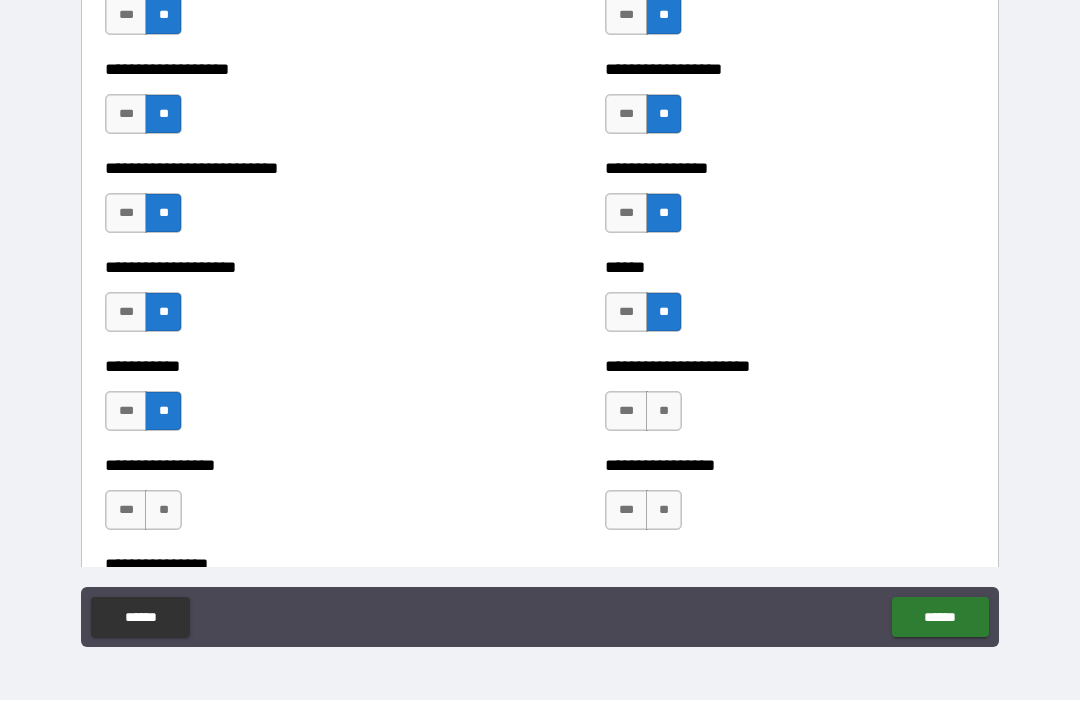 click on "**" at bounding box center [664, 412] 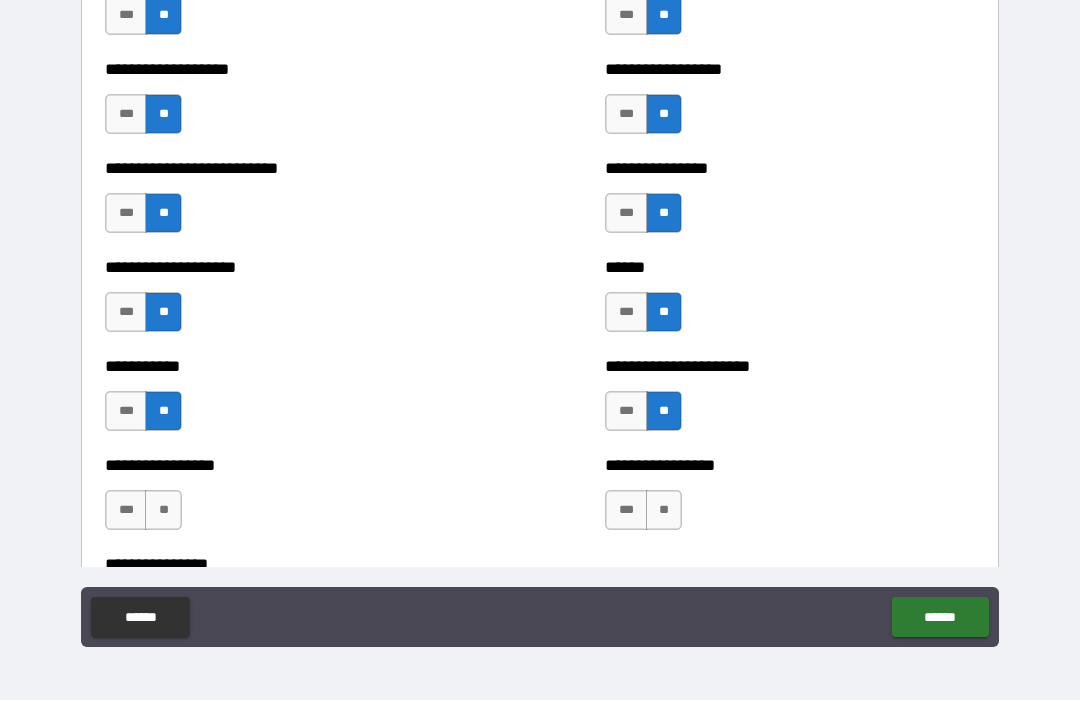 click on "**" at bounding box center [163, 511] 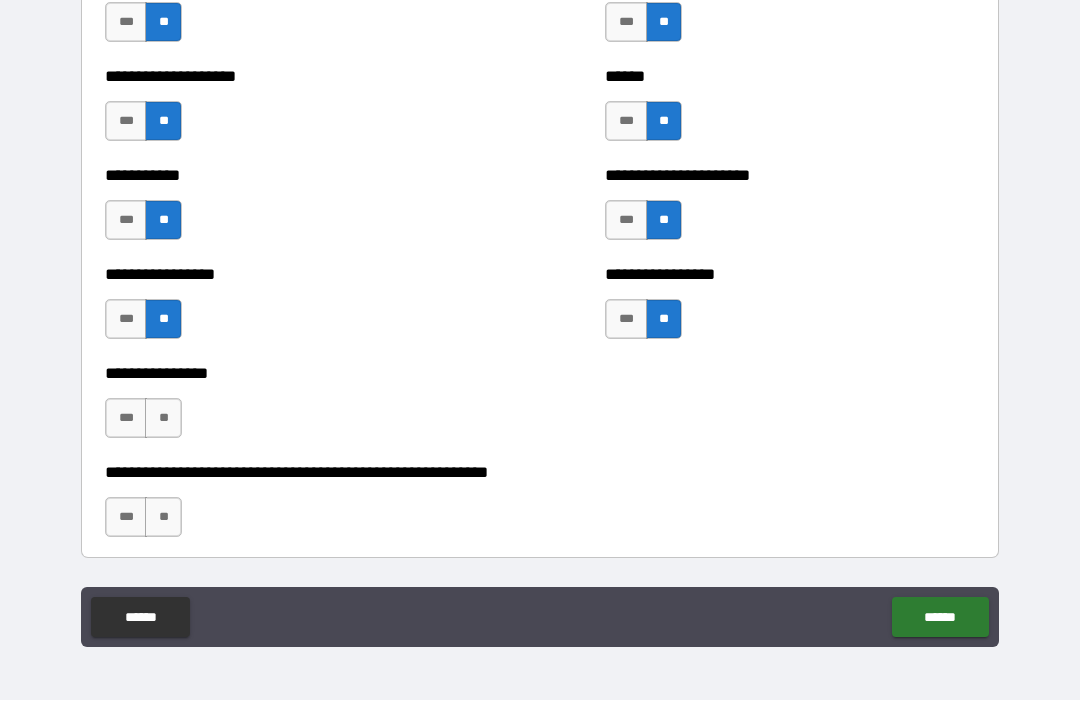 scroll, scrollTop: 5810, scrollLeft: 0, axis: vertical 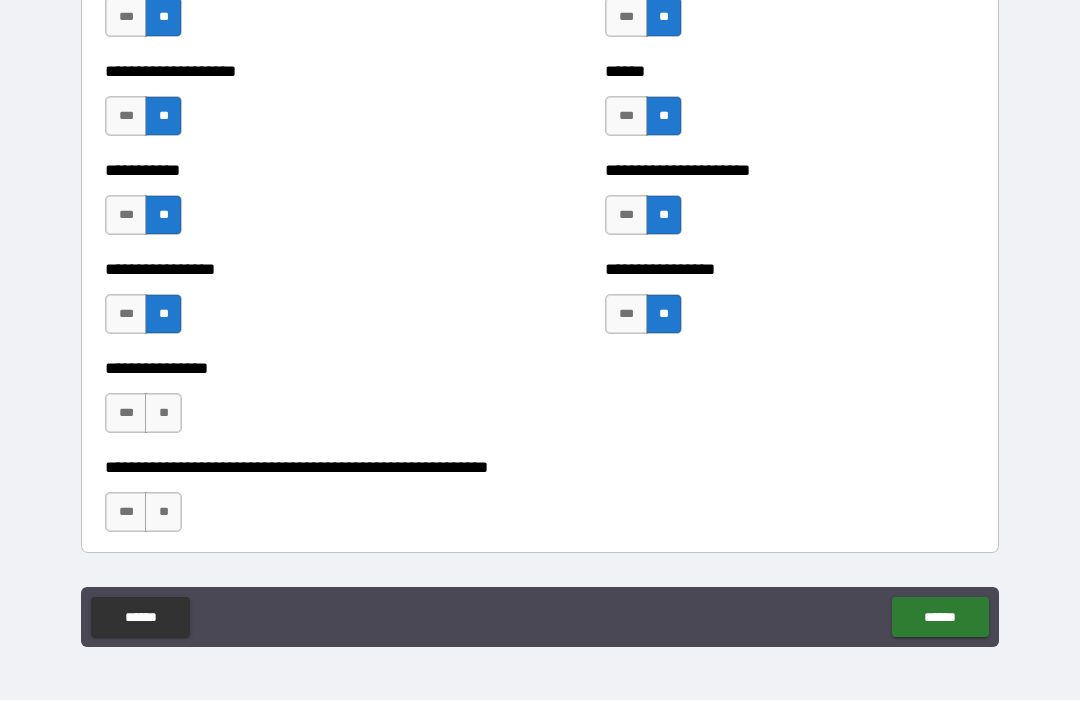 click on "**" at bounding box center (163, 414) 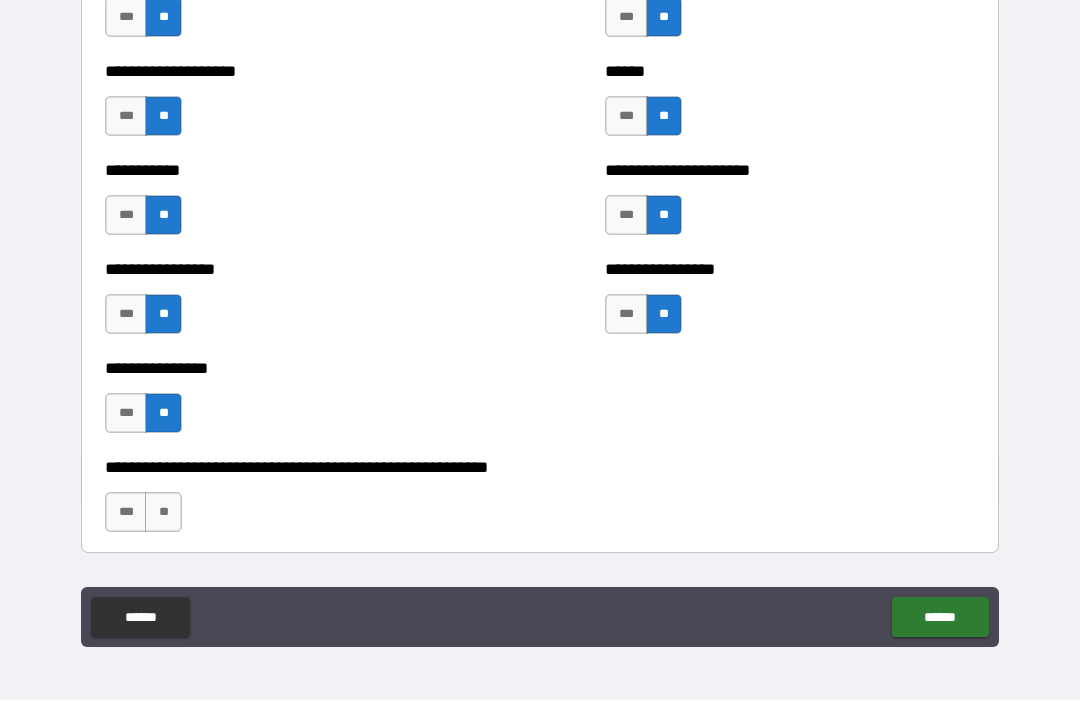 click on "**" at bounding box center [163, 513] 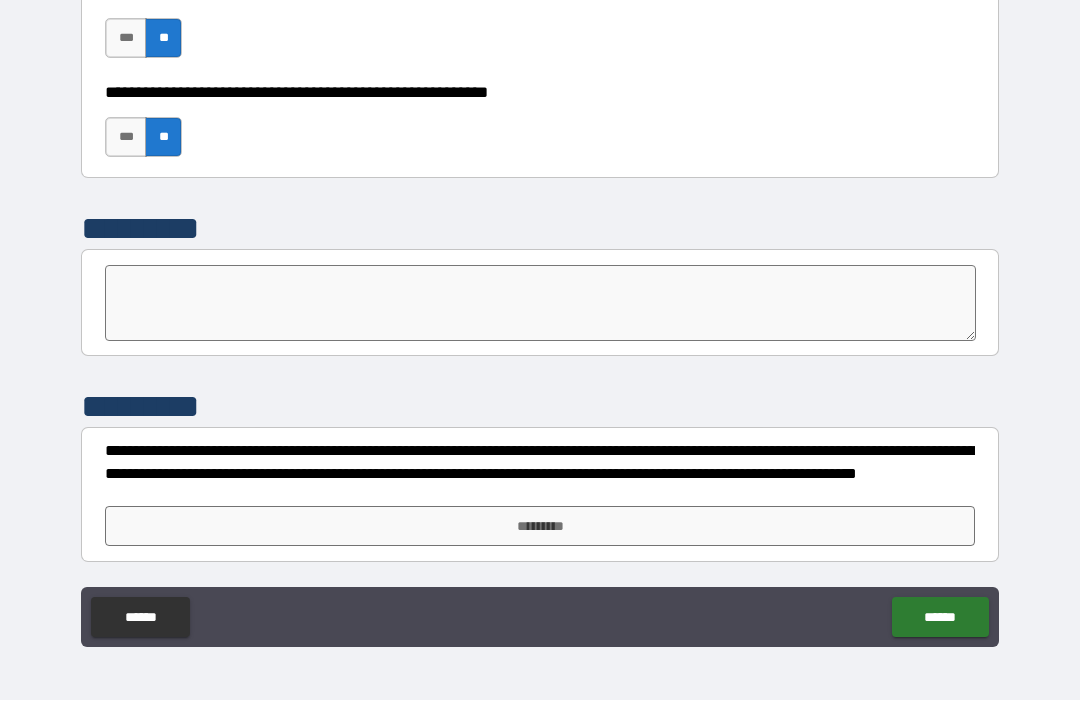 scroll, scrollTop: 6185, scrollLeft: 0, axis: vertical 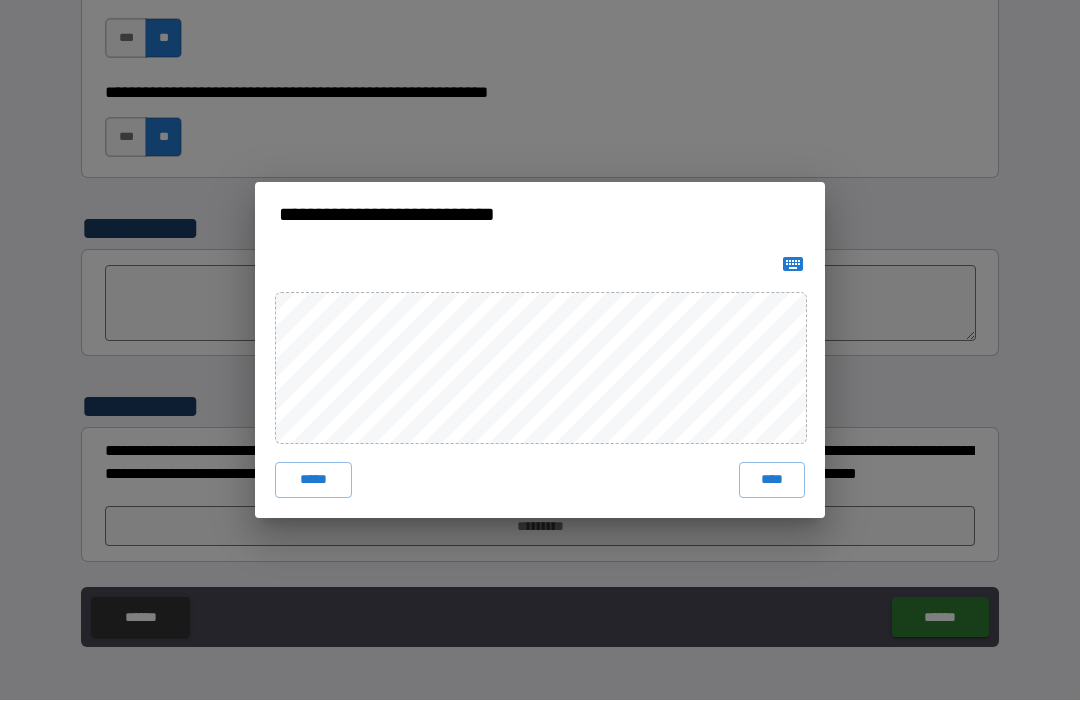 click on "****" at bounding box center [772, 481] 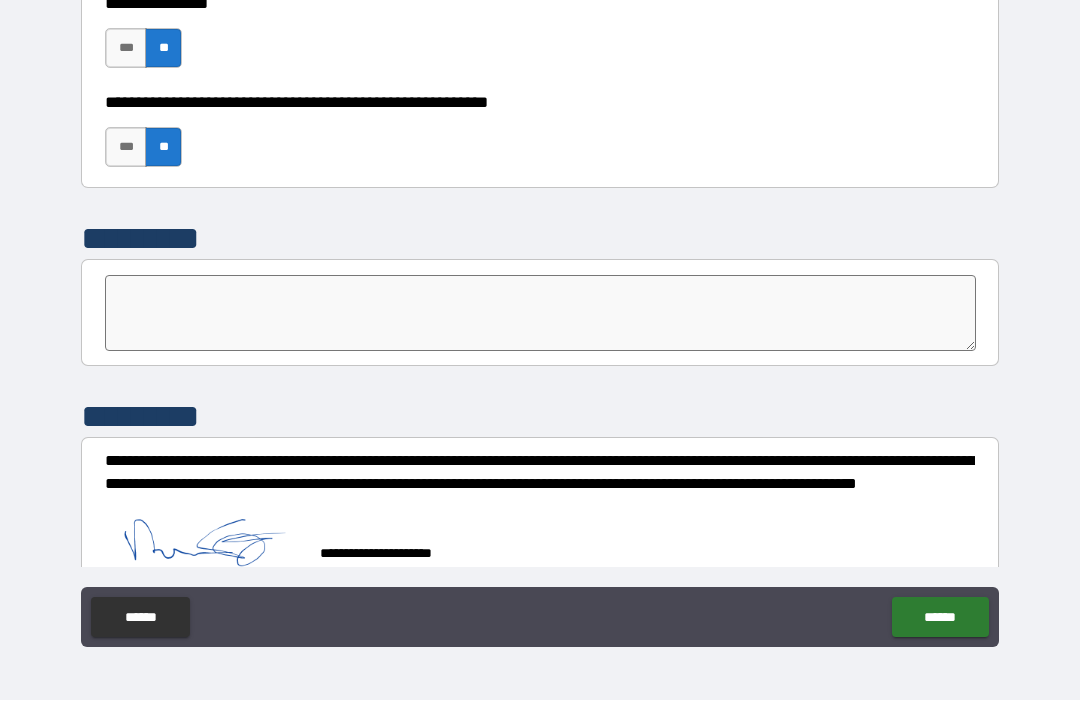 click on "******" at bounding box center [940, 618] 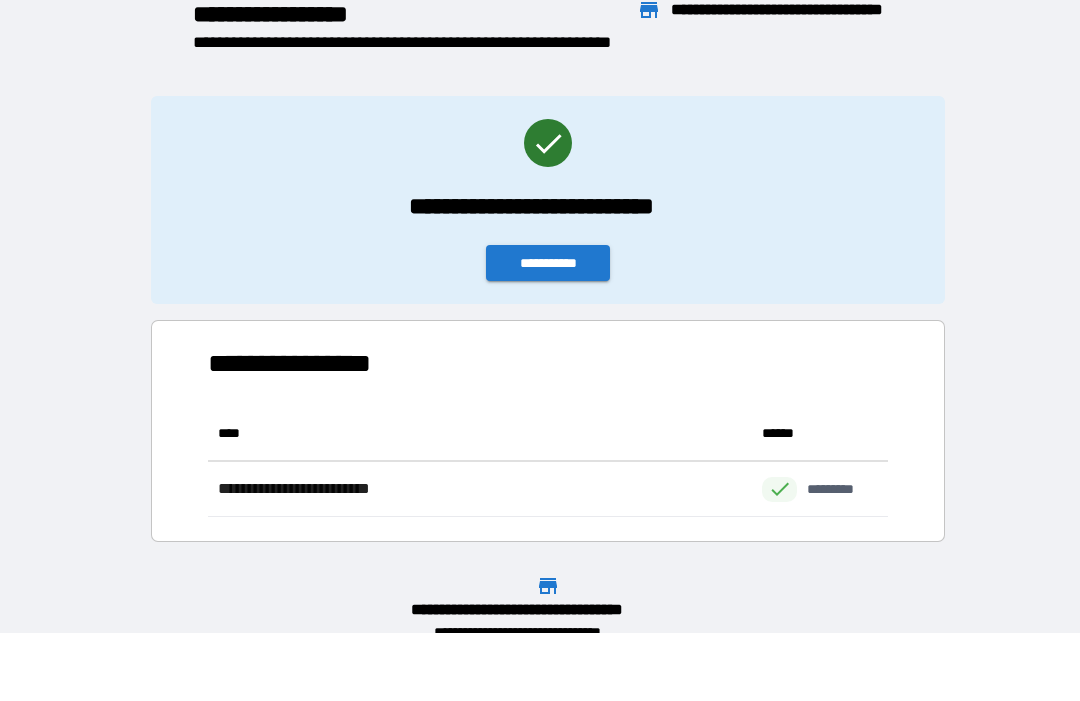 scroll, scrollTop: 1, scrollLeft: 1, axis: both 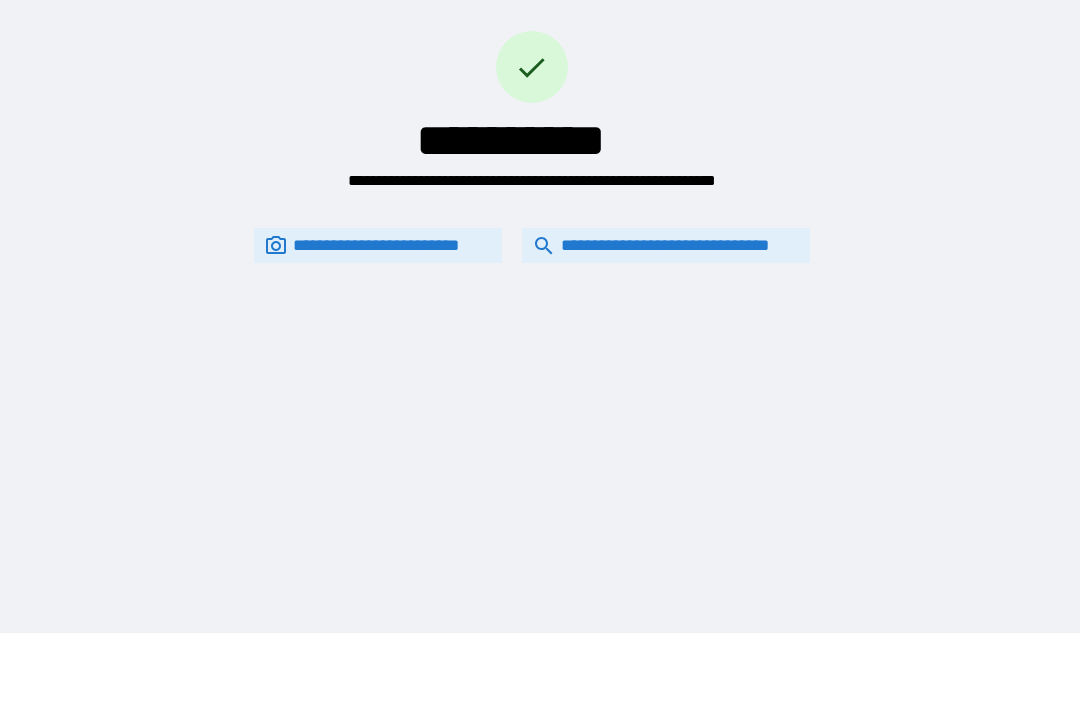 click on "**********" at bounding box center [666, 246] 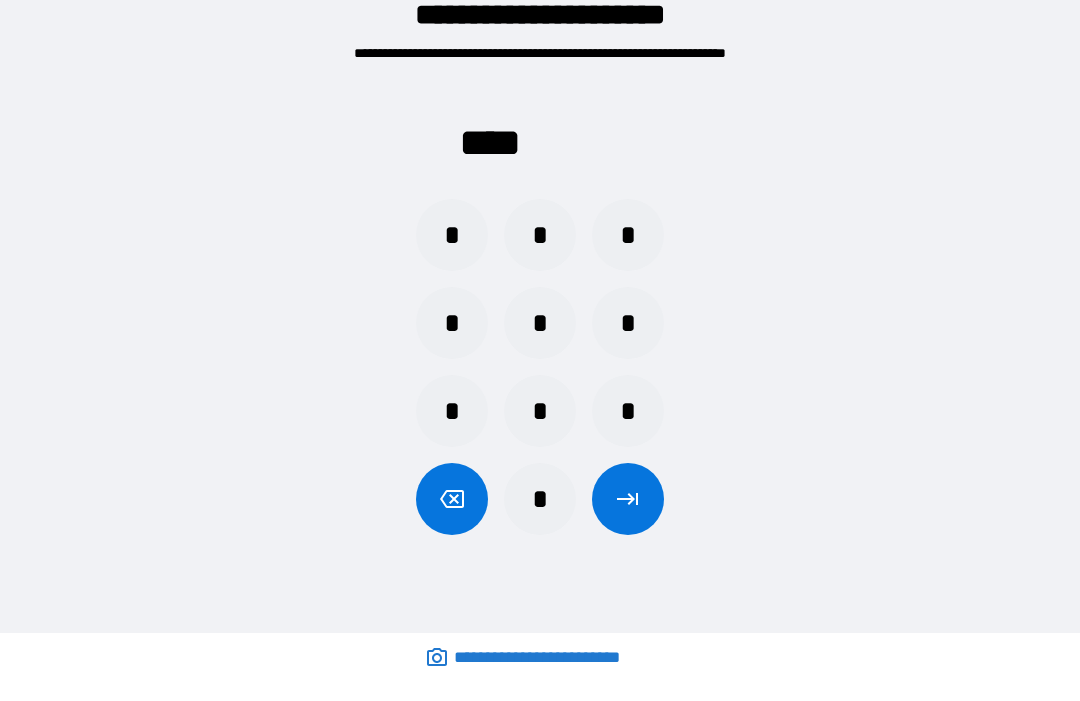 click on "*" at bounding box center [452, 236] 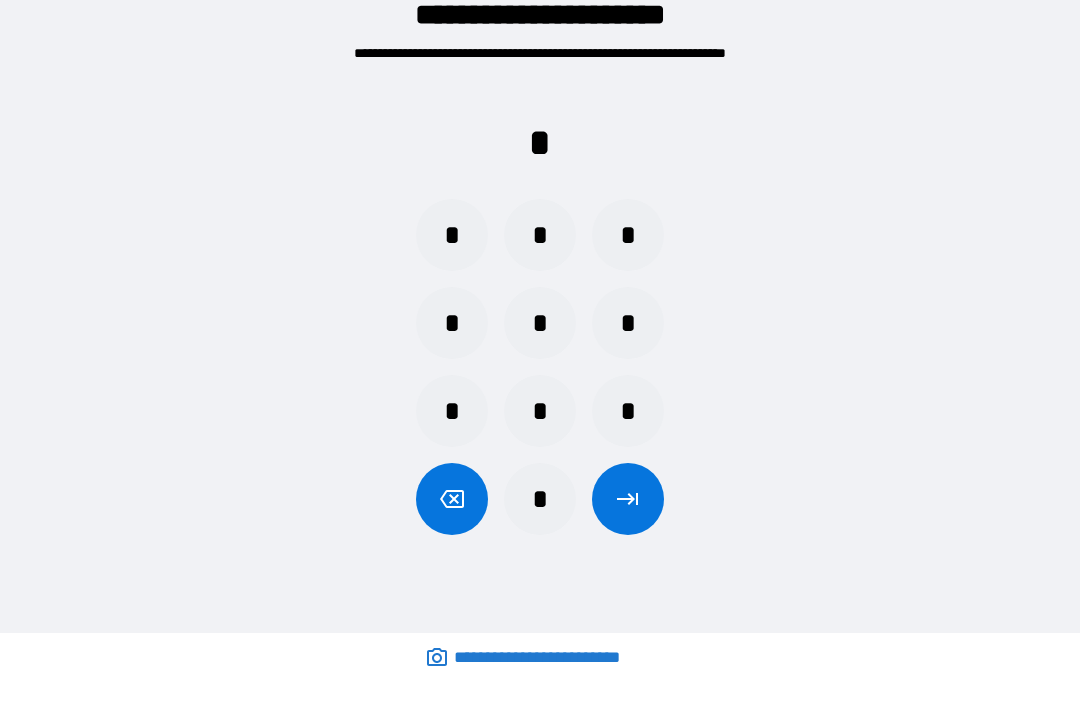 click on "*" at bounding box center (540, 236) 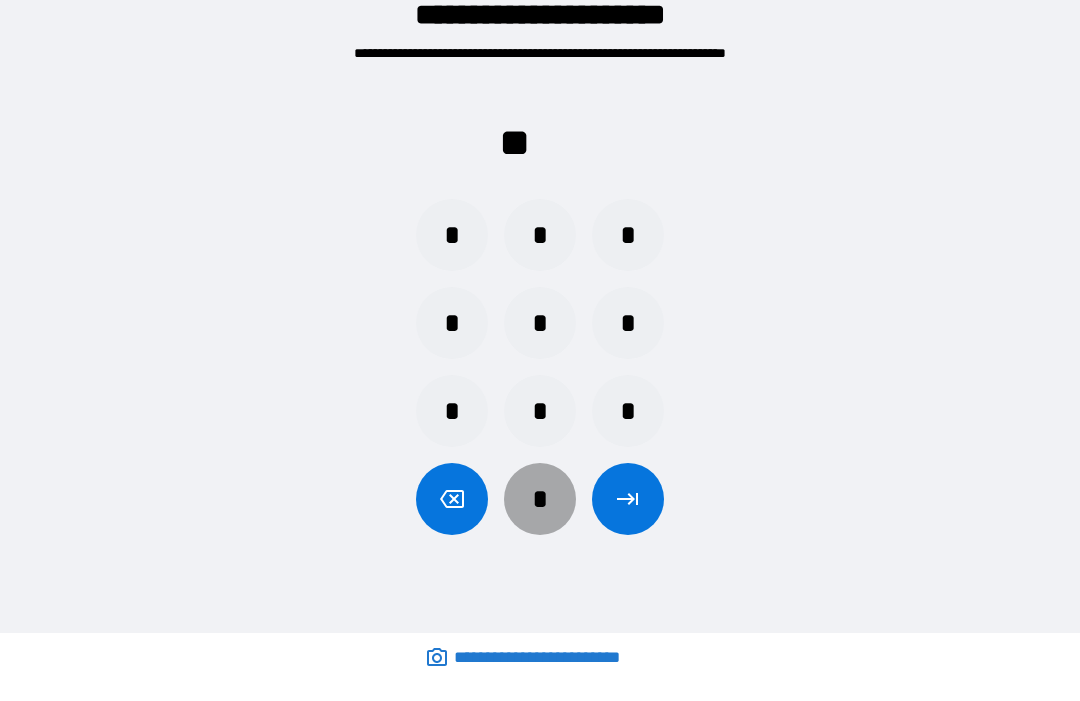 click on "*" at bounding box center (540, 500) 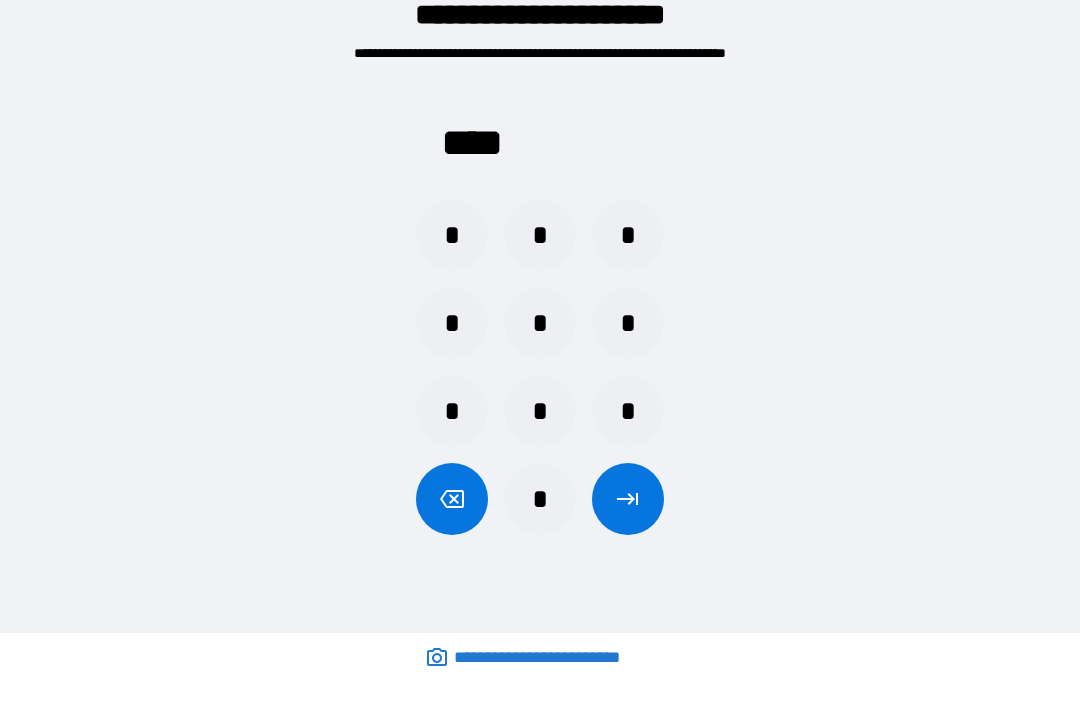 click at bounding box center (628, 500) 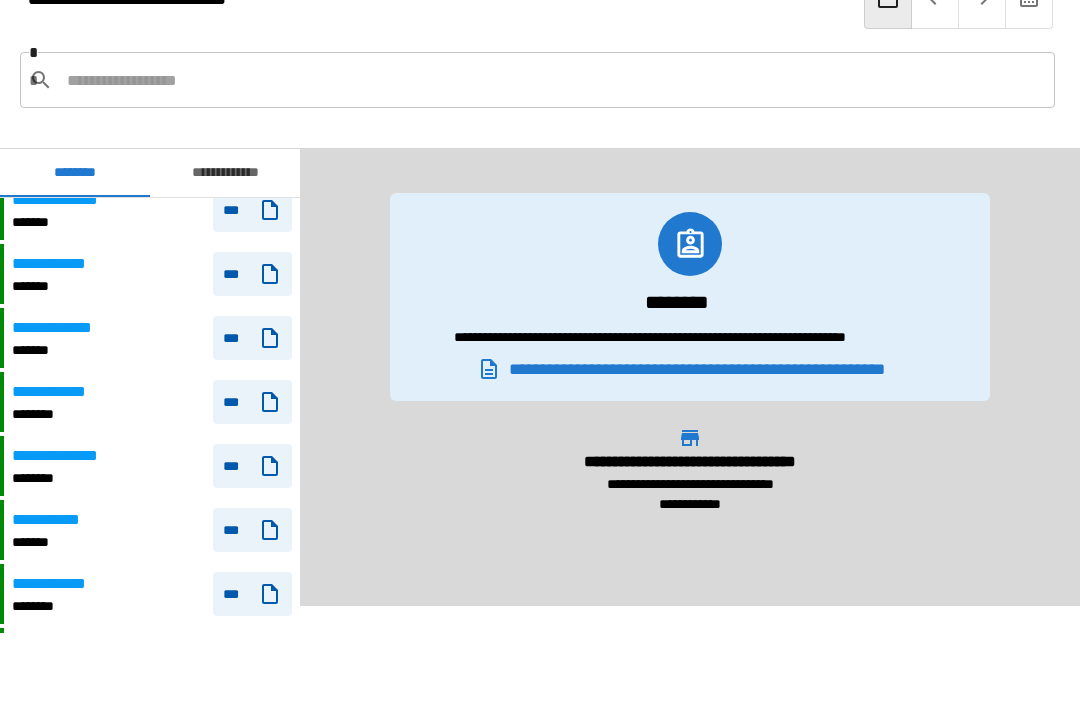 scroll, scrollTop: 502, scrollLeft: 0, axis: vertical 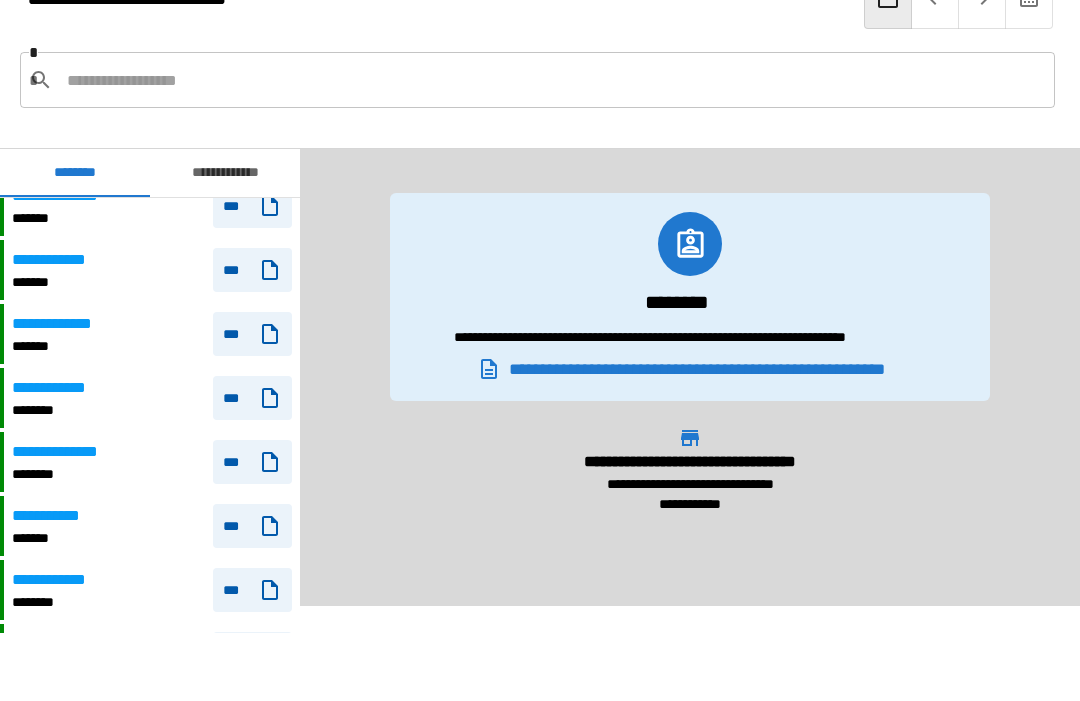 click on "********" at bounding box center (64, 603) 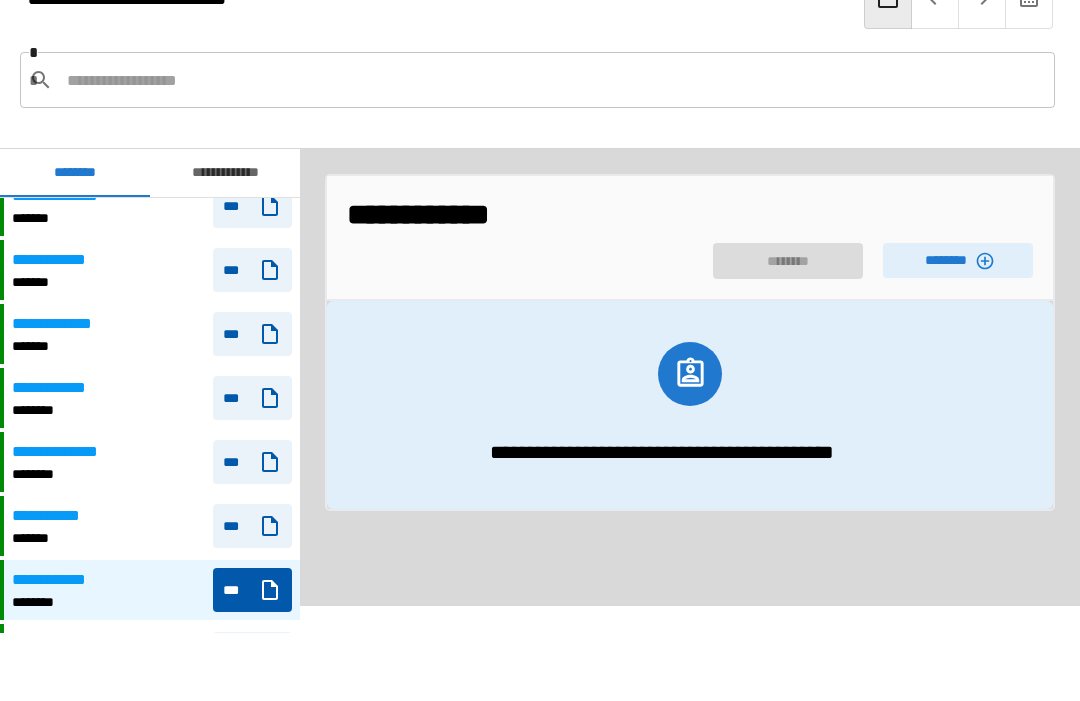 click on "********" at bounding box center [958, 261] 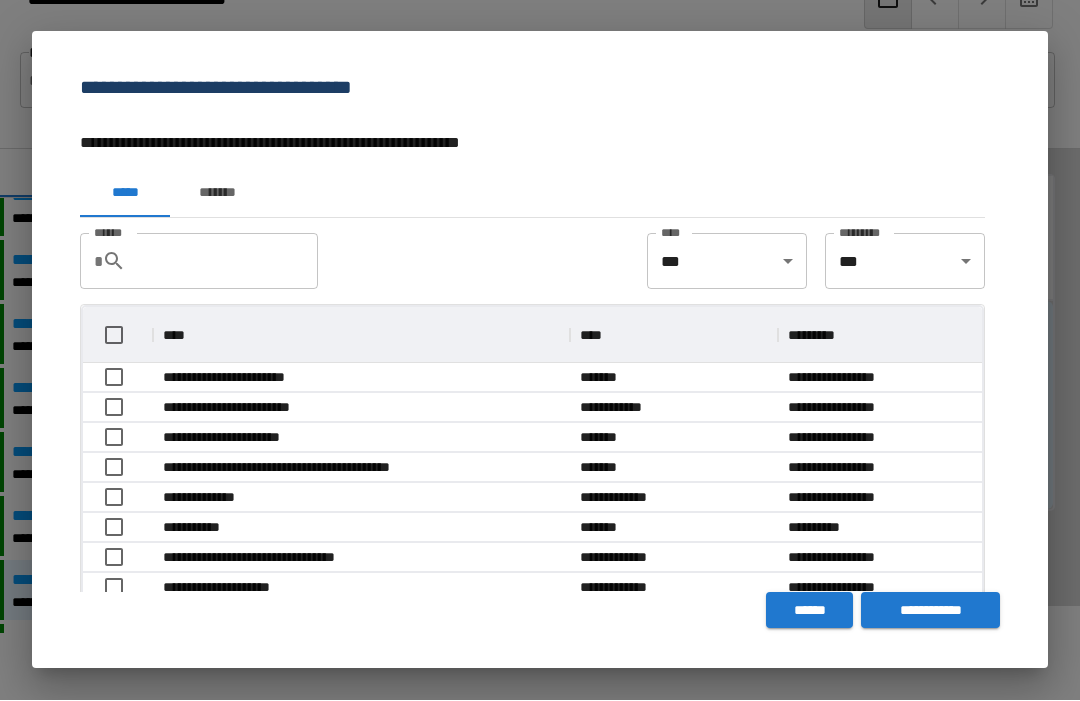 scroll, scrollTop: 356, scrollLeft: 899, axis: both 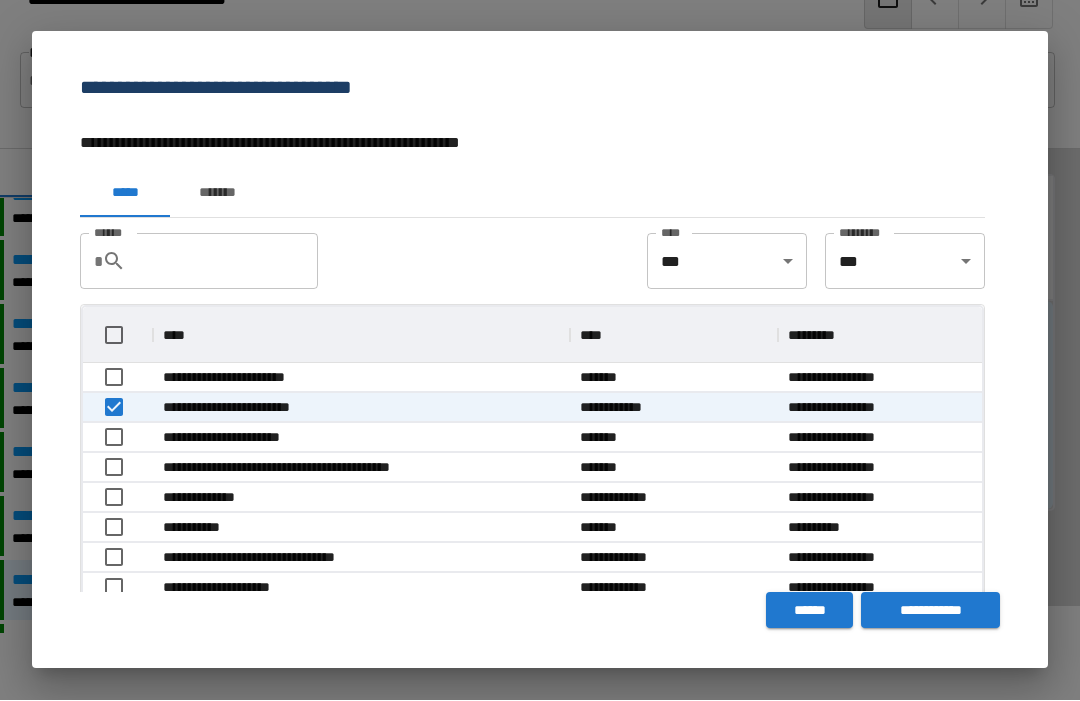 click on "**********" at bounding box center [930, 611] 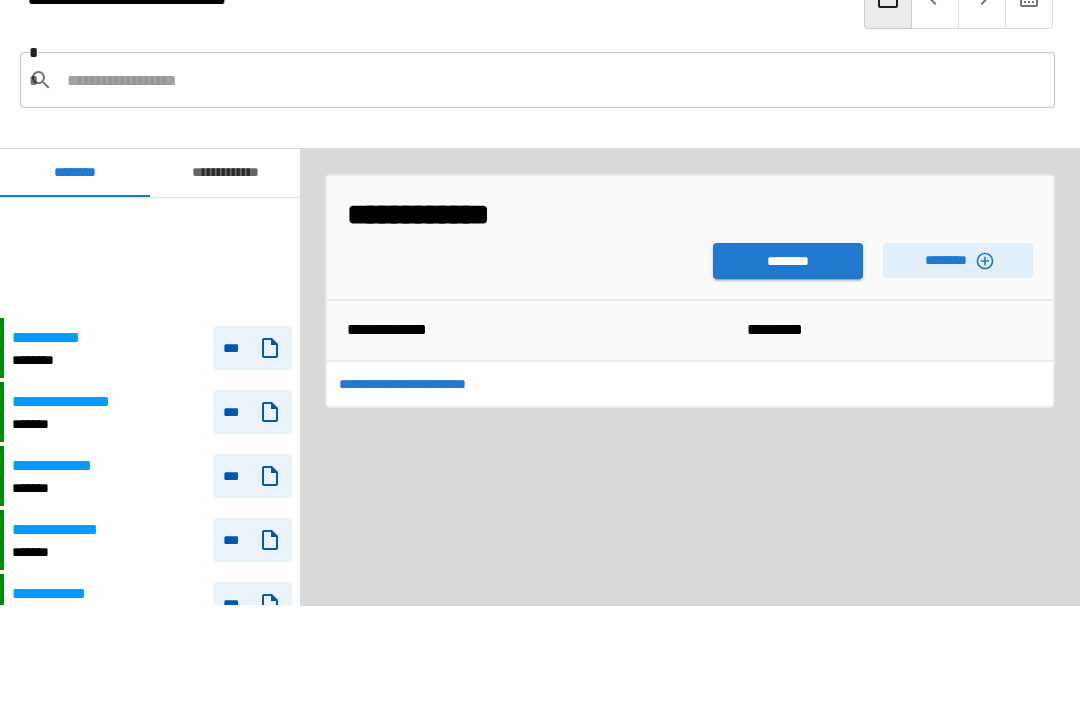 scroll, scrollTop: 120, scrollLeft: 0, axis: vertical 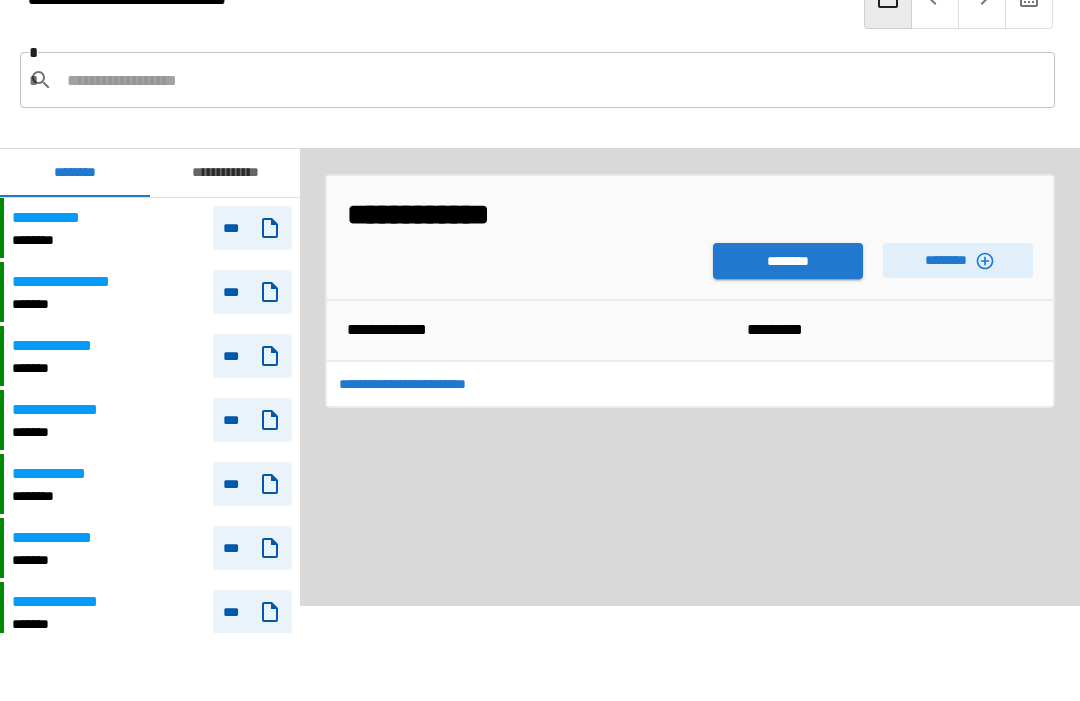 click on "********" at bounding box center [788, 262] 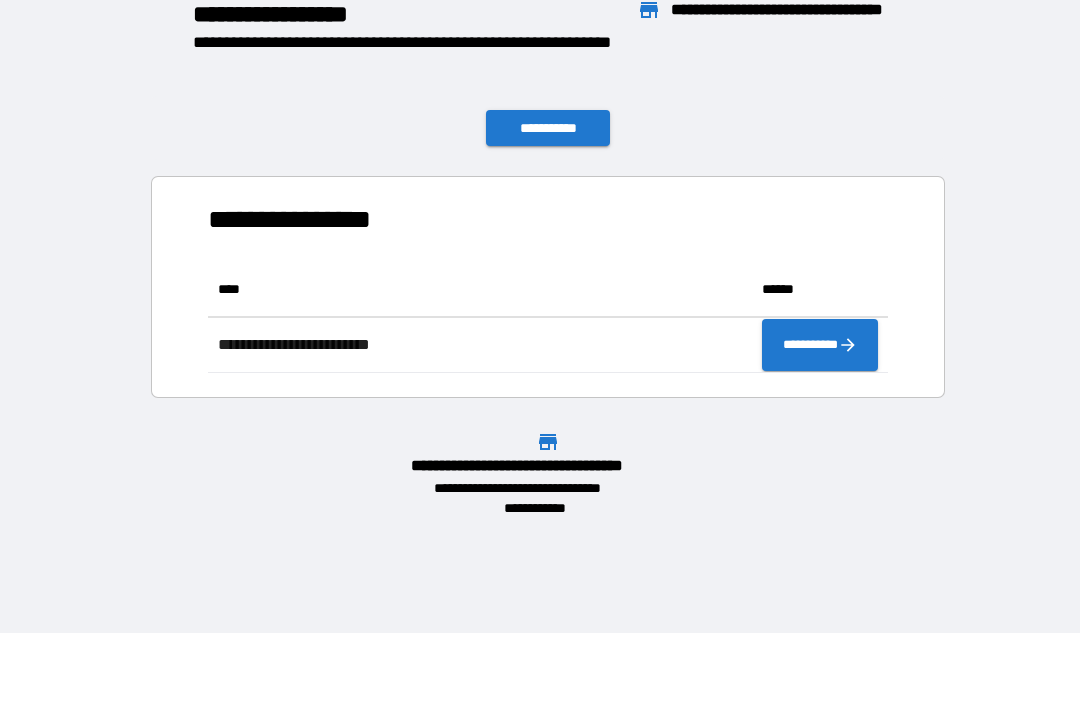 scroll, scrollTop: 1, scrollLeft: 1, axis: both 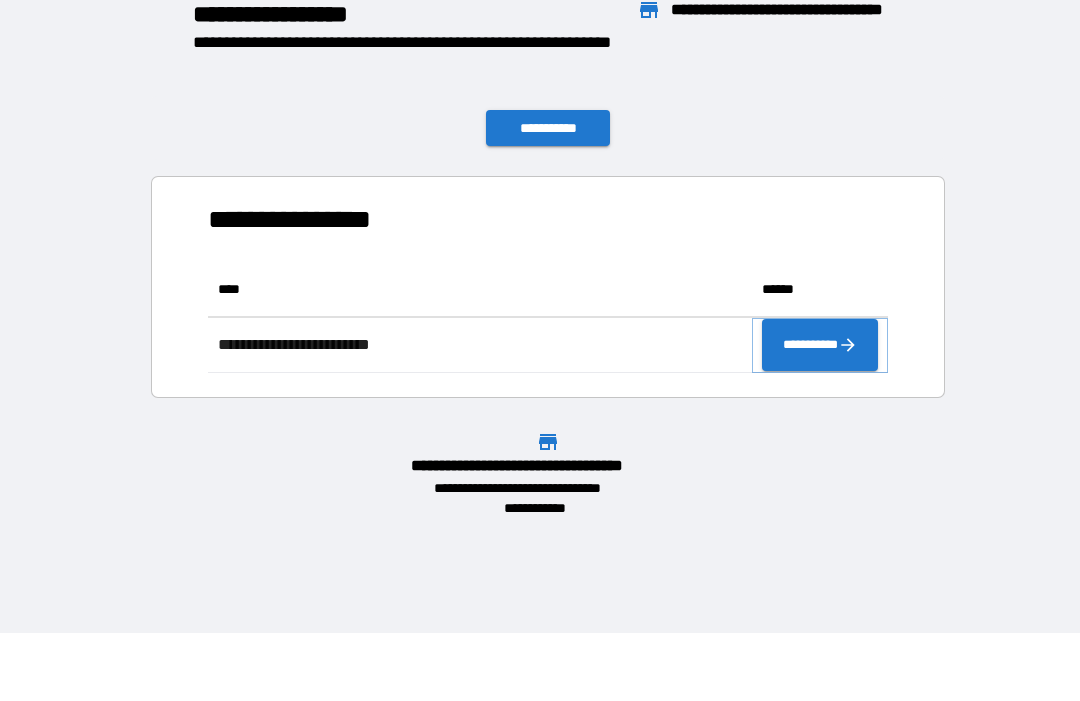 click on "**********" at bounding box center (820, 346) 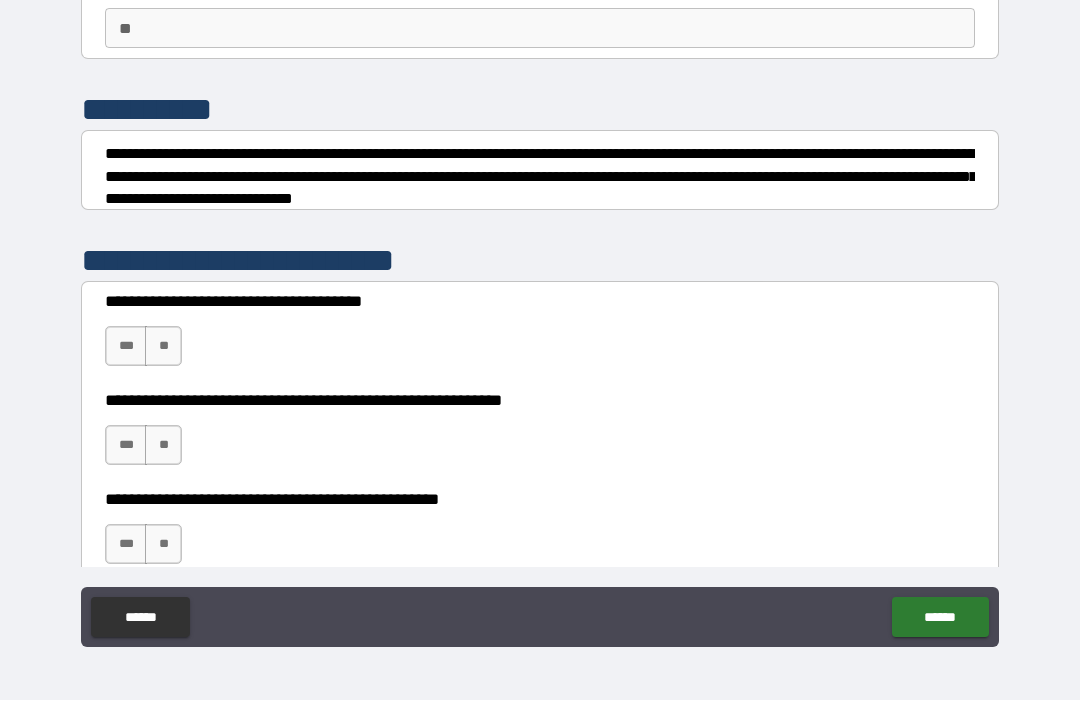 scroll, scrollTop: 176, scrollLeft: 0, axis: vertical 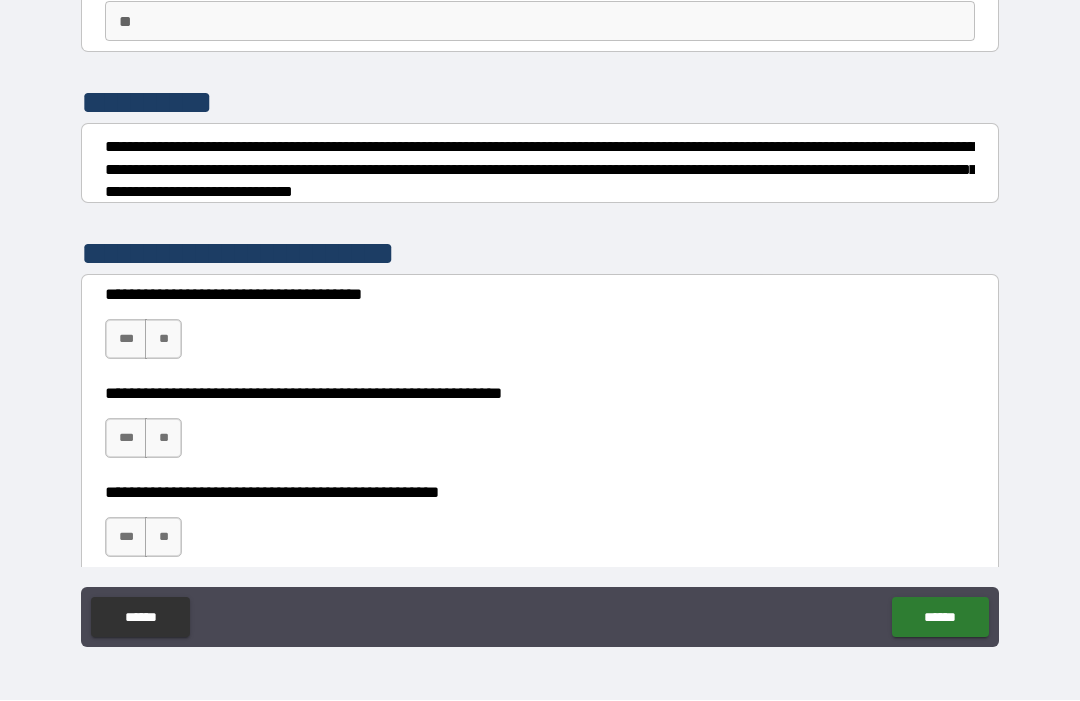 click on "***" at bounding box center [126, 340] 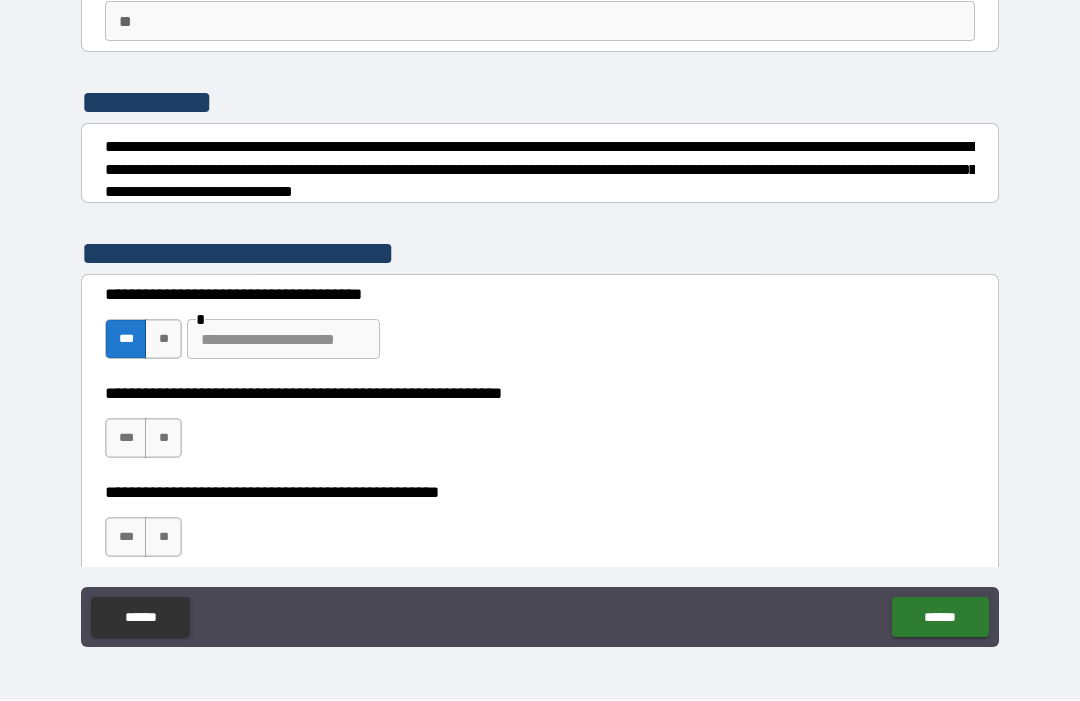 click on "**" at bounding box center (163, 439) 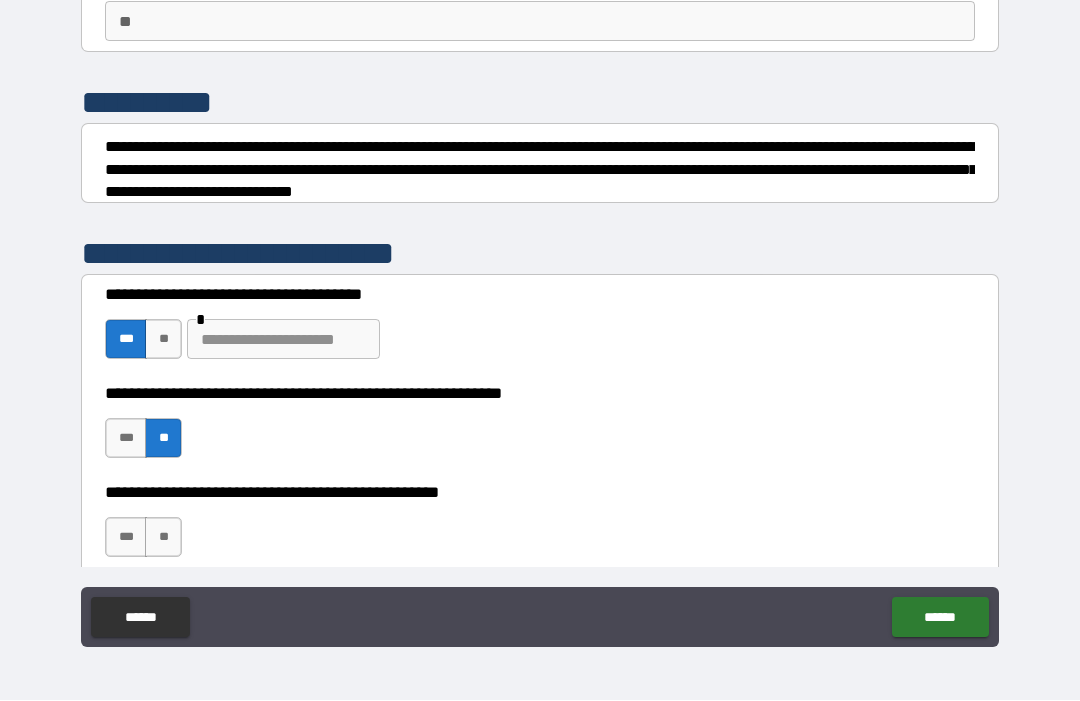 click on "**" at bounding box center (163, 538) 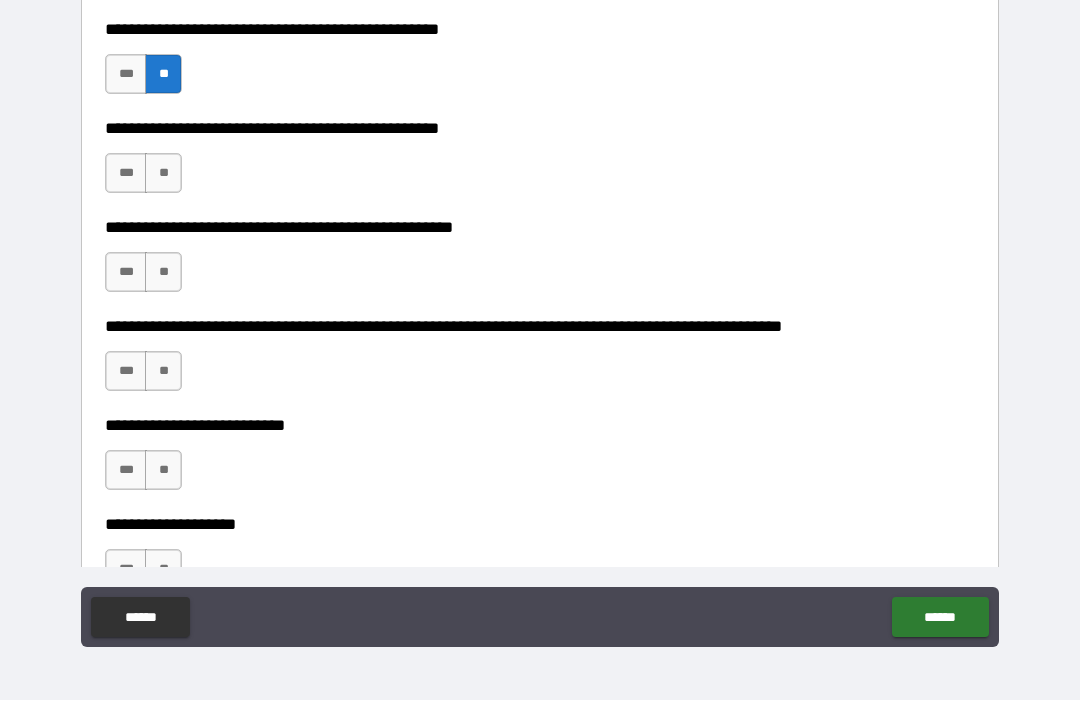 scroll, scrollTop: 639, scrollLeft: 0, axis: vertical 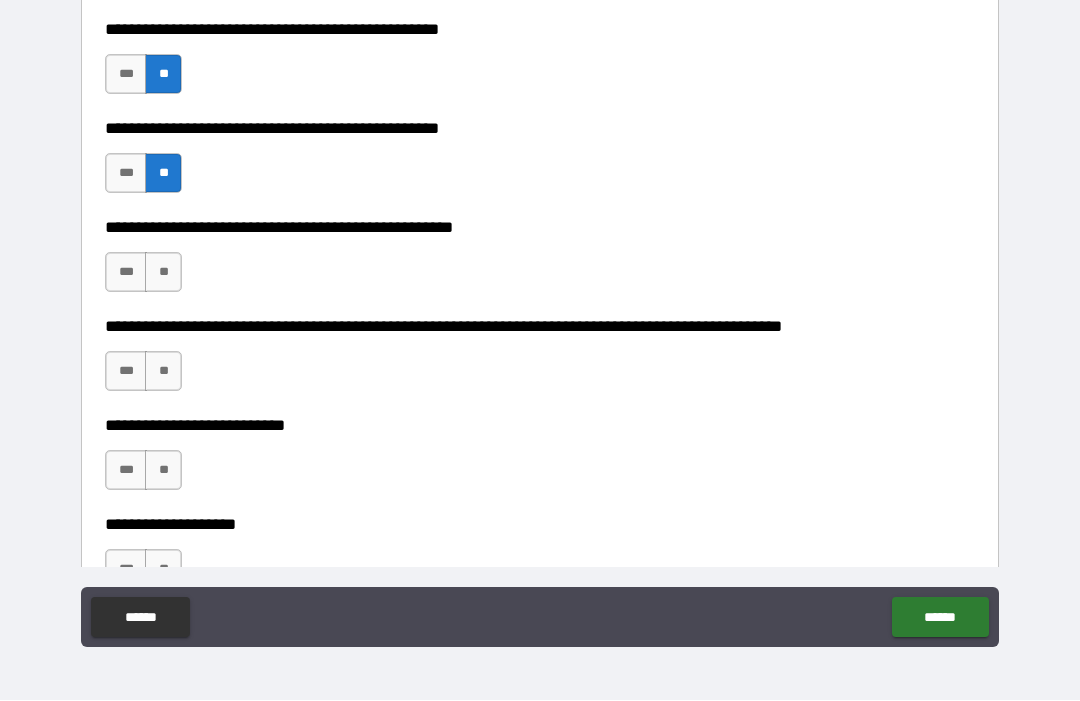 click on "**" at bounding box center (163, 273) 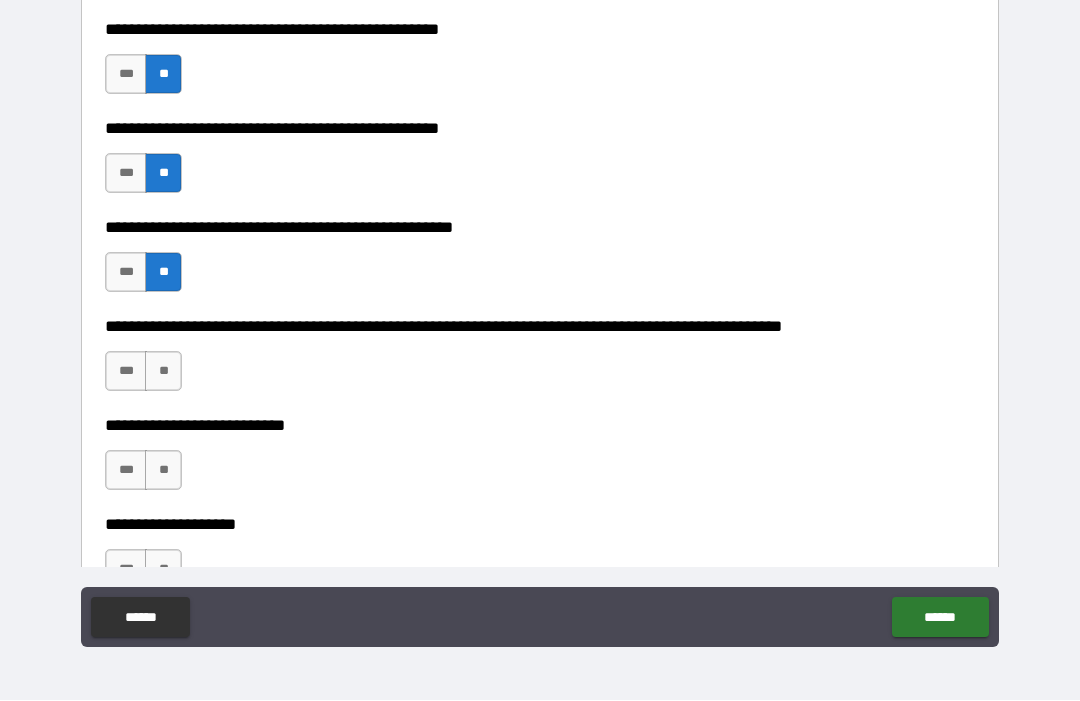 click on "**" at bounding box center (163, 372) 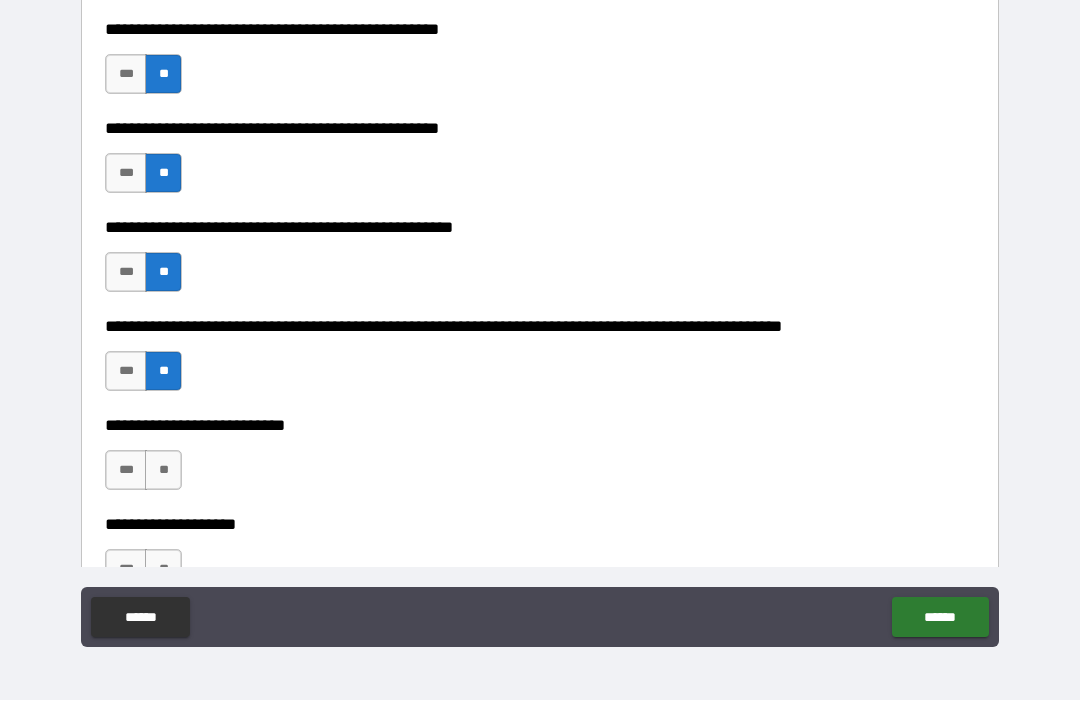 click on "**" at bounding box center [163, 471] 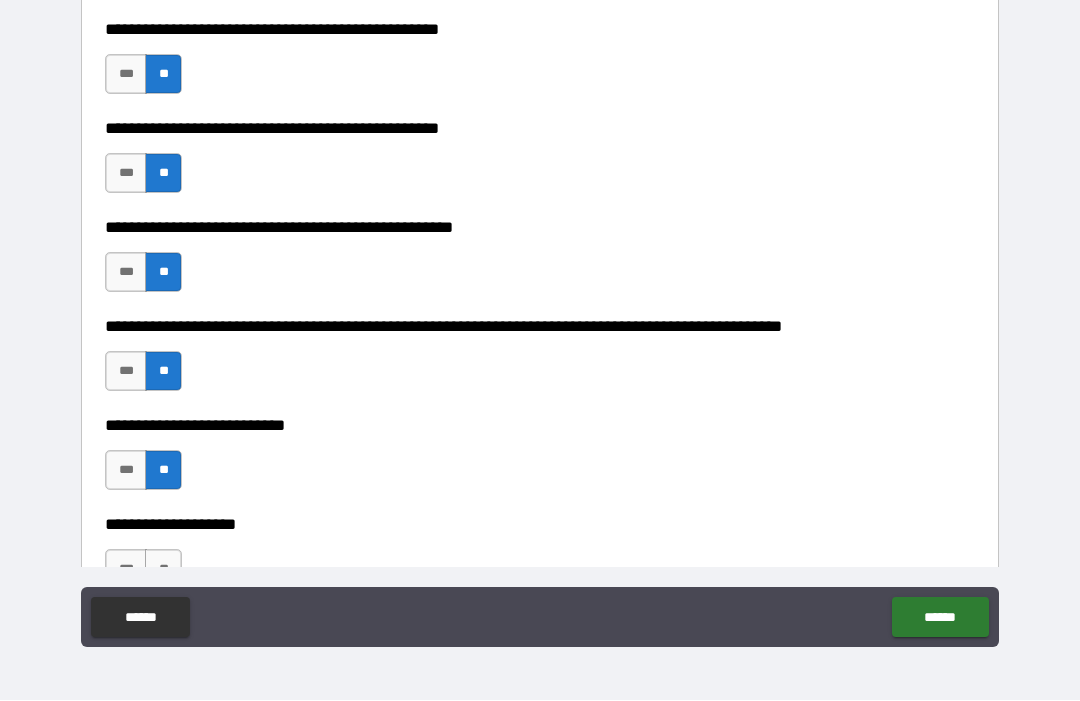 click on "**" at bounding box center [163, 570] 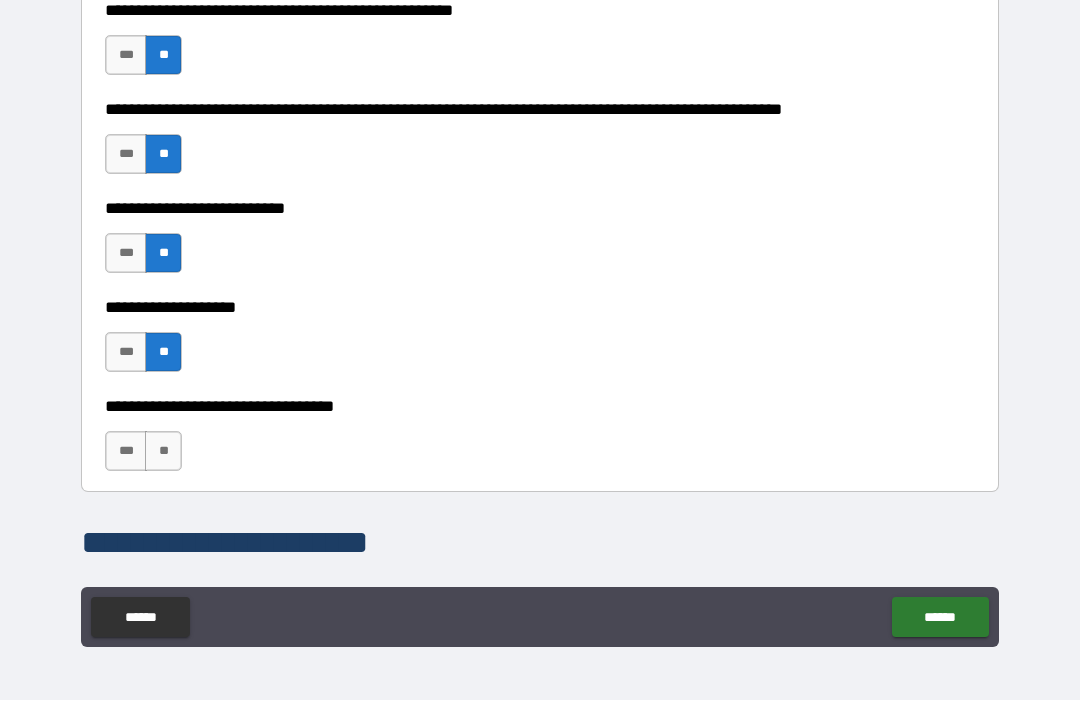 click on "**" at bounding box center [163, 452] 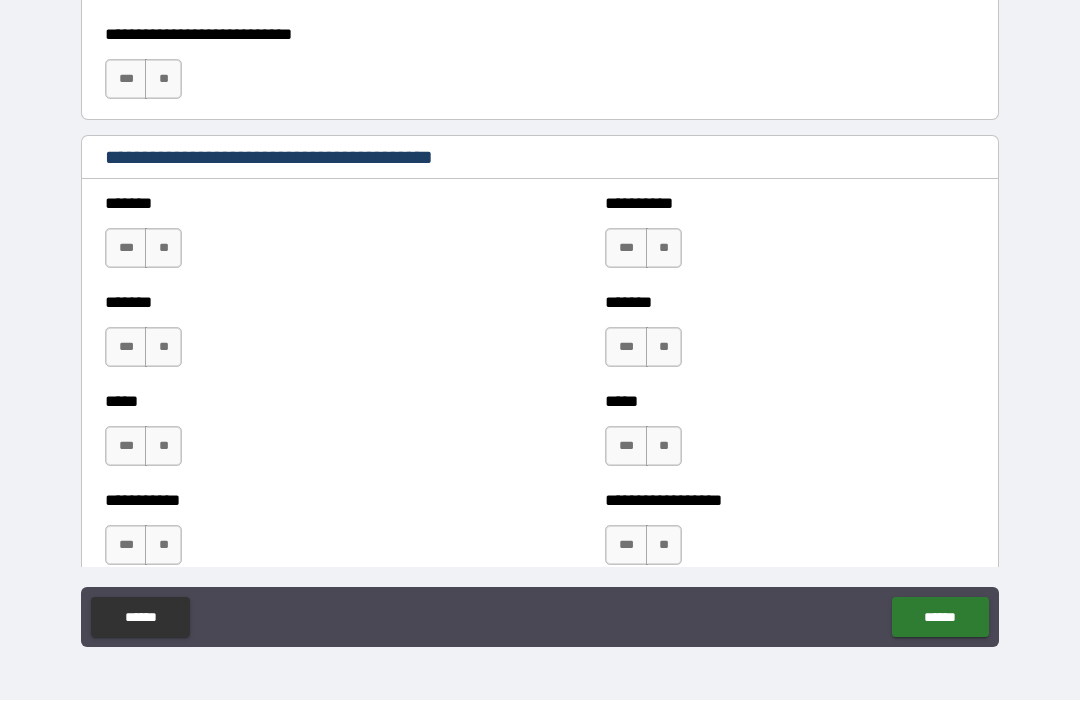 scroll, scrollTop: 1587, scrollLeft: 0, axis: vertical 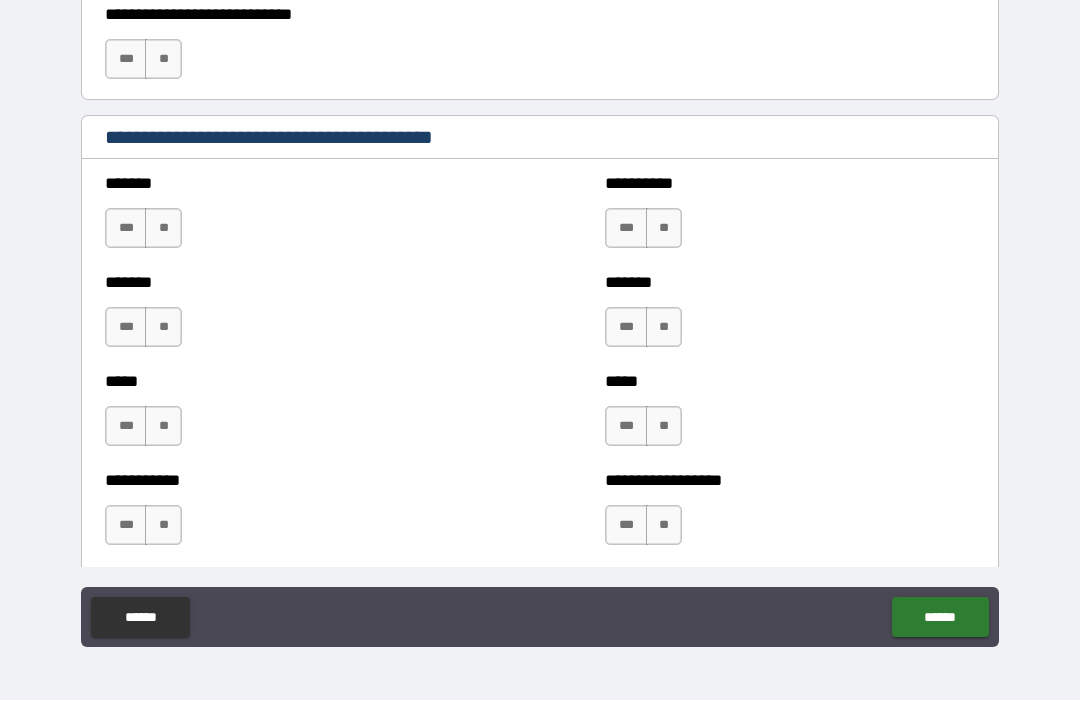 click on "**" at bounding box center (163, 229) 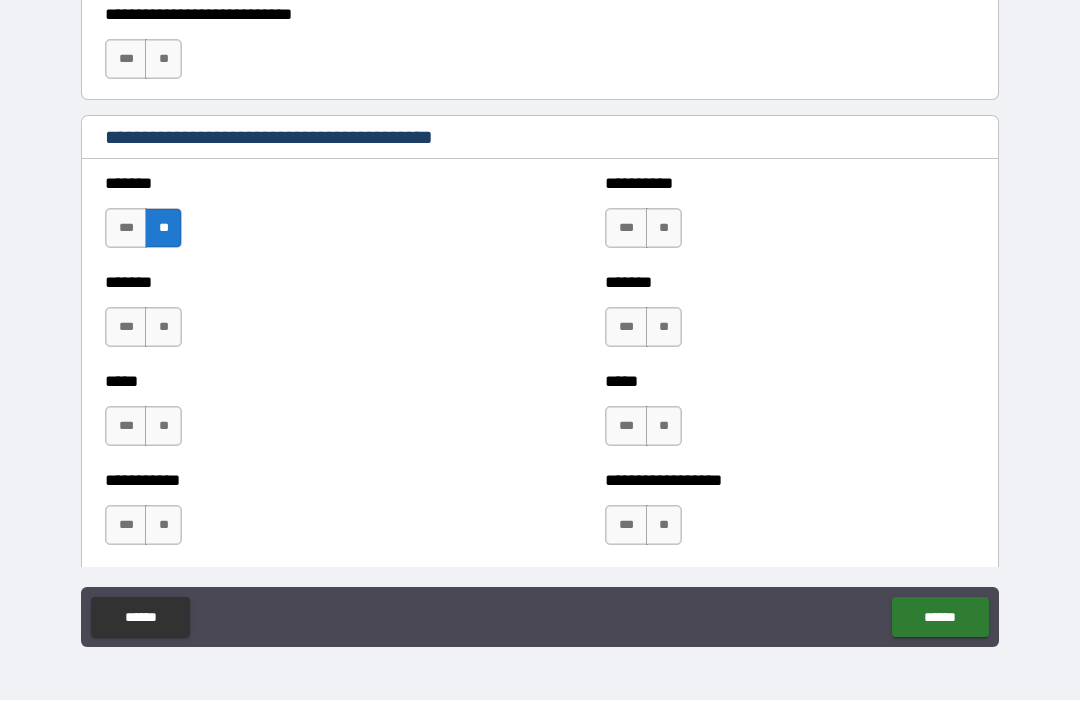 click on "**" at bounding box center [664, 229] 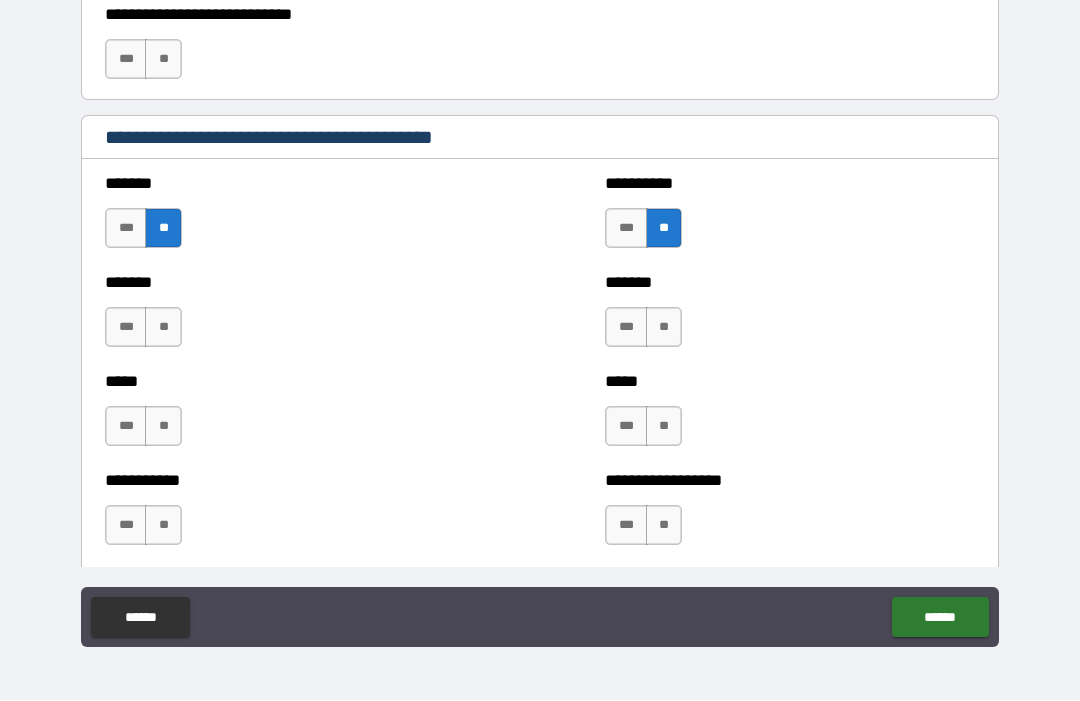 click on "**" at bounding box center [163, 328] 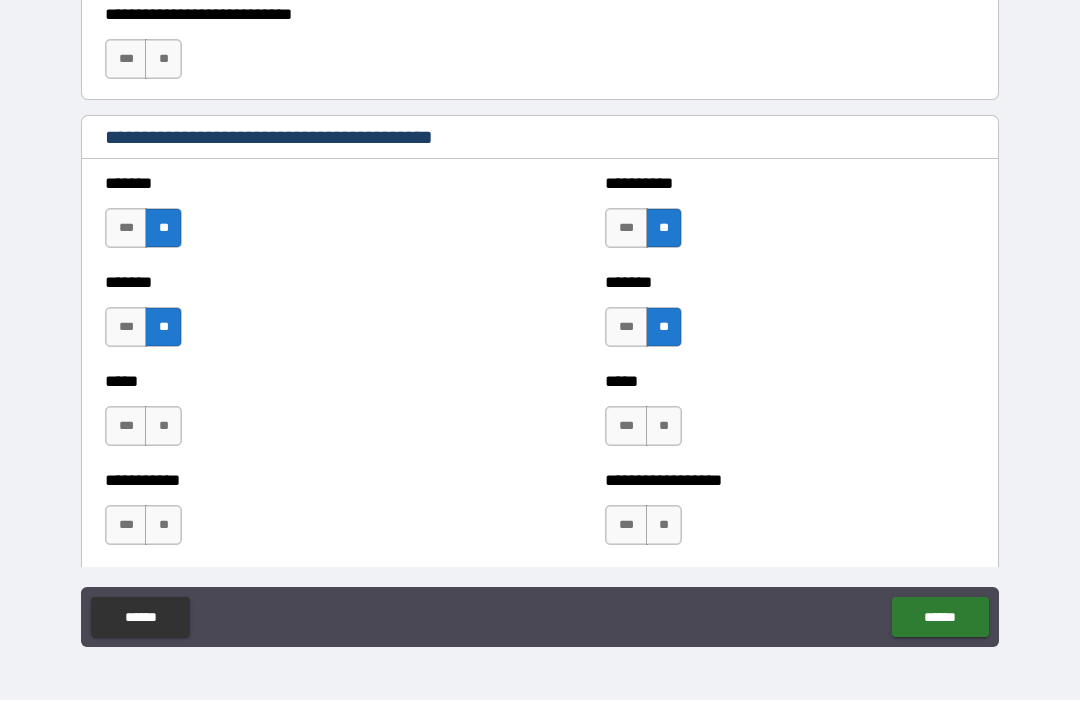 click on "**" at bounding box center (163, 427) 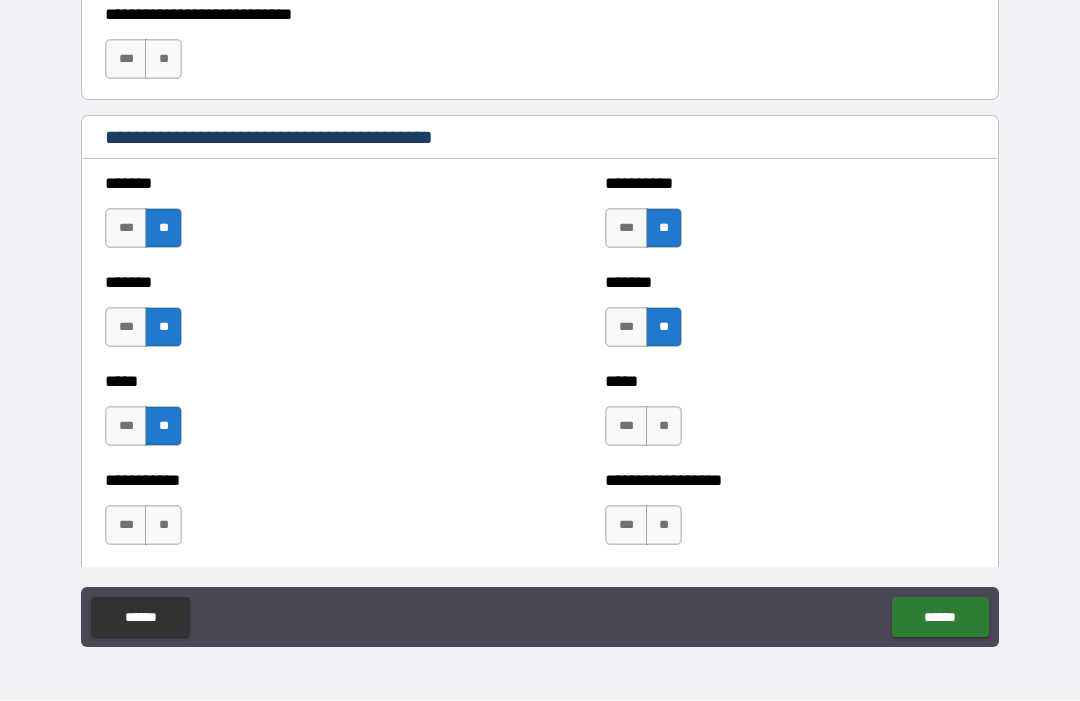 click on "**" at bounding box center (664, 427) 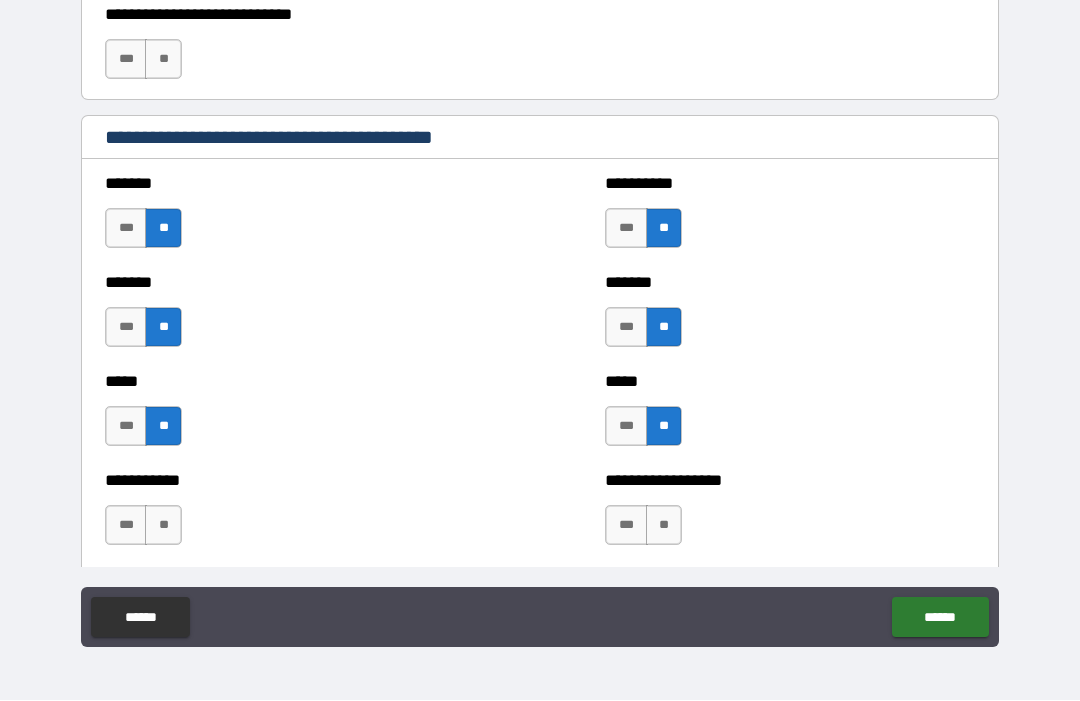 click on "**" at bounding box center (163, 526) 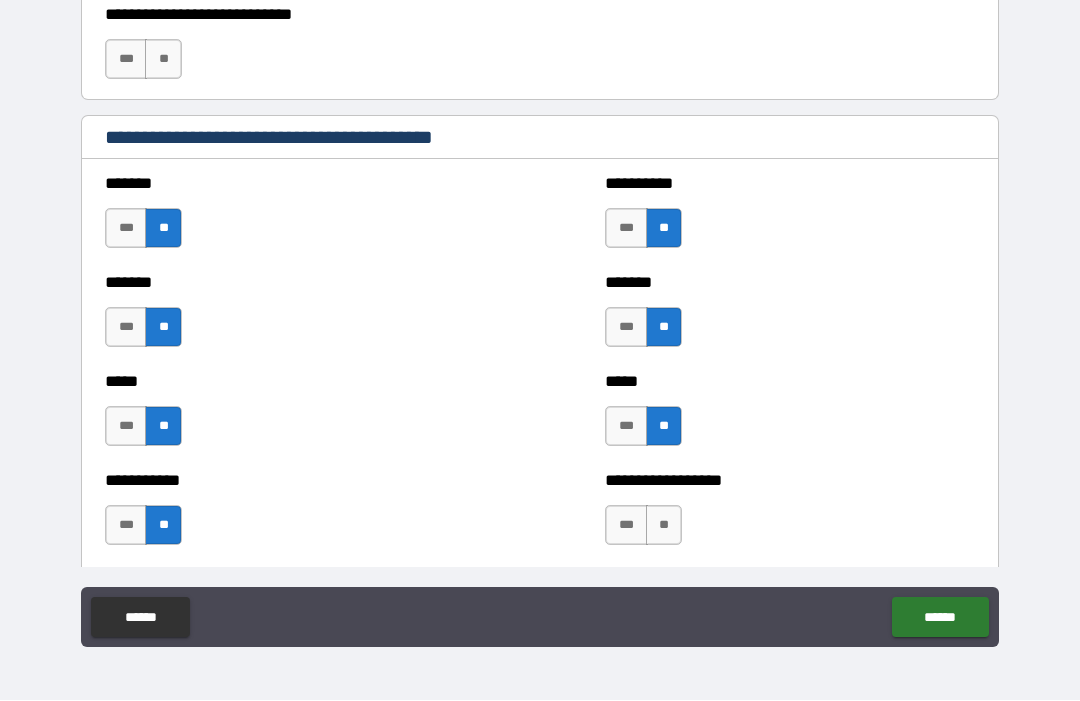 click on "**" at bounding box center (664, 526) 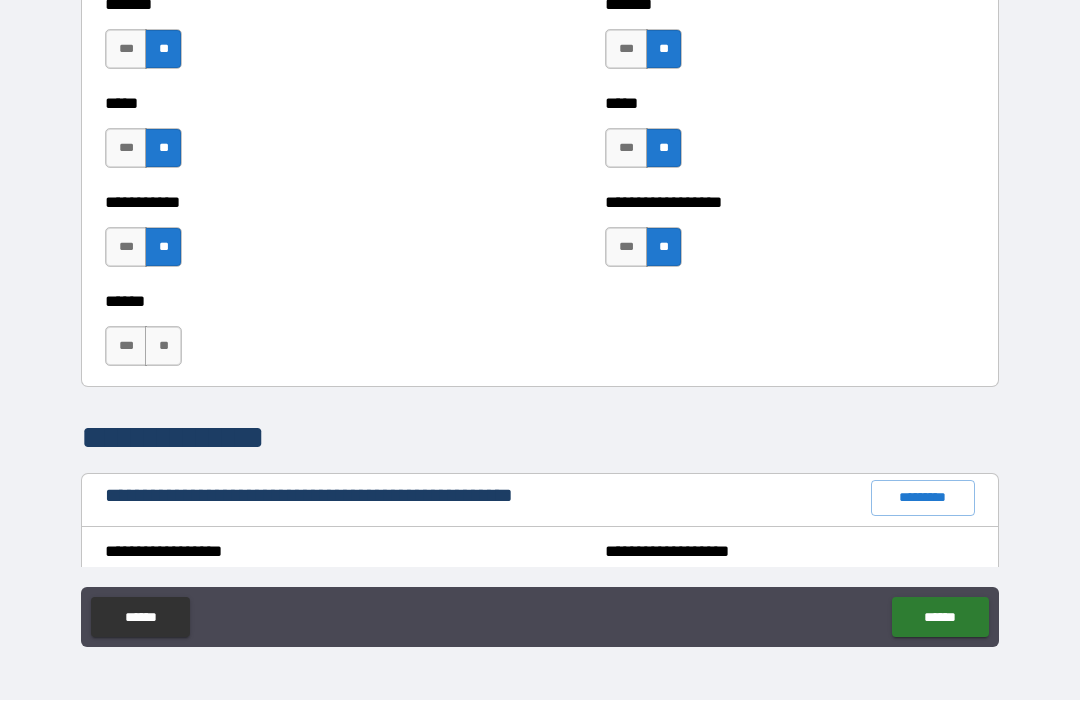 scroll, scrollTop: 1869, scrollLeft: 0, axis: vertical 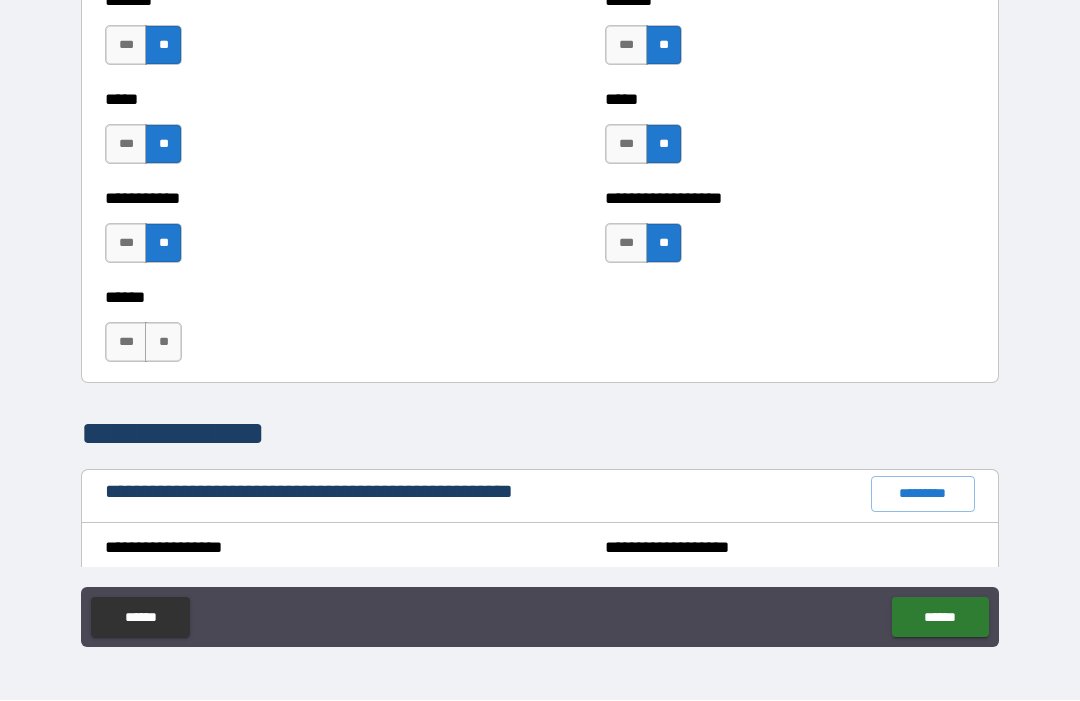 click on "**" at bounding box center [163, 343] 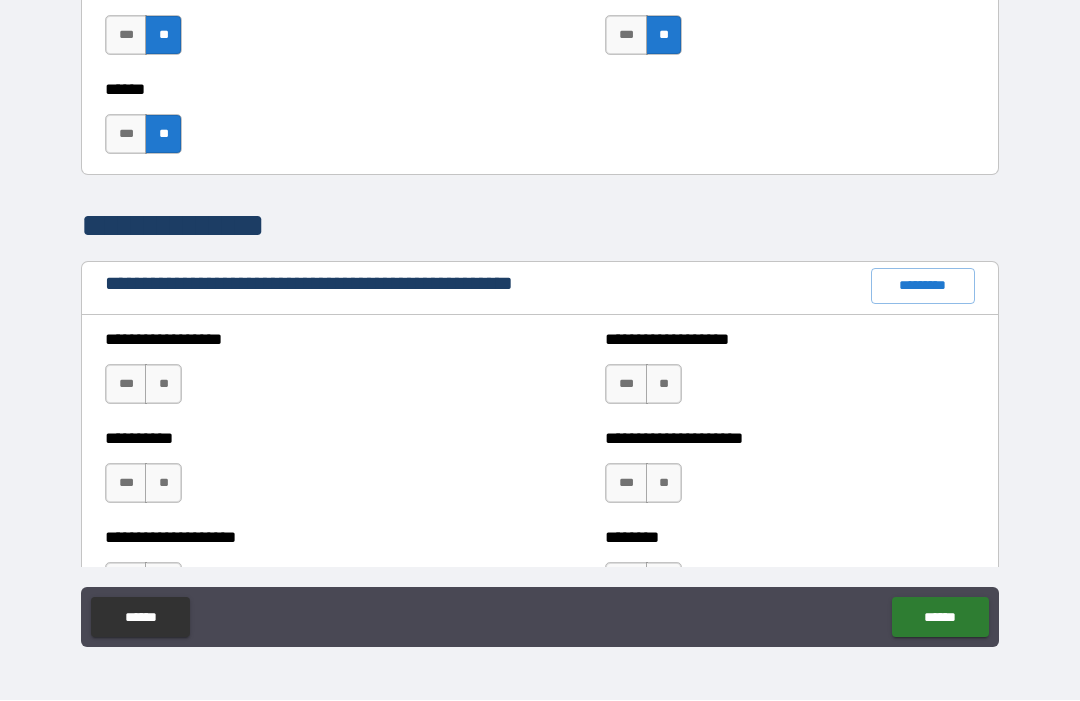 scroll, scrollTop: 2078, scrollLeft: 0, axis: vertical 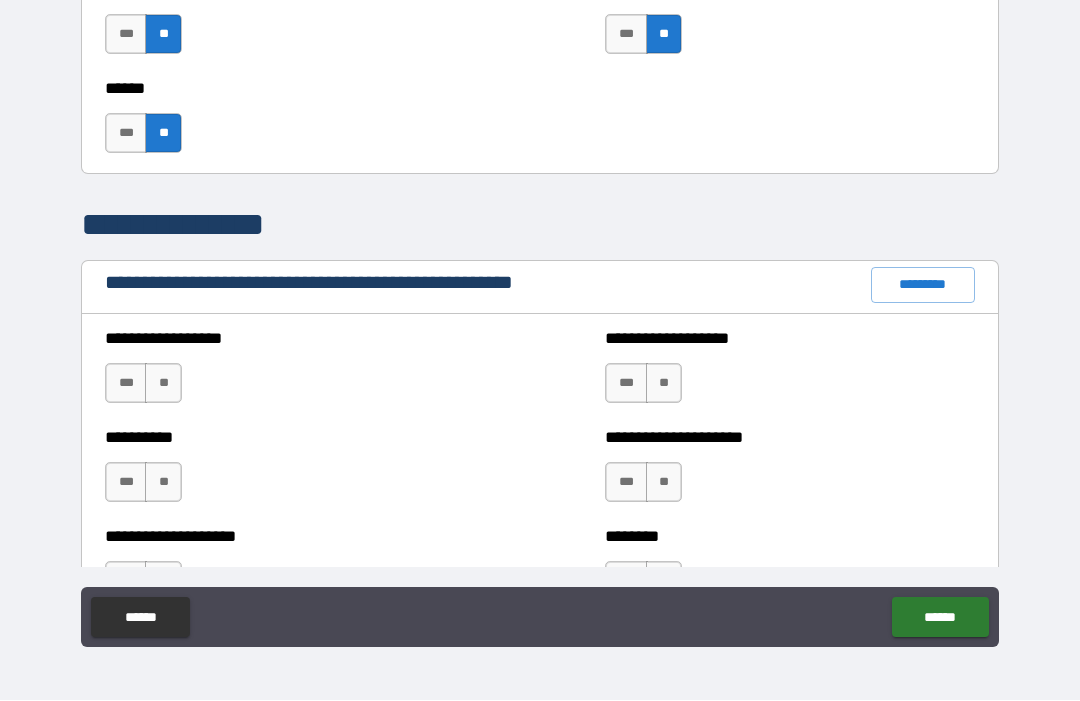 click on "**" at bounding box center (163, 384) 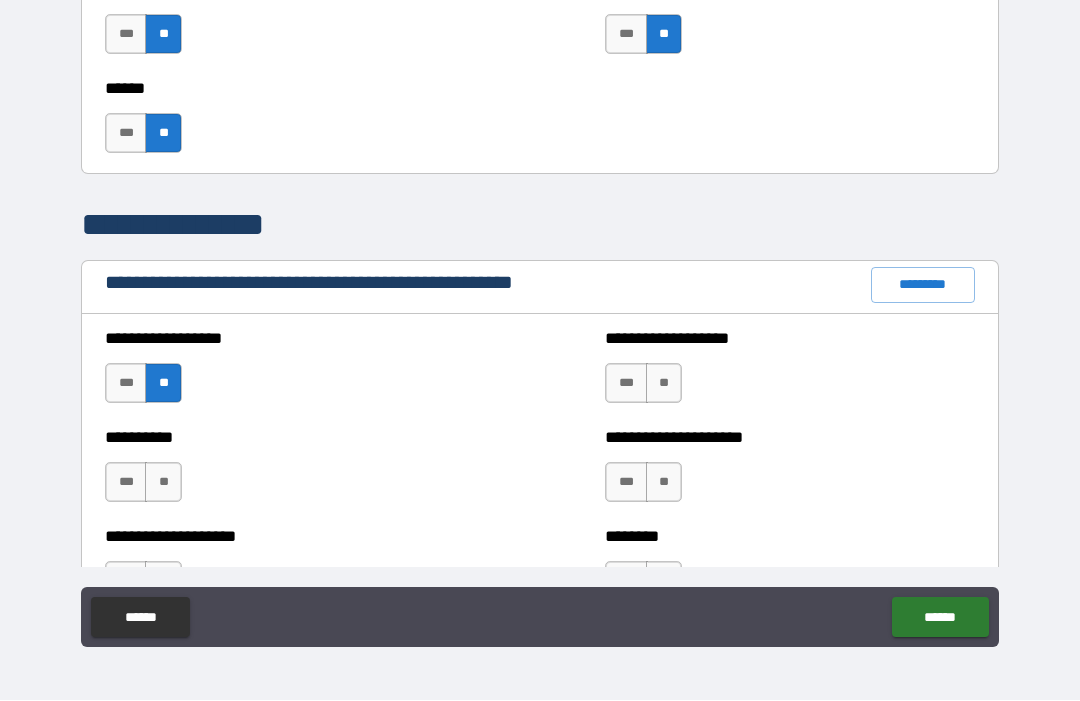 click on "**" at bounding box center [664, 384] 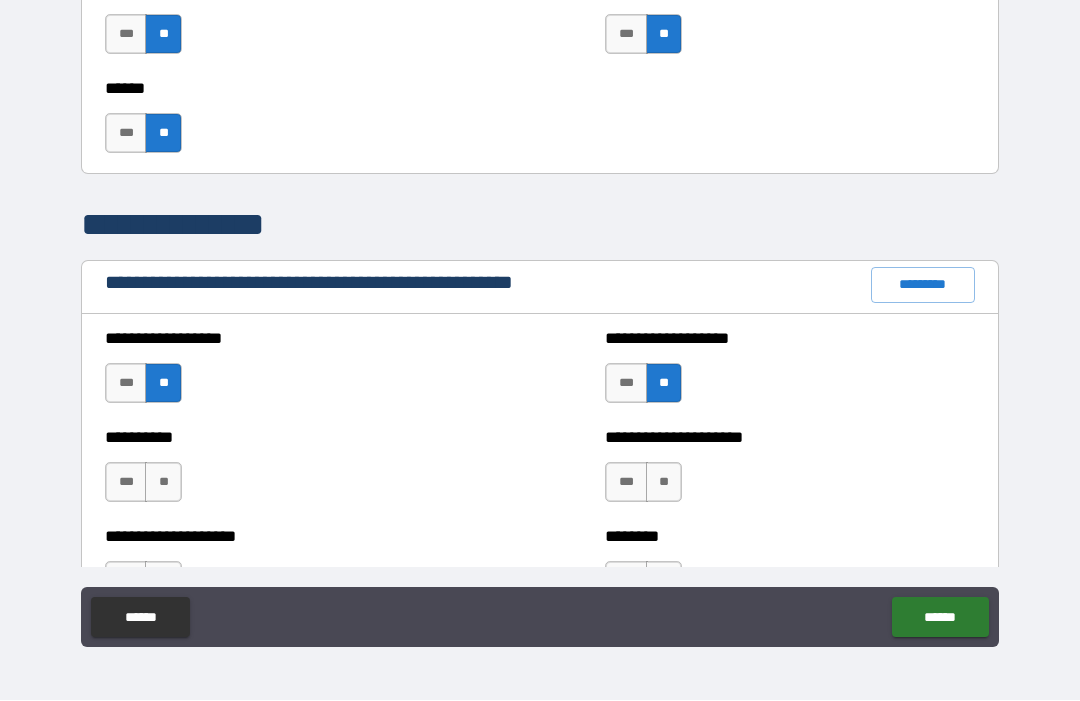 click on "**" at bounding box center (163, 483) 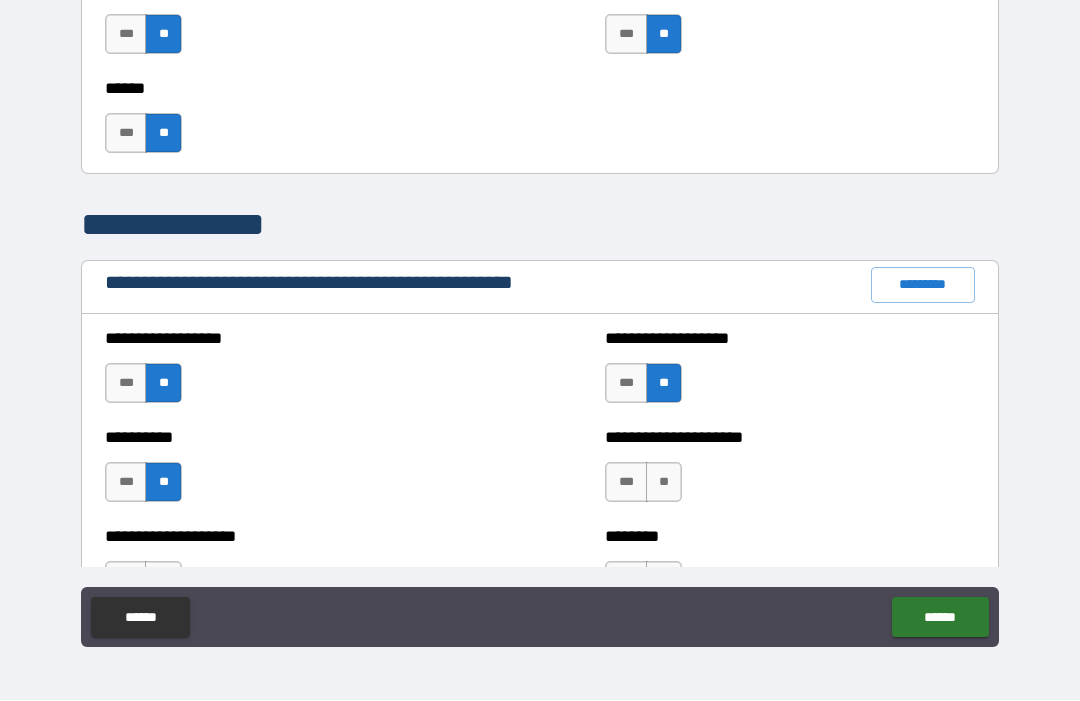 click on "**" at bounding box center (664, 483) 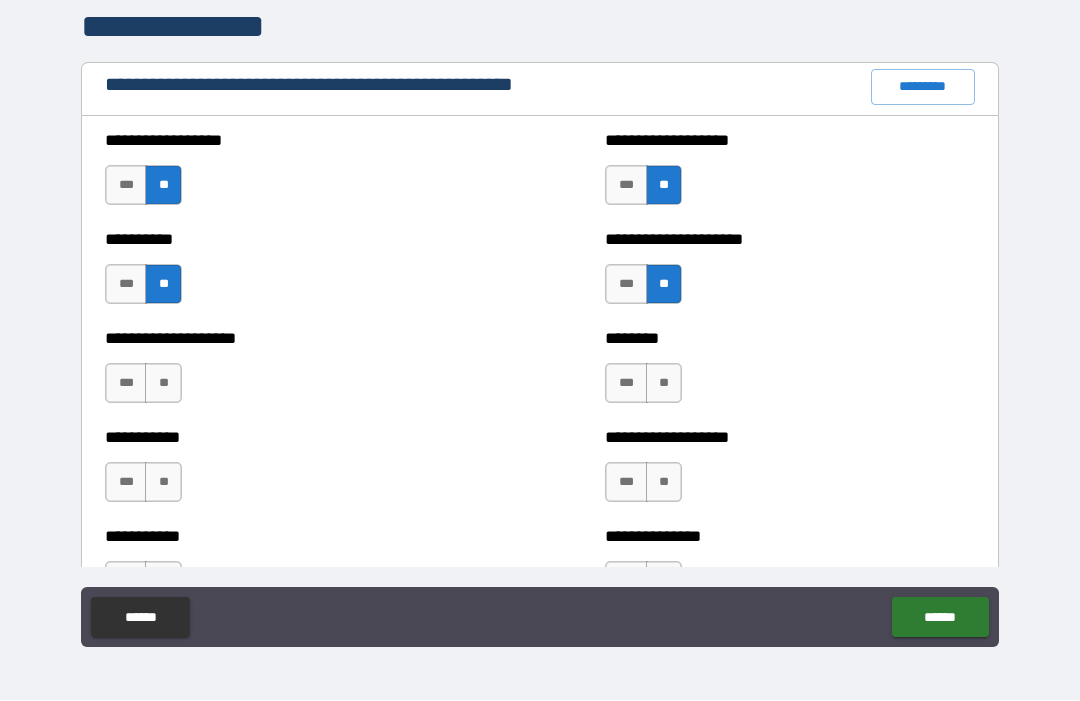 scroll, scrollTop: 2278, scrollLeft: 0, axis: vertical 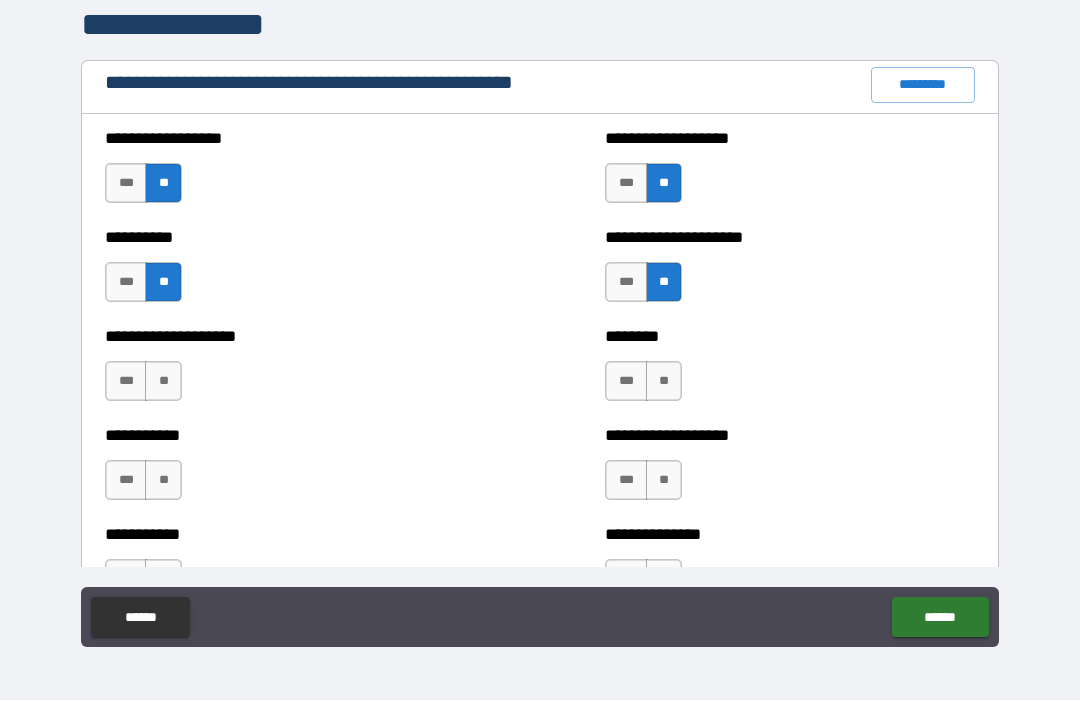 click on "**" at bounding box center (163, 382) 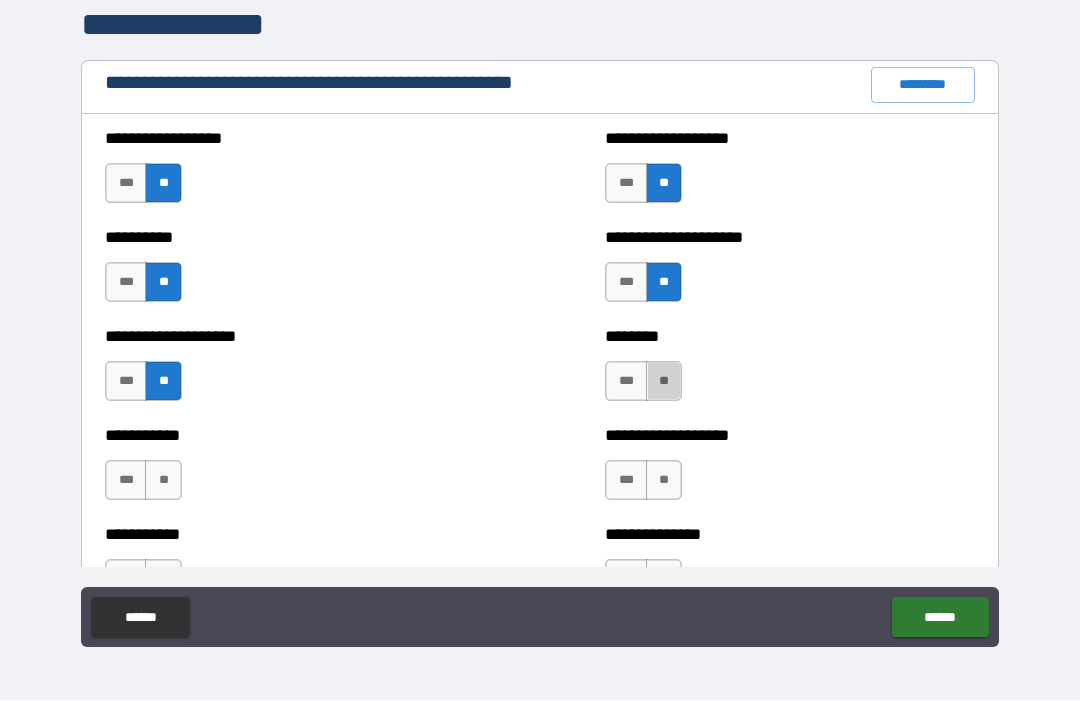 click on "**" at bounding box center (664, 382) 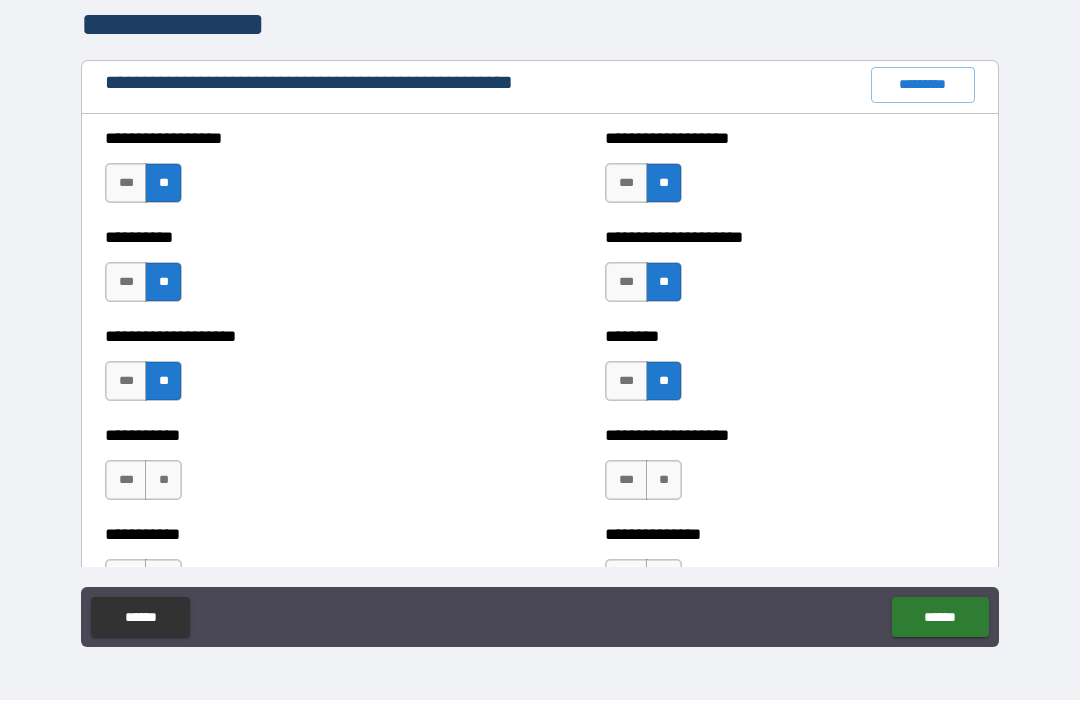 click on "**" at bounding box center [163, 481] 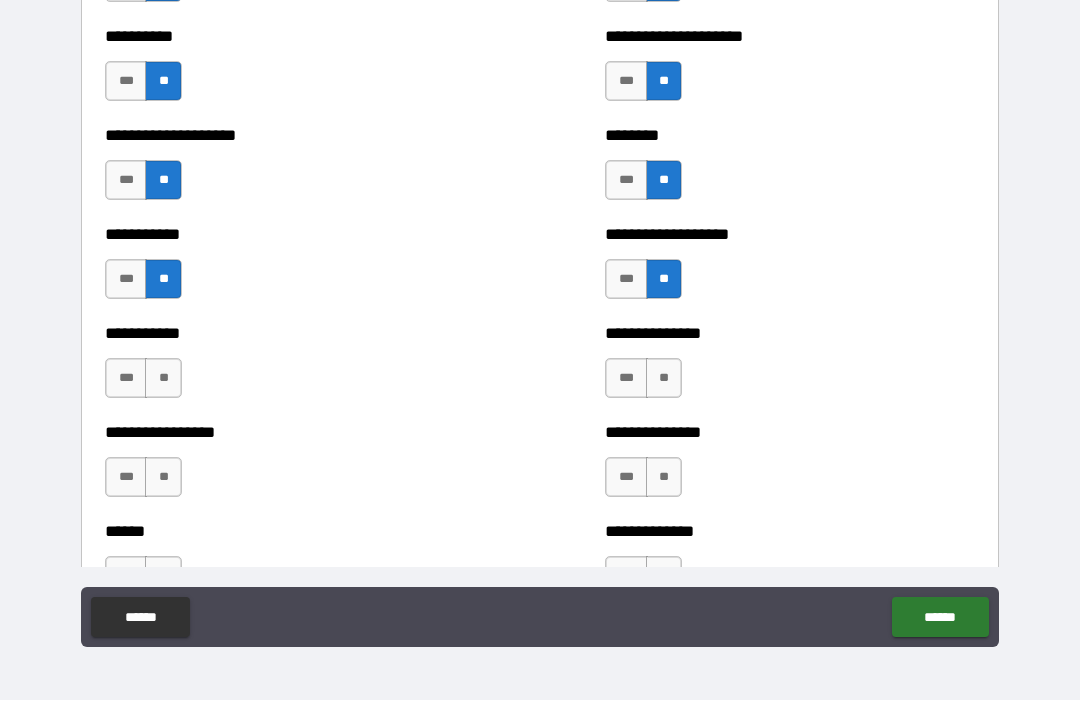 scroll, scrollTop: 2483, scrollLeft: 0, axis: vertical 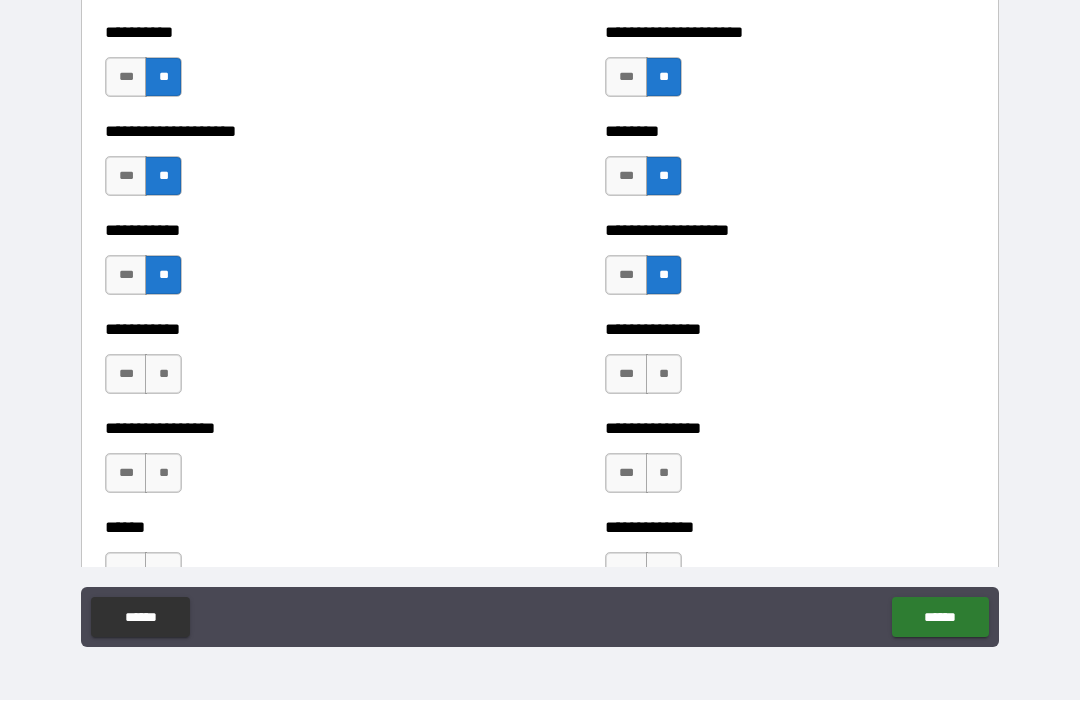 click on "**" at bounding box center (163, 375) 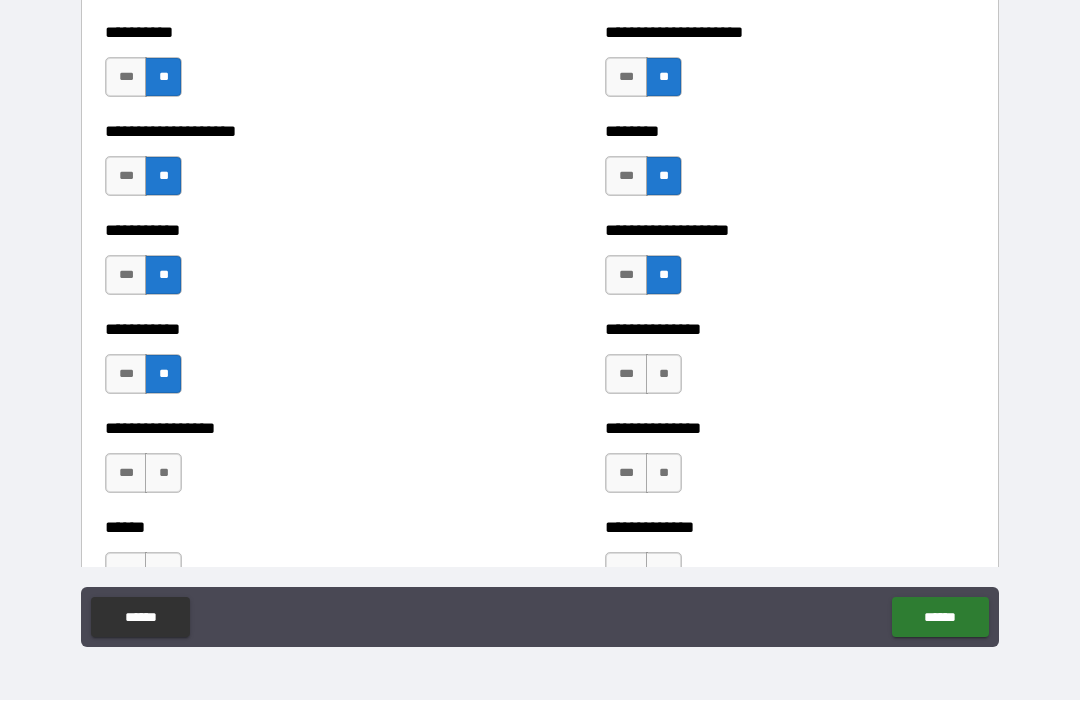click on "**" at bounding box center [664, 375] 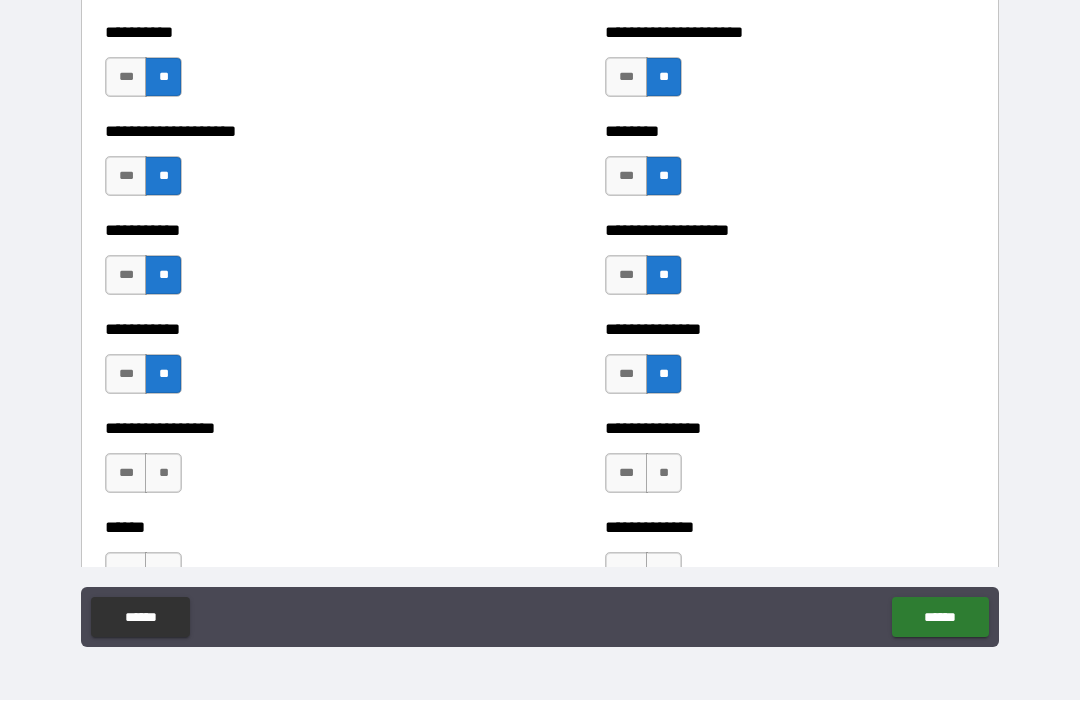 click on "**" at bounding box center [163, 474] 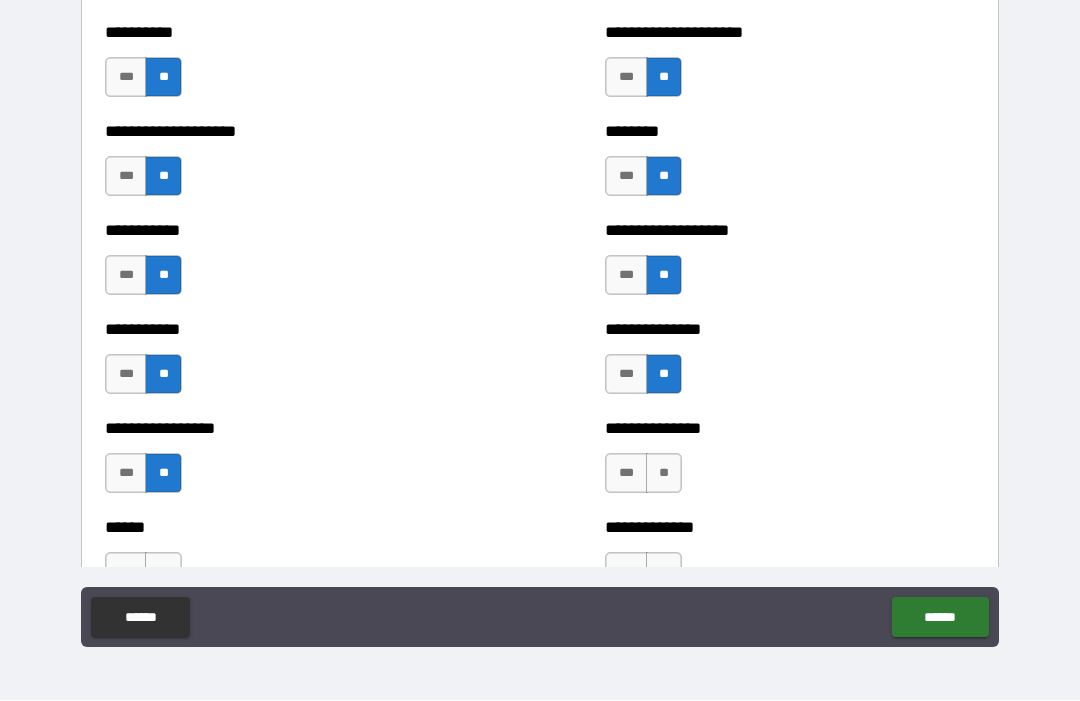 click on "**" at bounding box center [664, 474] 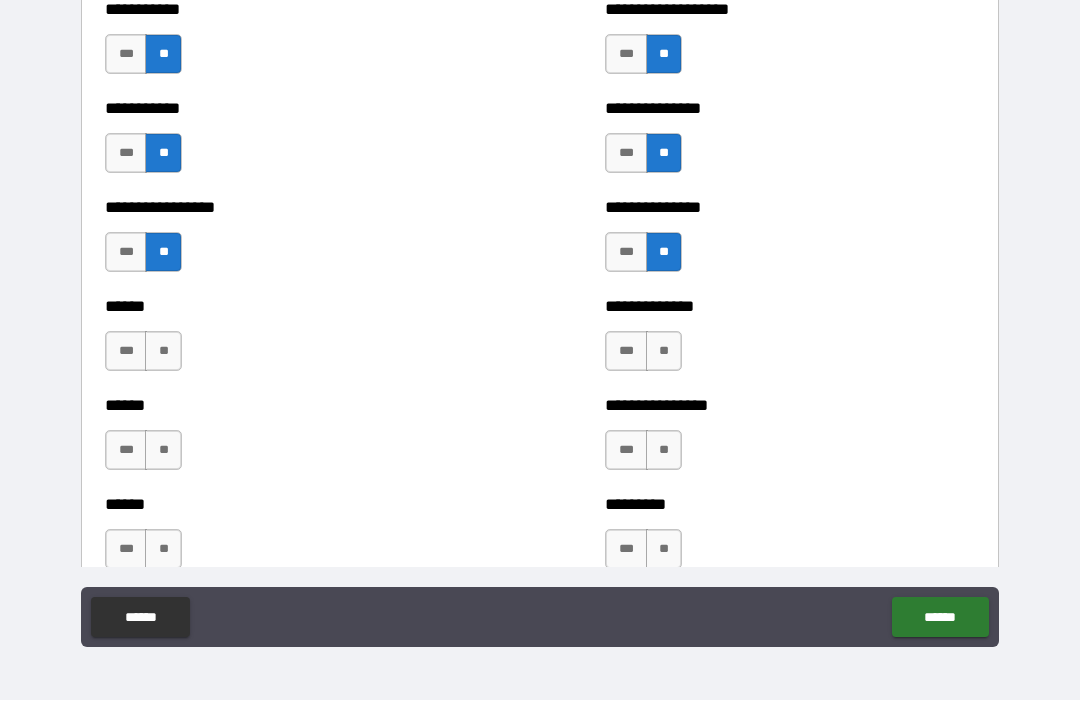 scroll, scrollTop: 2707, scrollLeft: 0, axis: vertical 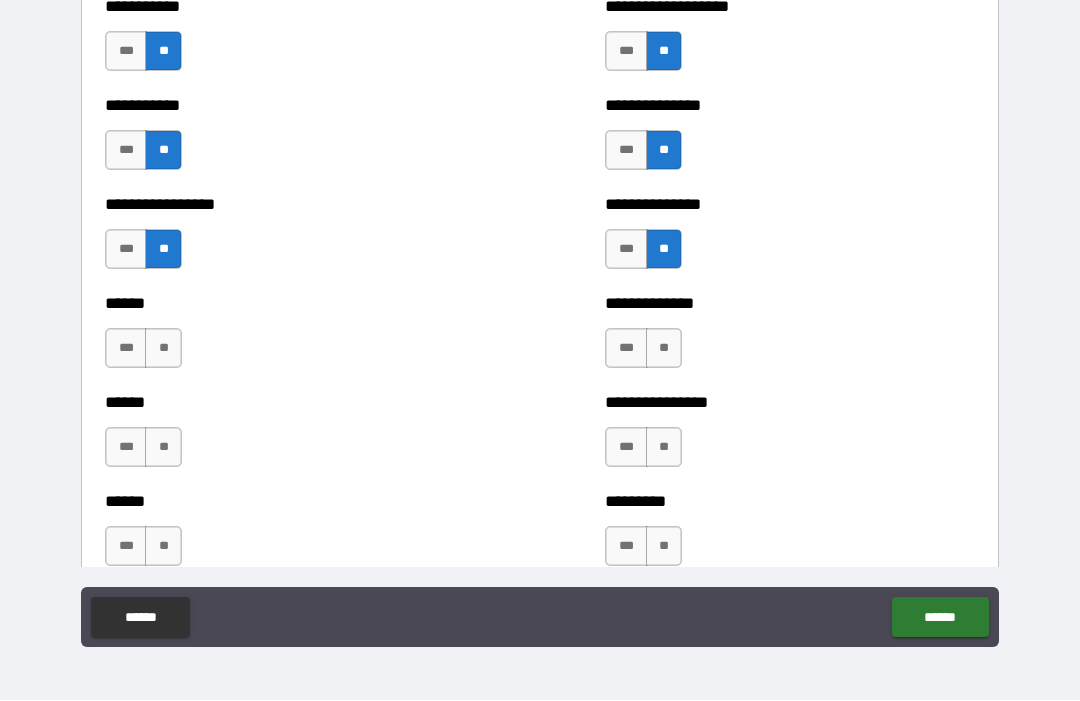 click on "**" at bounding box center [163, 349] 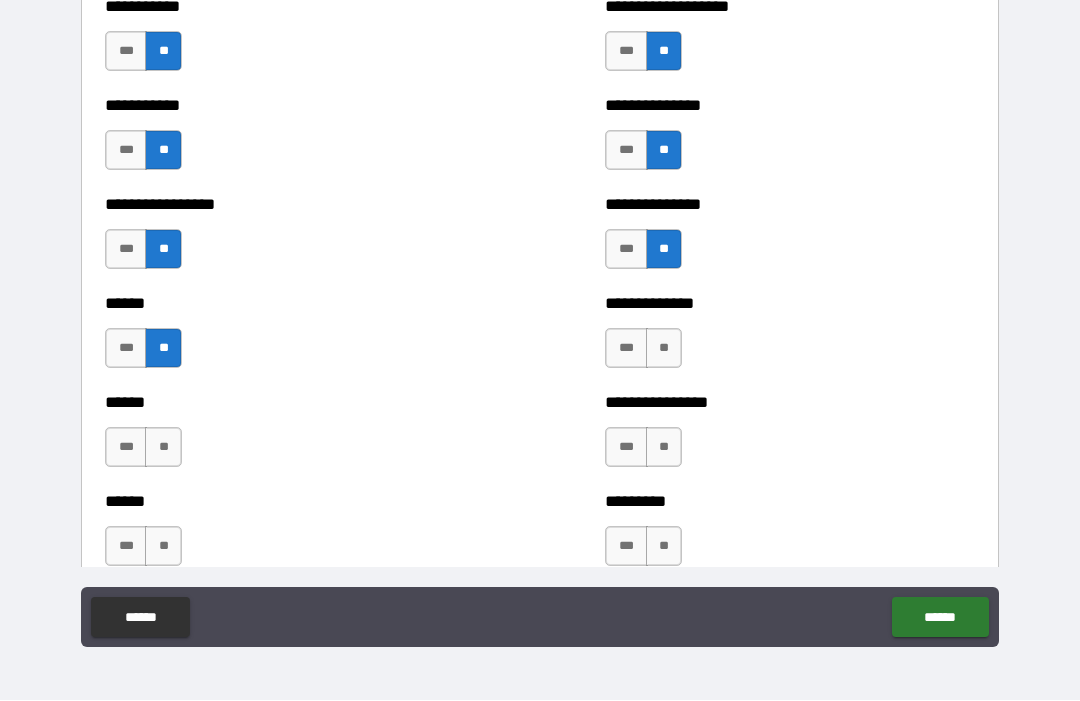 click on "**" at bounding box center [664, 349] 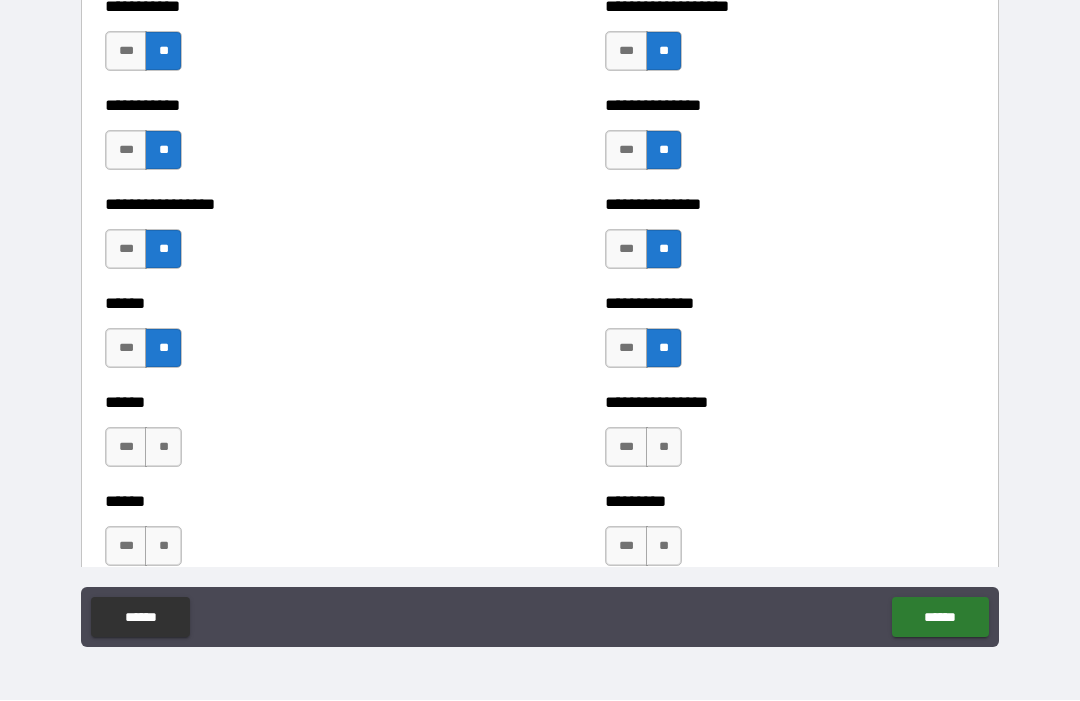 click on "**" at bounding box center (163, 448) 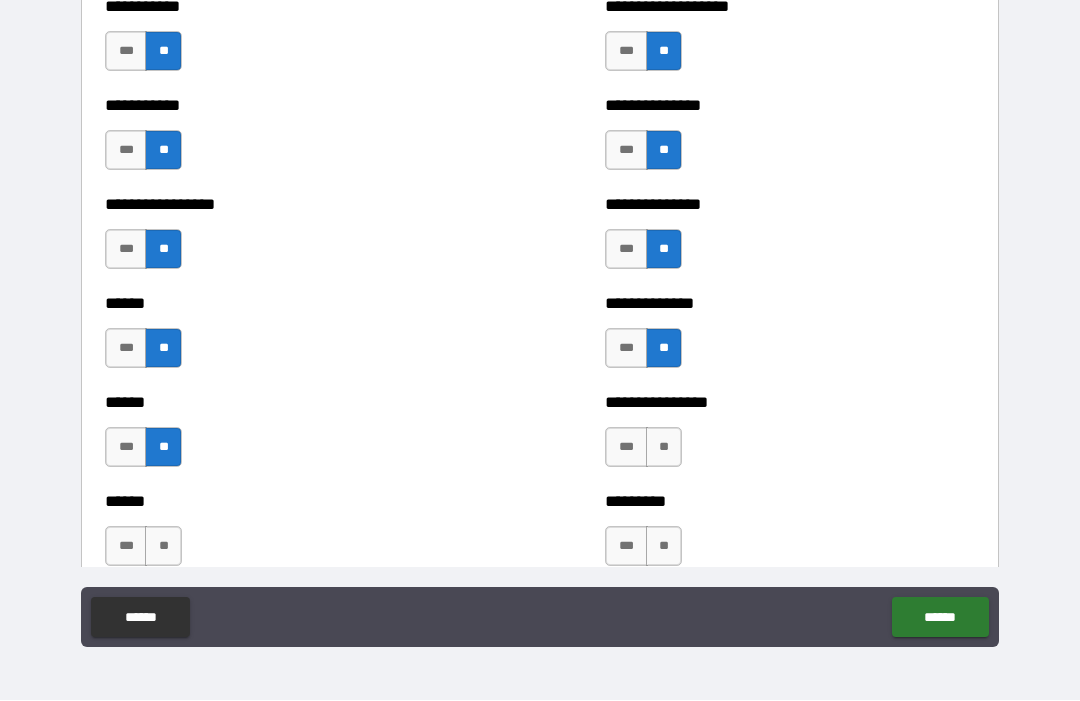 click on "**" at bounding box center [664, 448] 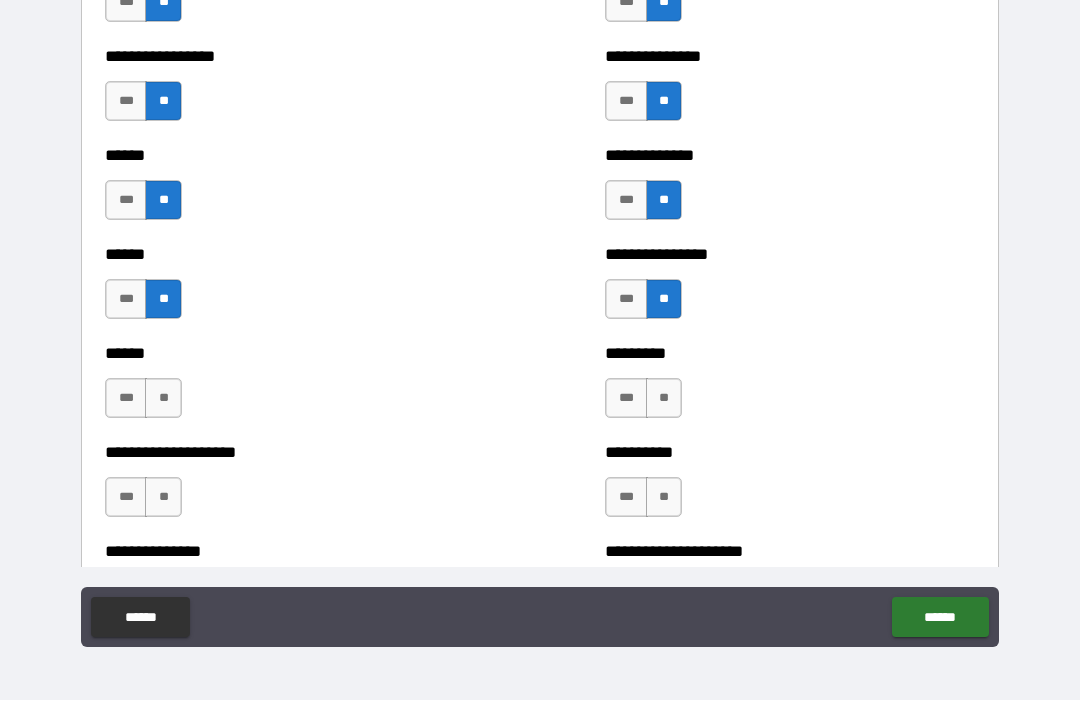 scroll, scrollTop: 2857, scrollLeft: 0, axis: vertical 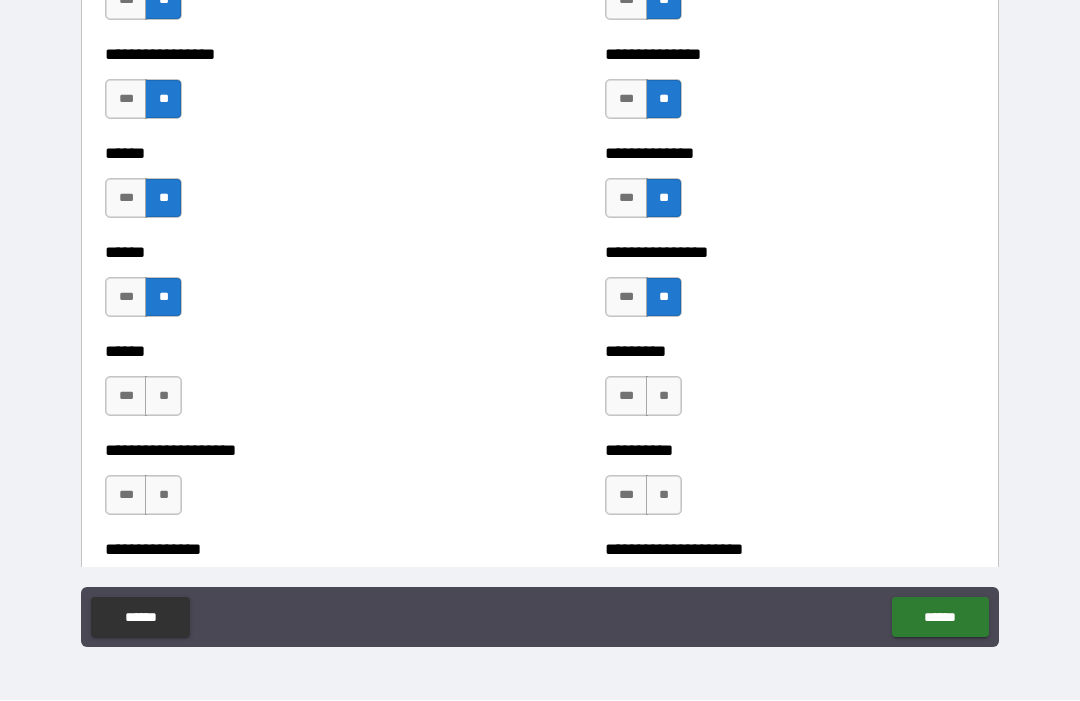 click on "**" at bounding box center [163, 397] 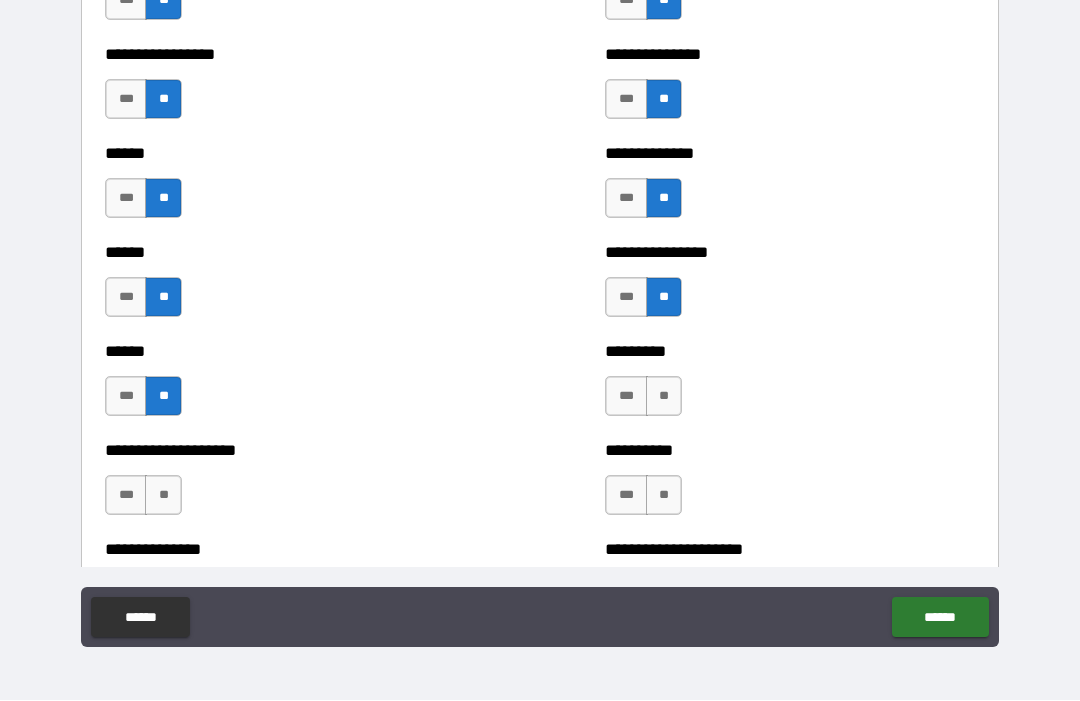 click on "**" at bounding box center [664, 397] 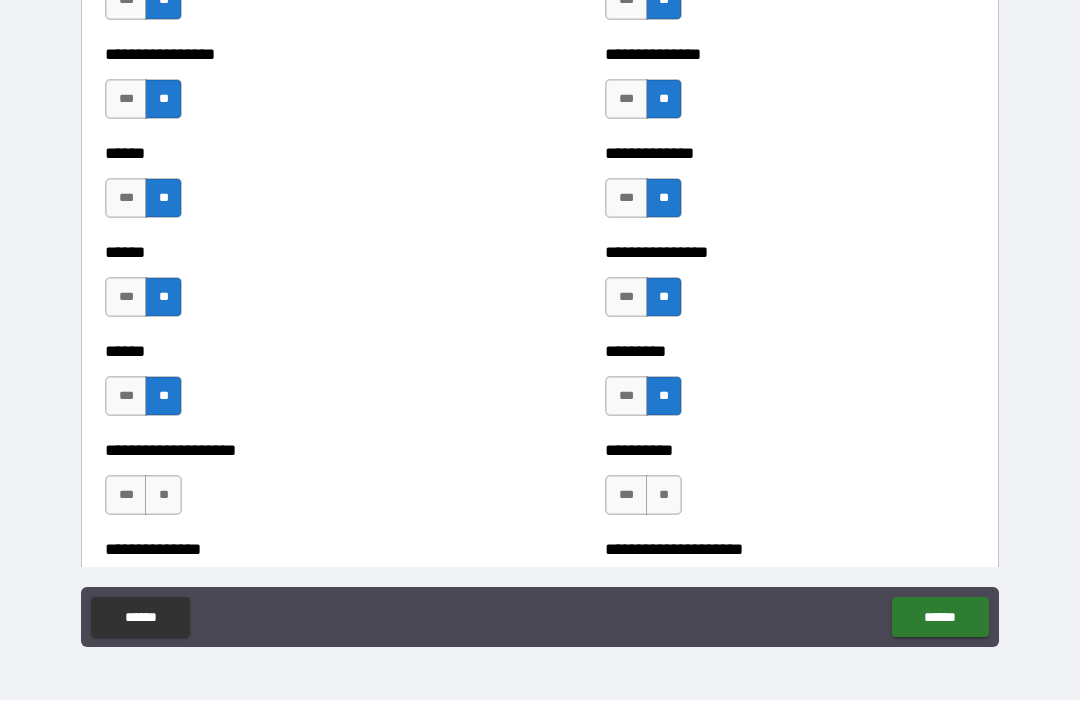 click on "**" at bounding box center (163, 496) 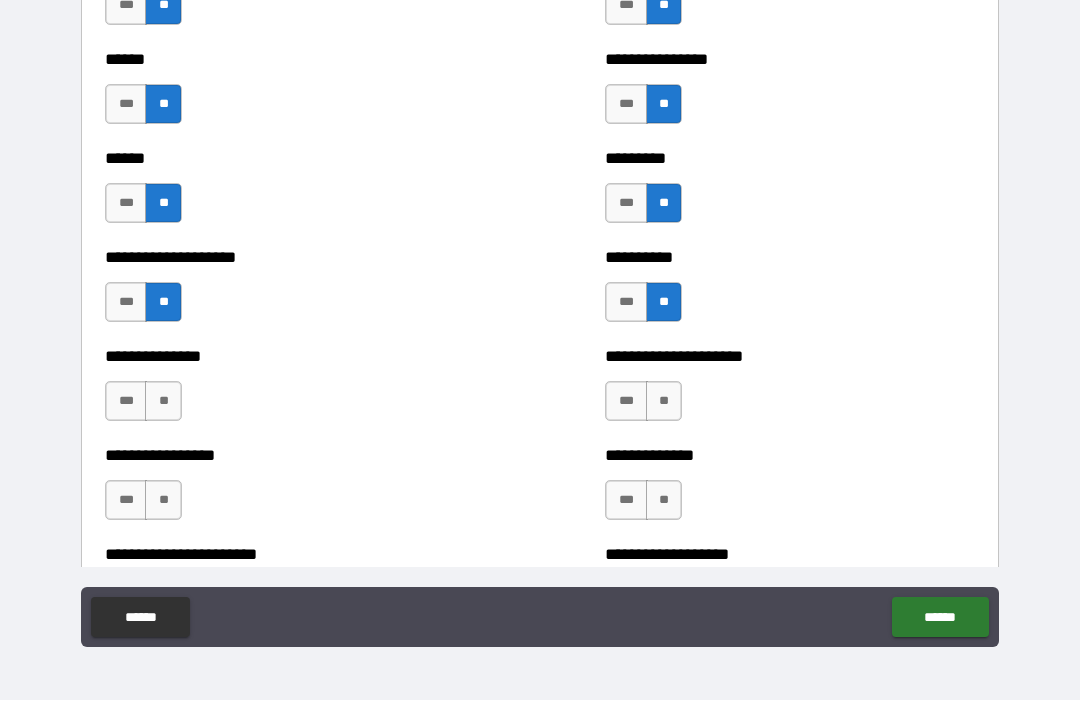 scroll, scrollTop: 3053, scrollLeft: 0, axis: vertical 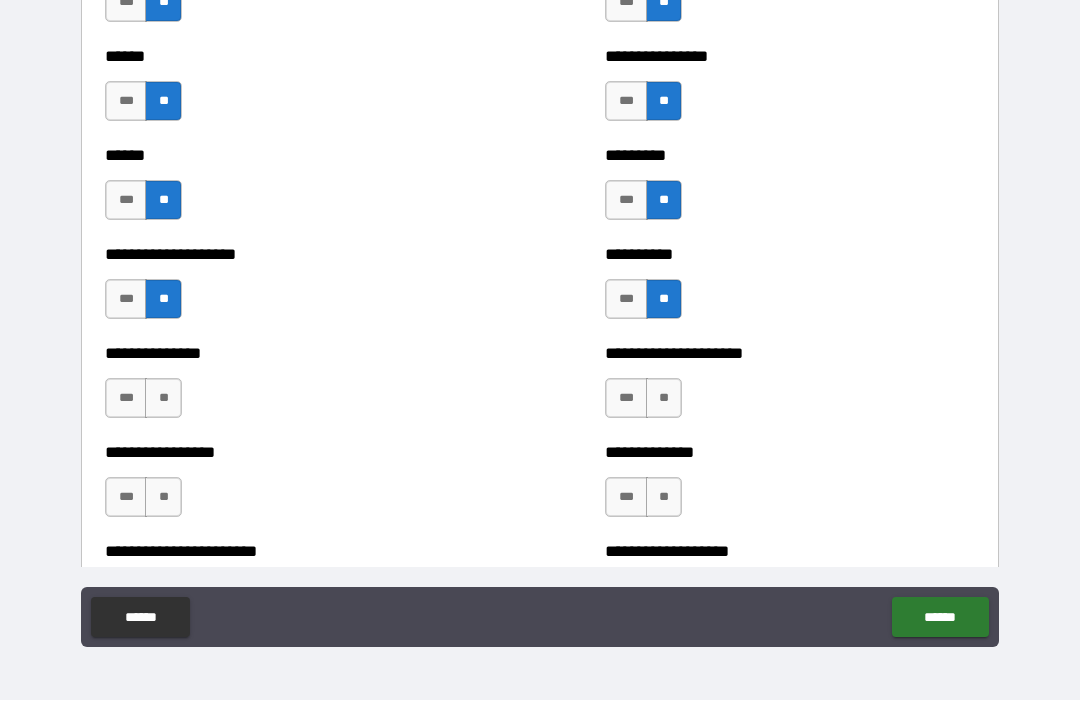 click on "**" at bounding box center (163, 399) 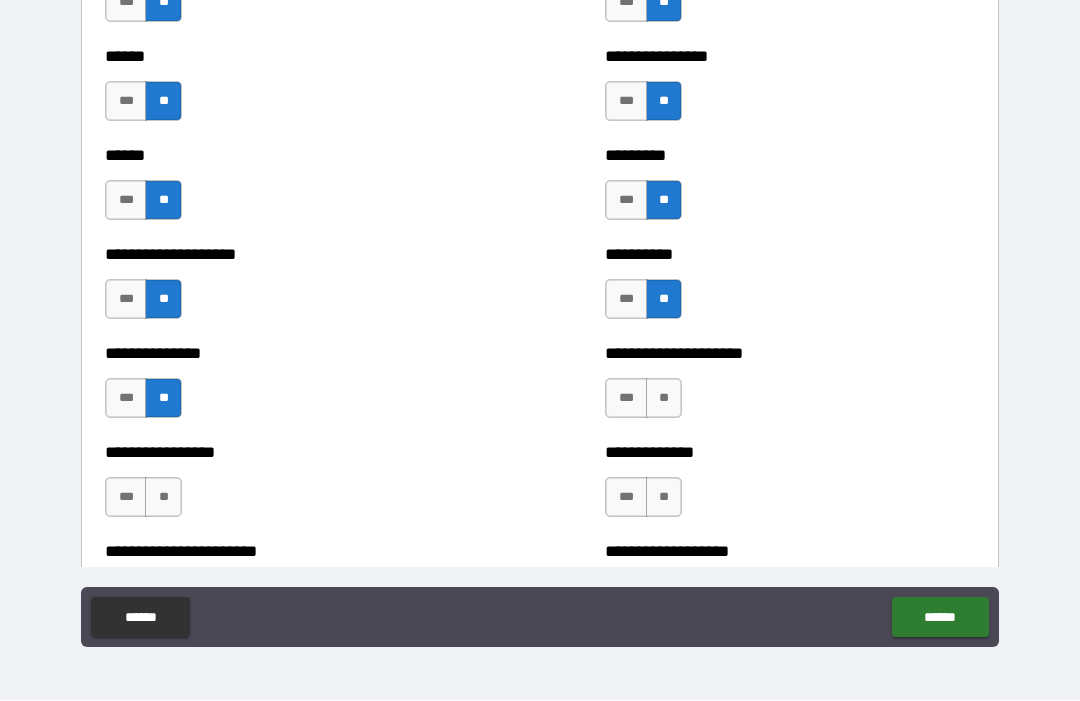 click on "**" at bounding box center (664, 399) 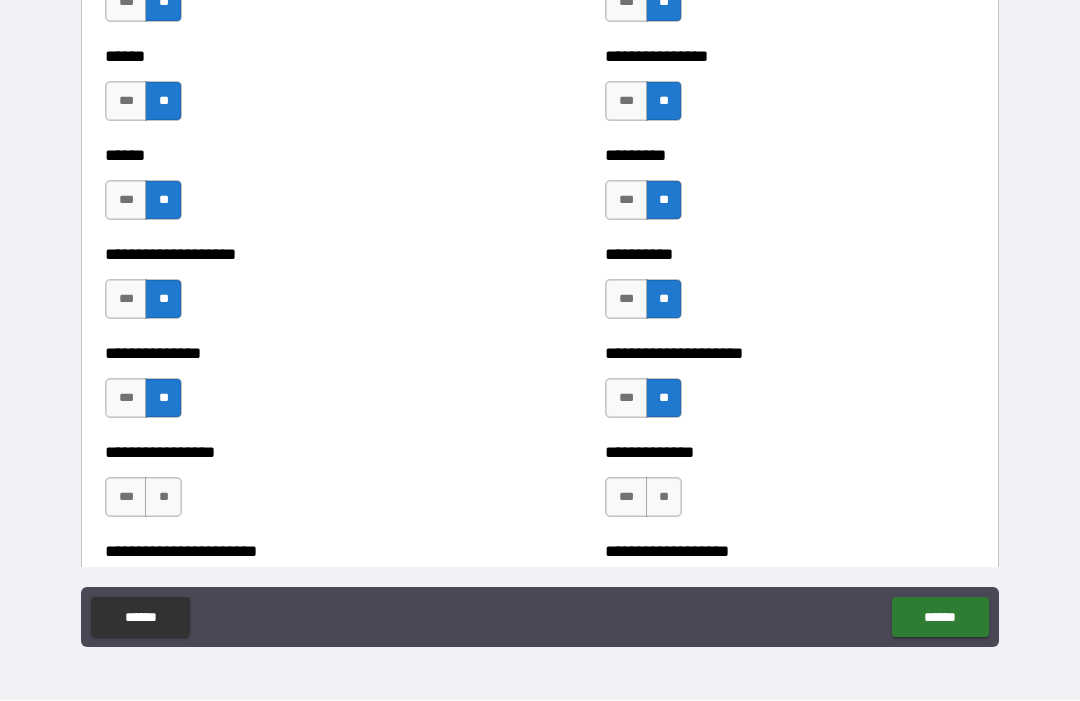 click on "**" at bounding box center [163, 498] 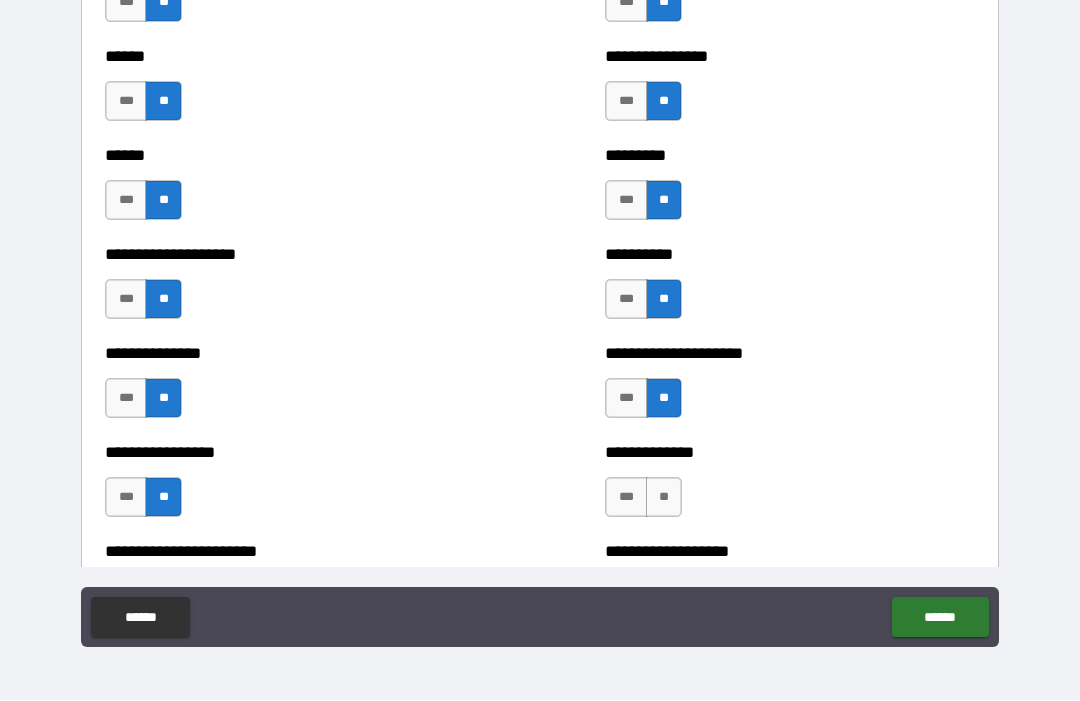 click on "**" at bounding box center (664, 498) 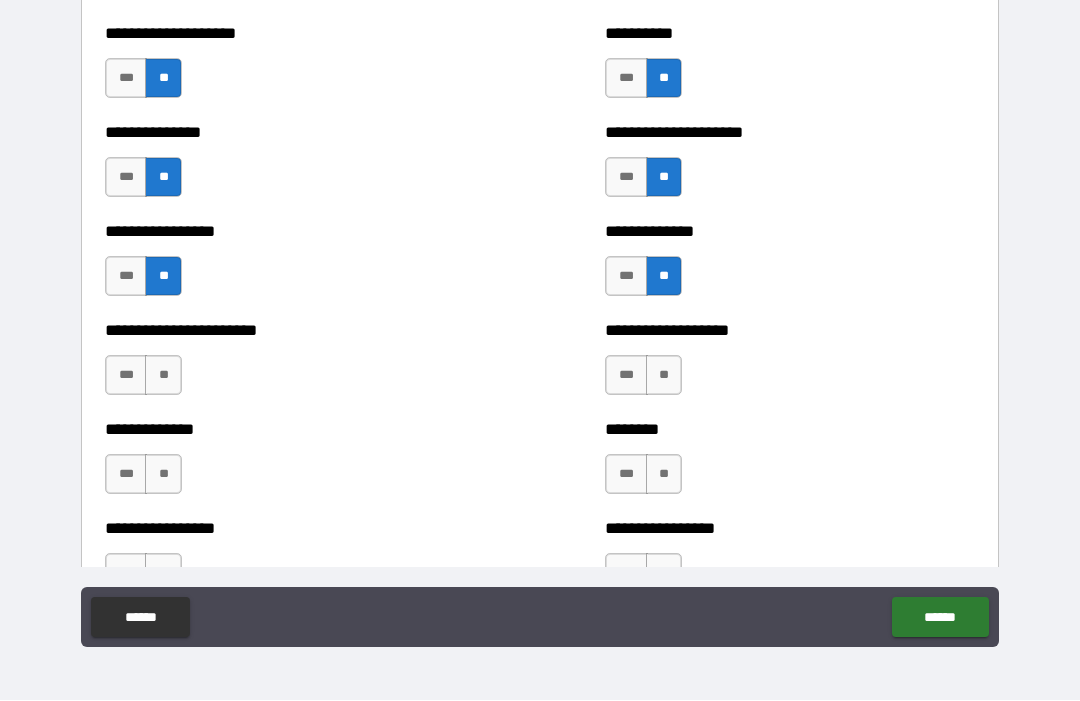 scroll, scrollTop: 3279, scrollLeft: 0, axis: vertical 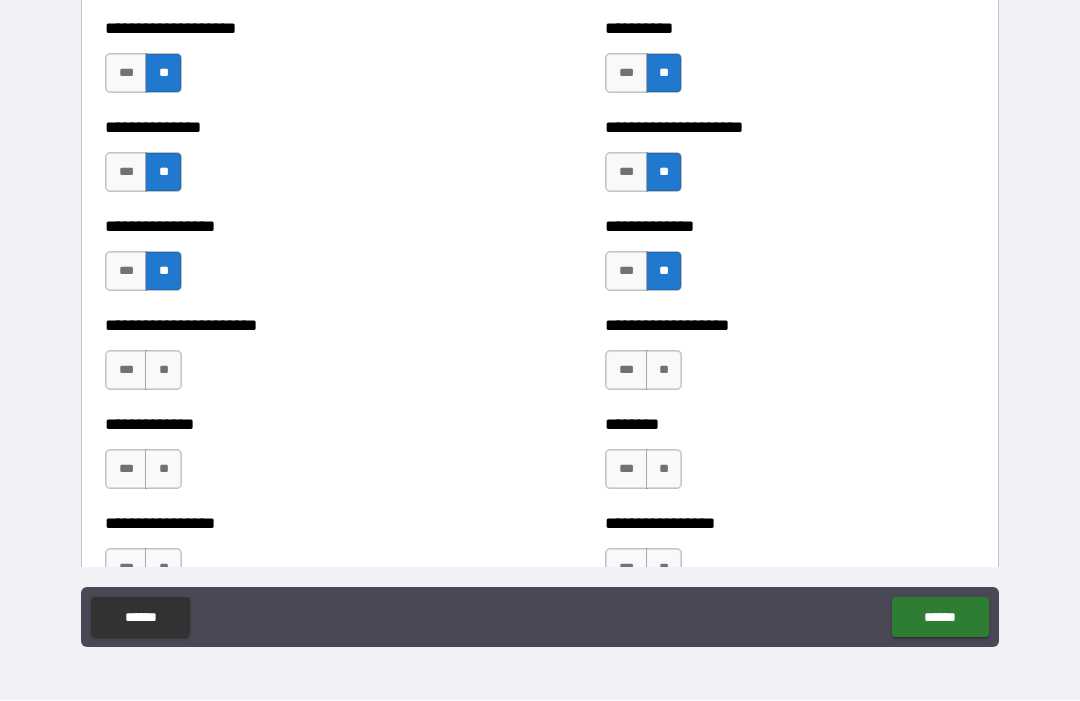 click on "**" at bounding box center (163, 371) 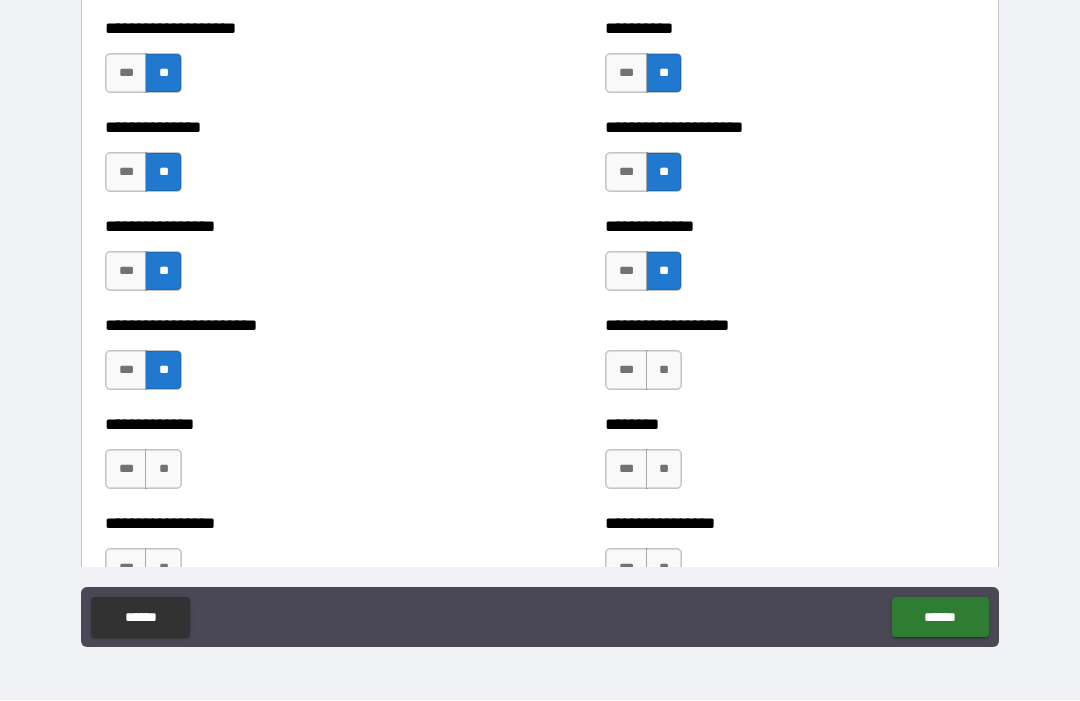 click on "**" at bounding box center [664, 371] 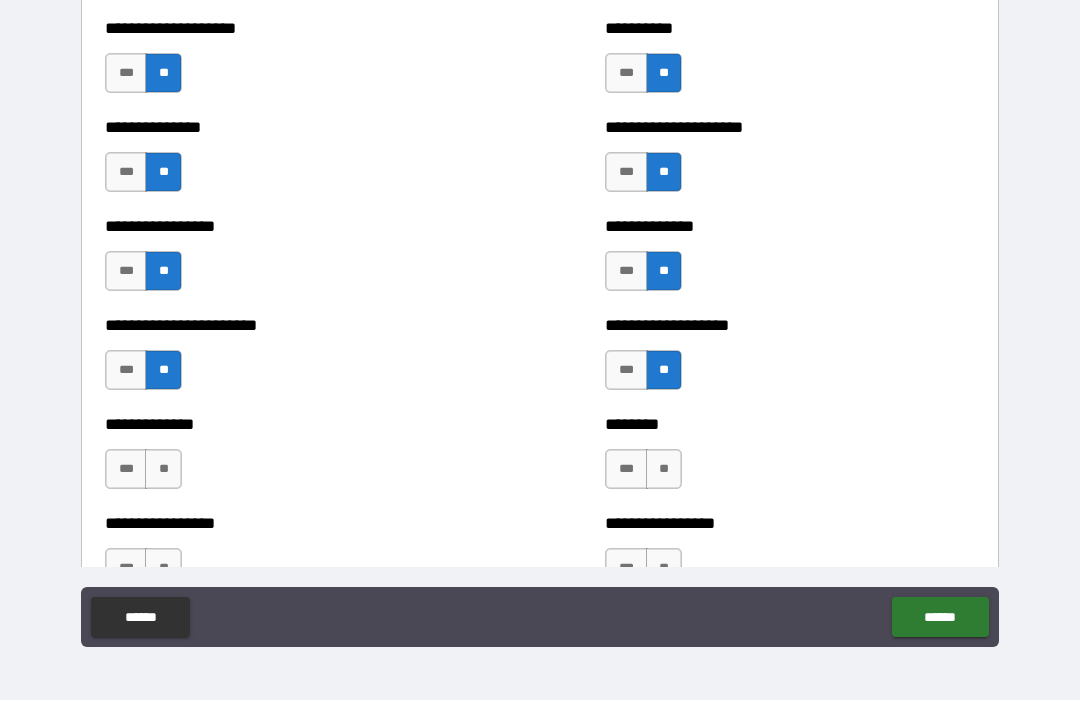click on "**" at bounding box center (163, 470) 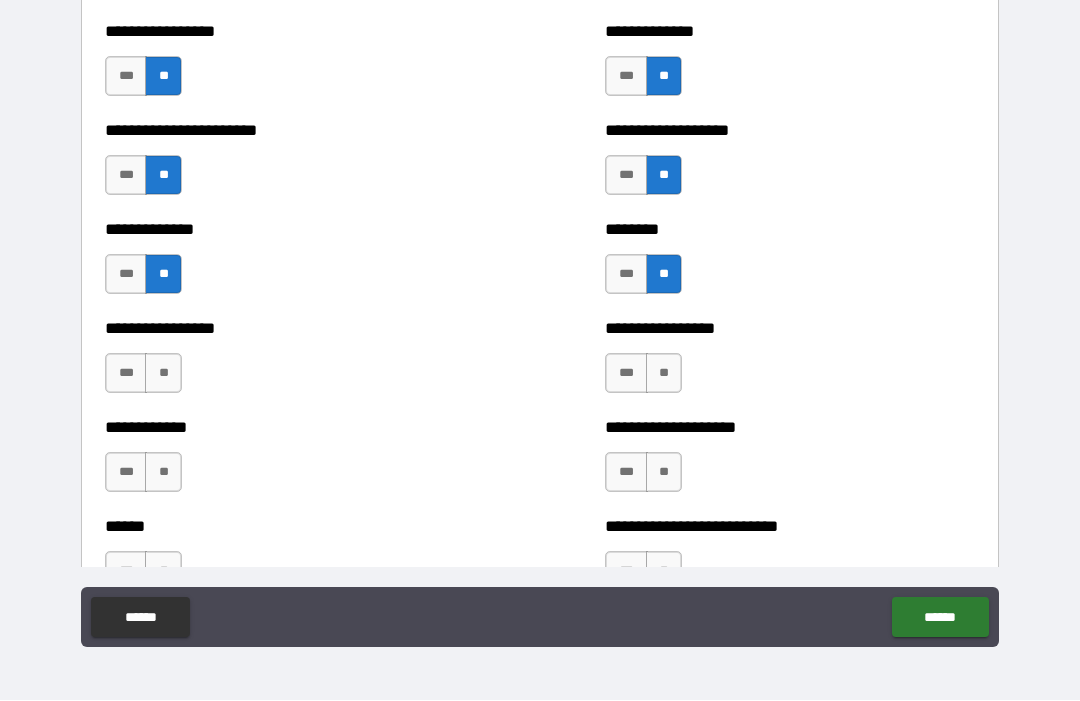 scroll, scrollTop: 3476, scrollLeft: 0, axis: vertical 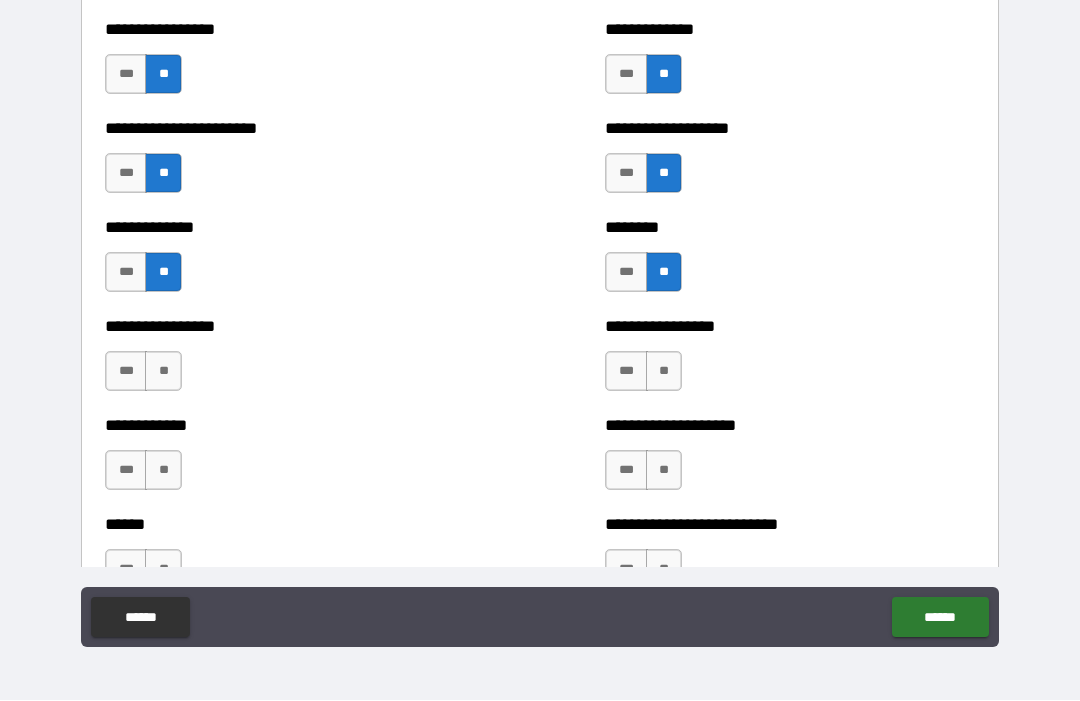 click on "**" at bounding box center [163, 372] 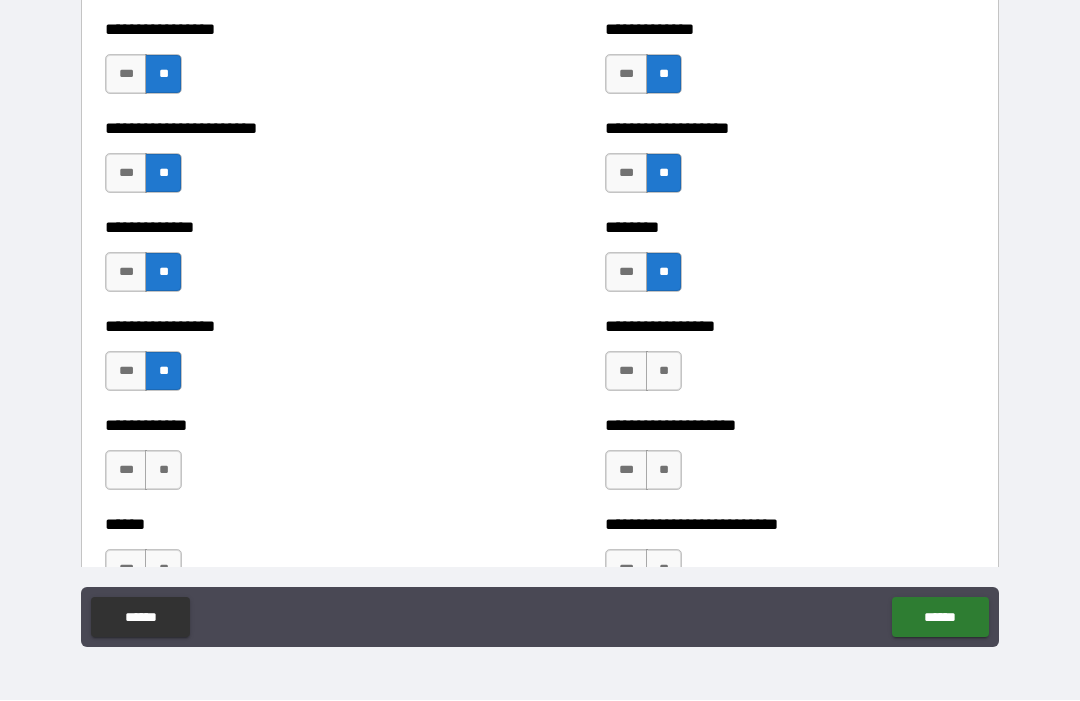 click on "**" at bounding box center (664, 372) 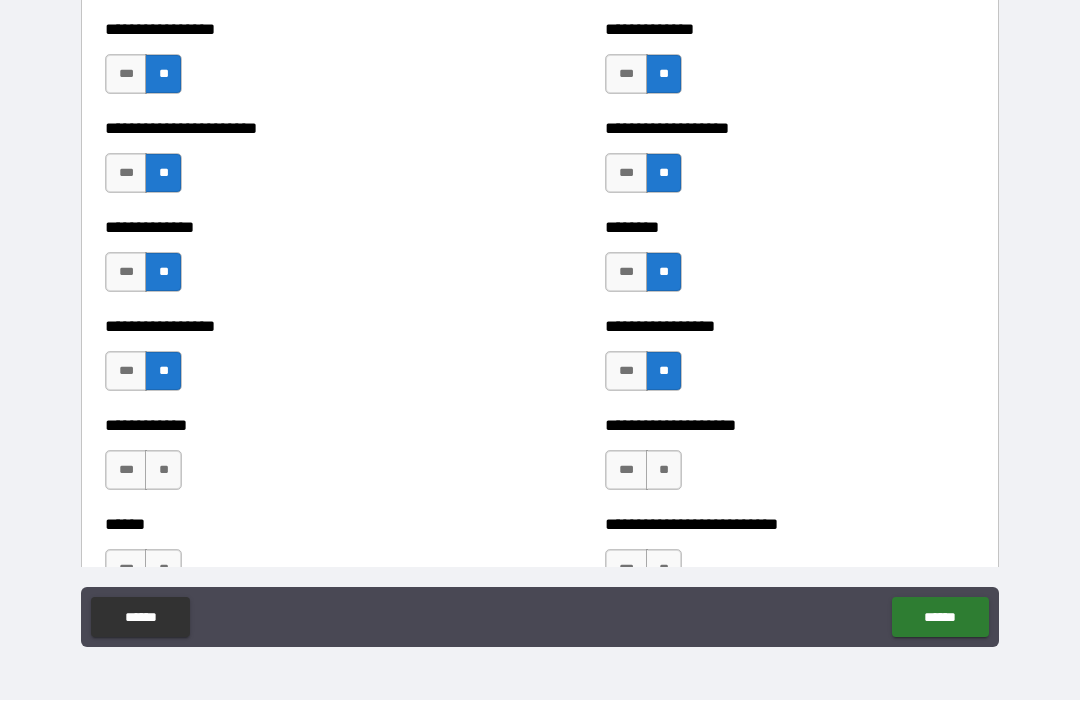 click on "**" at bounding box center (163, 471) 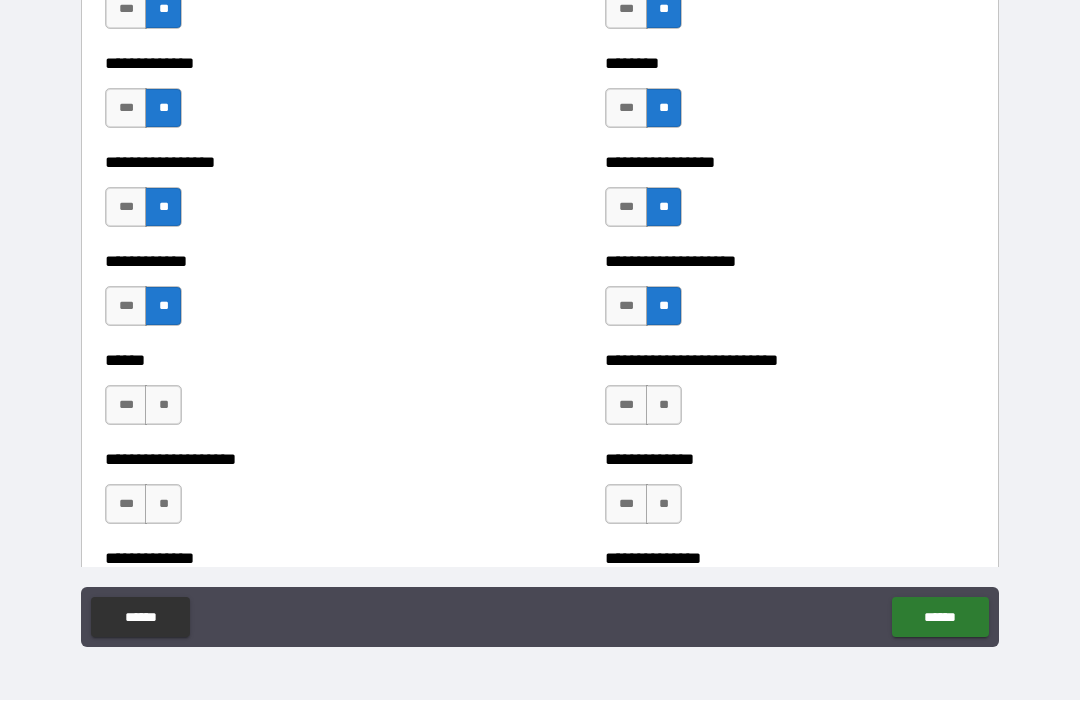 scroll, scrollTop: 3643, scrollLeft: 0, axis: vertical 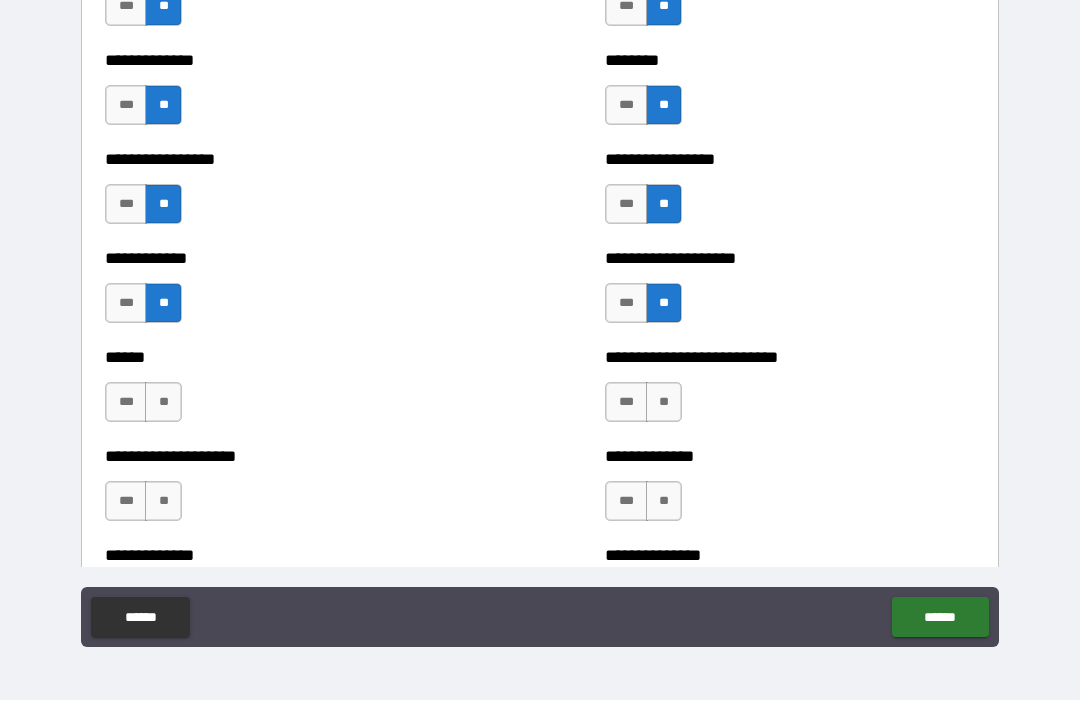 click on "**" at bounding box center (163, 403) 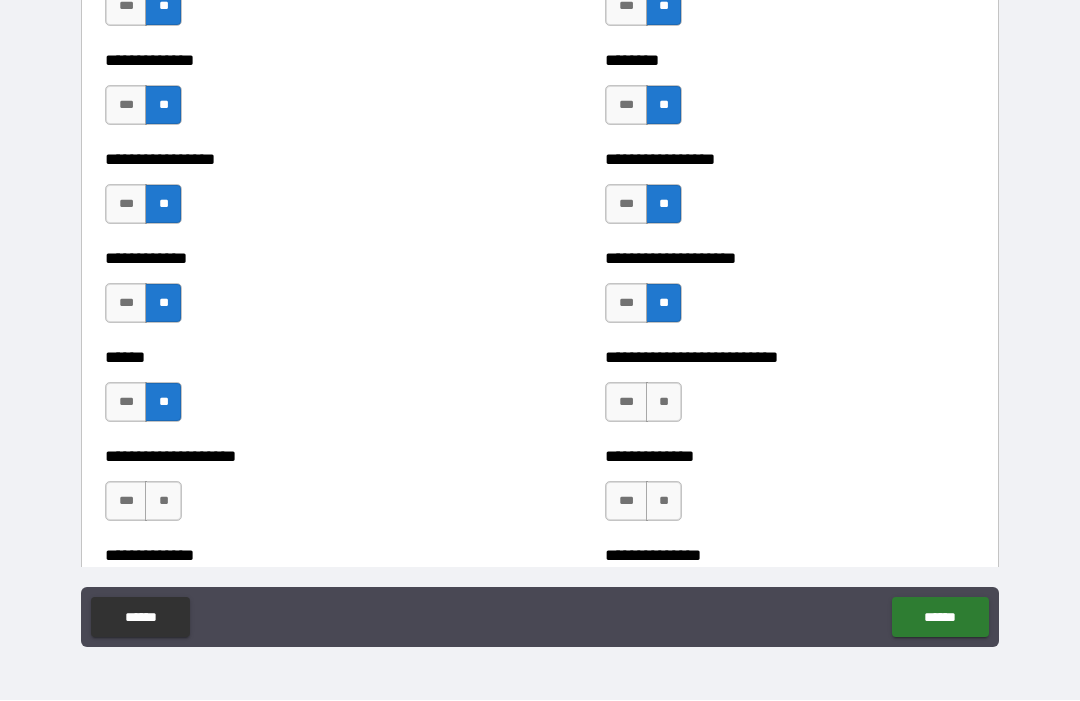 click on "**" at bounding box center [664, 403] 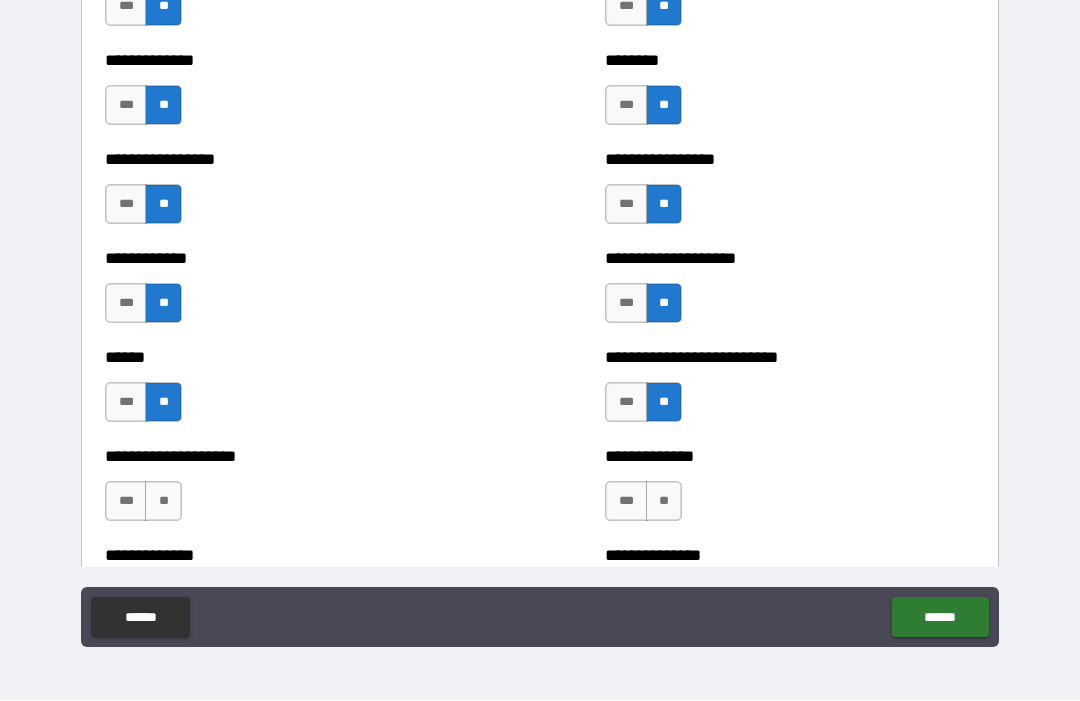click on "**" at bounding box center (163, 502) 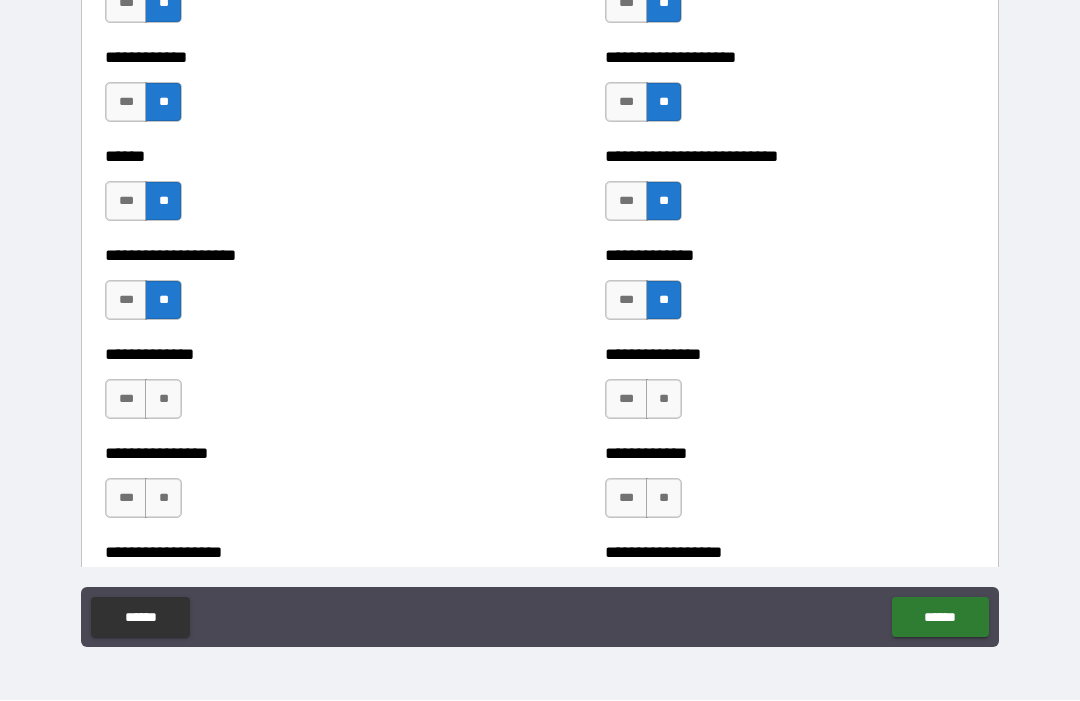 scroll, scrollTop: 3846, scrollLeft: 0, axis: vertical 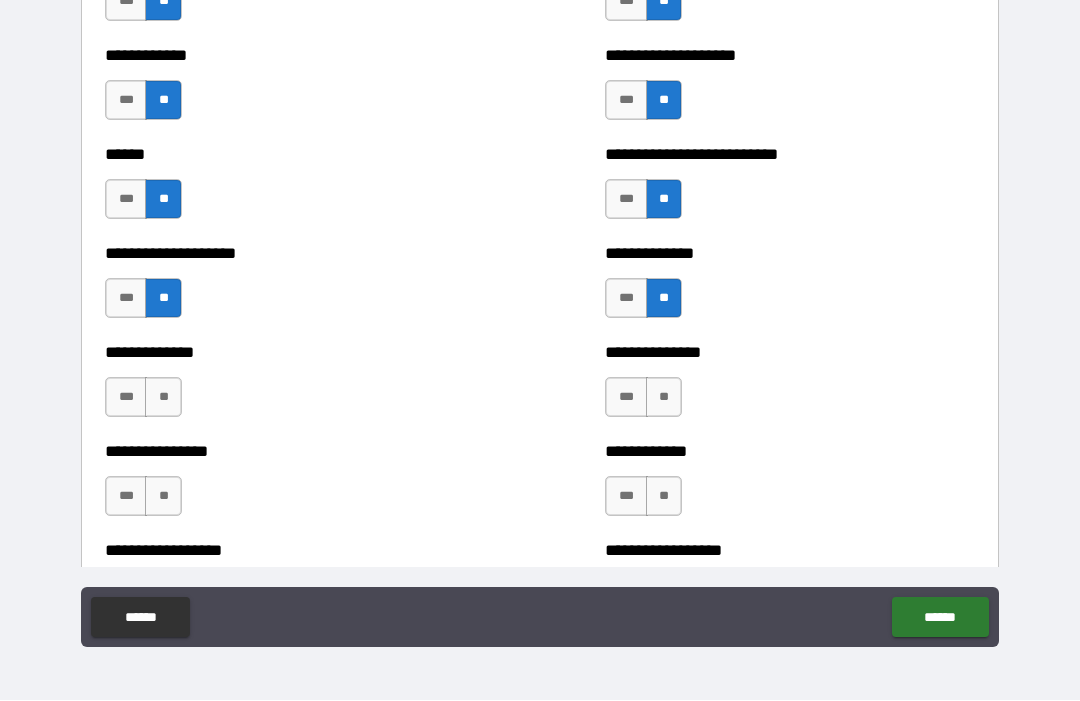 click on "**" at bounding box center (163, 398) 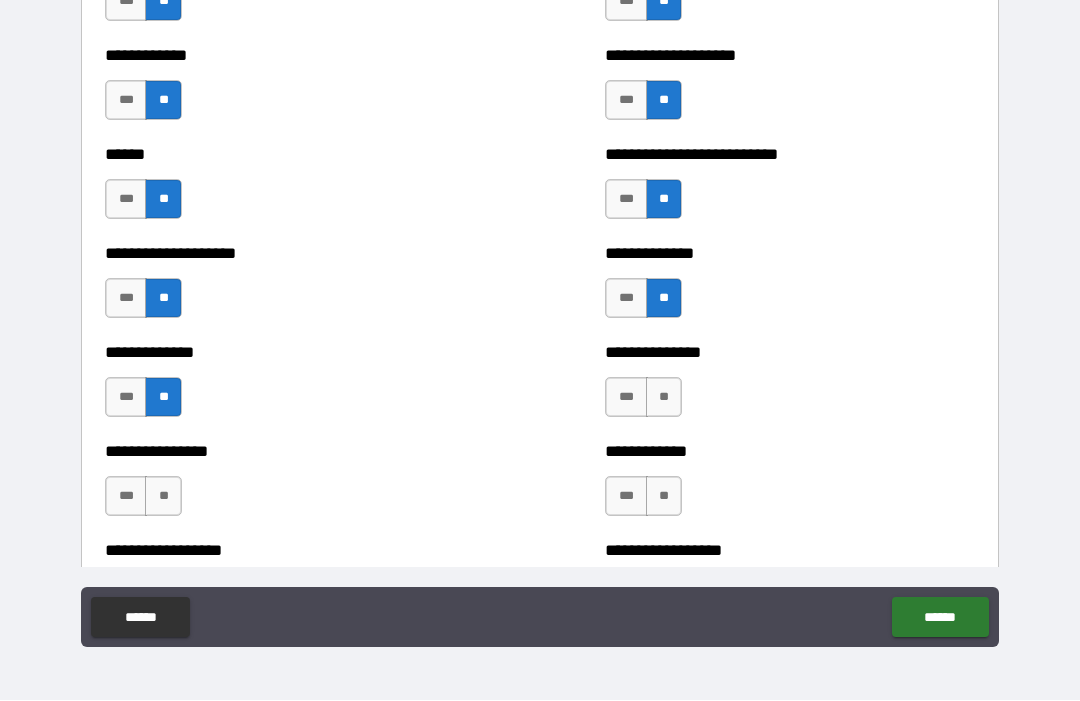 click on "**" at bounding box center (664, 398) 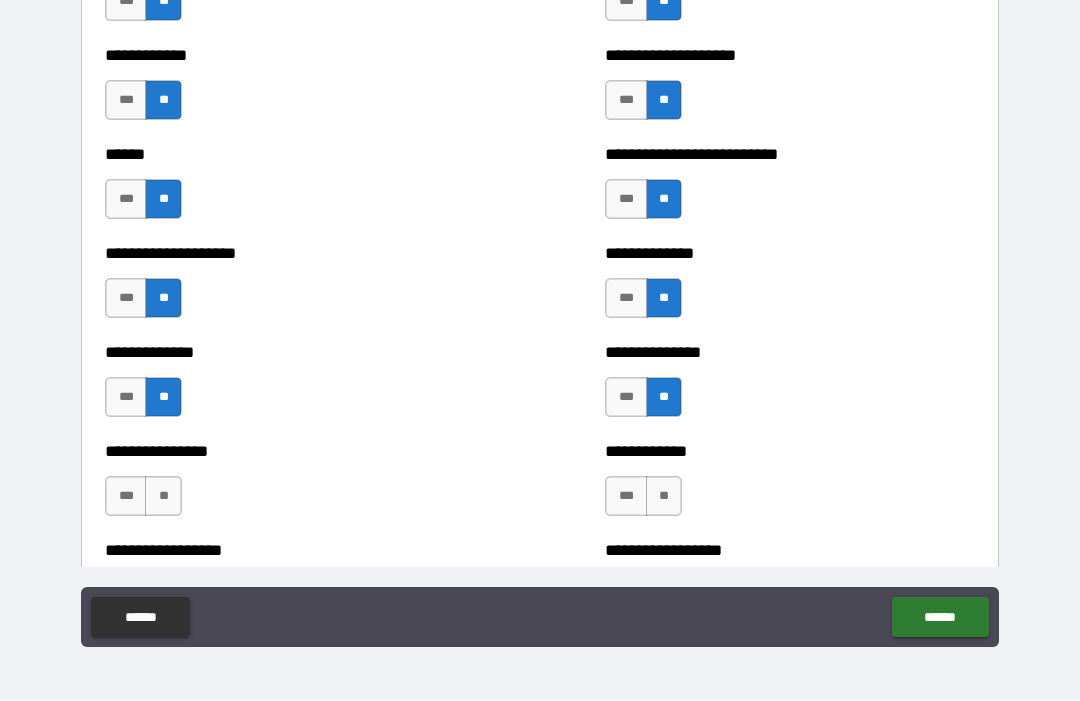 click on "**" at bounding box center (163, 497) 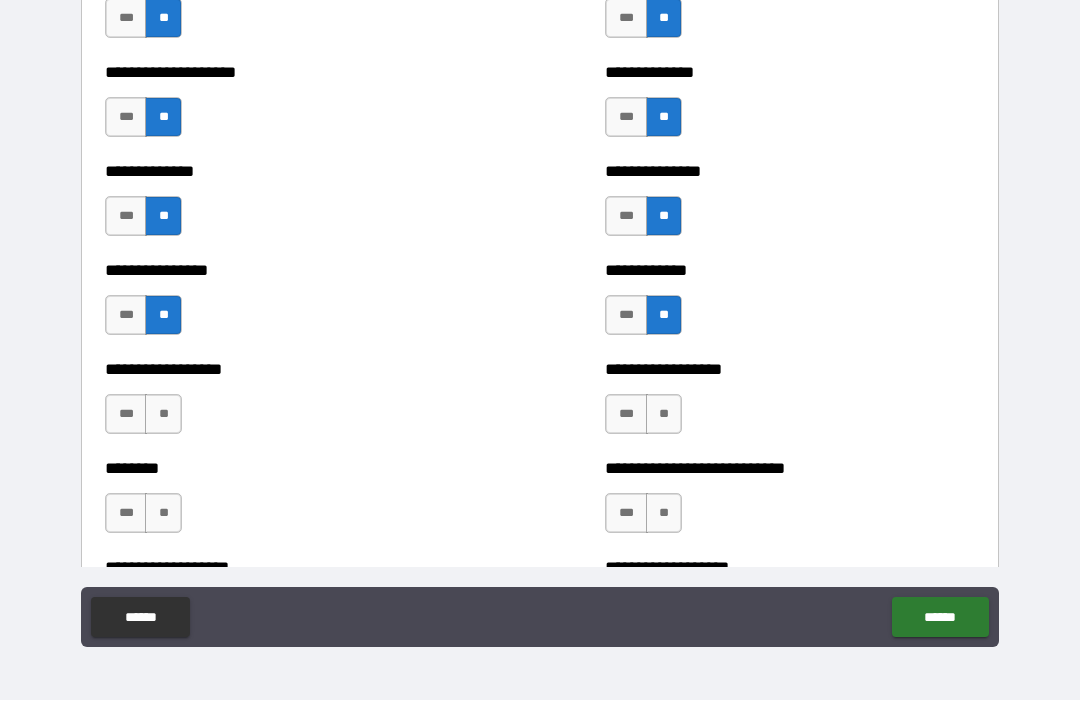 scroll, scrollTop: 4049, scrollLeft: 0, axis: vertical 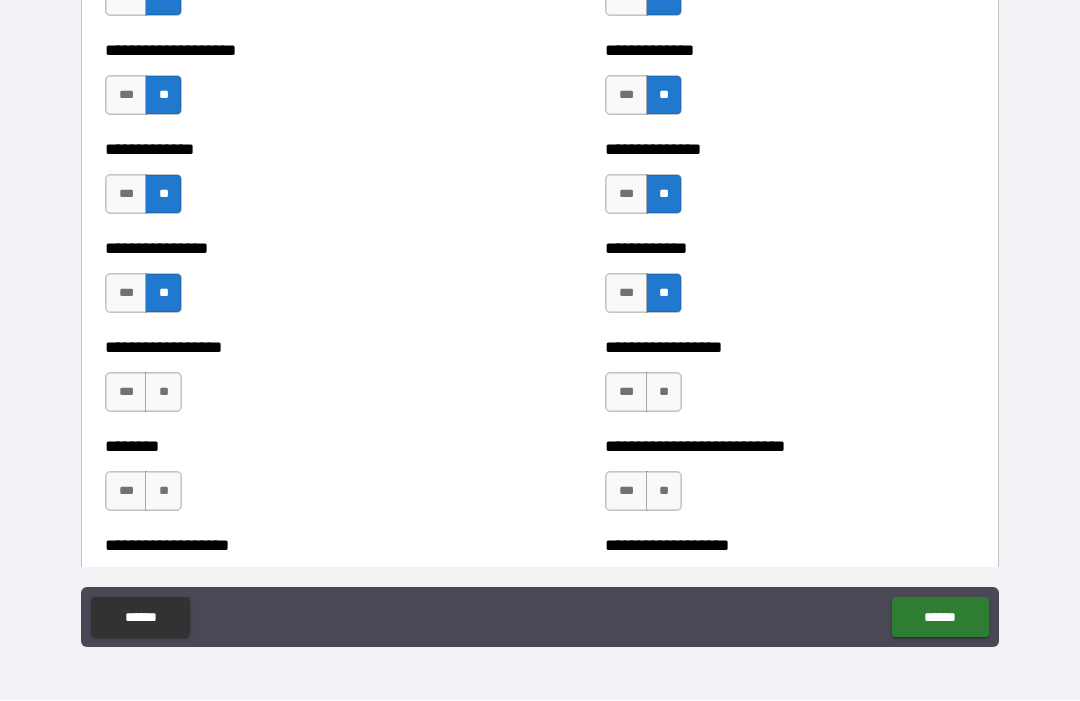 click on "**" at bounding box center (163, 393) 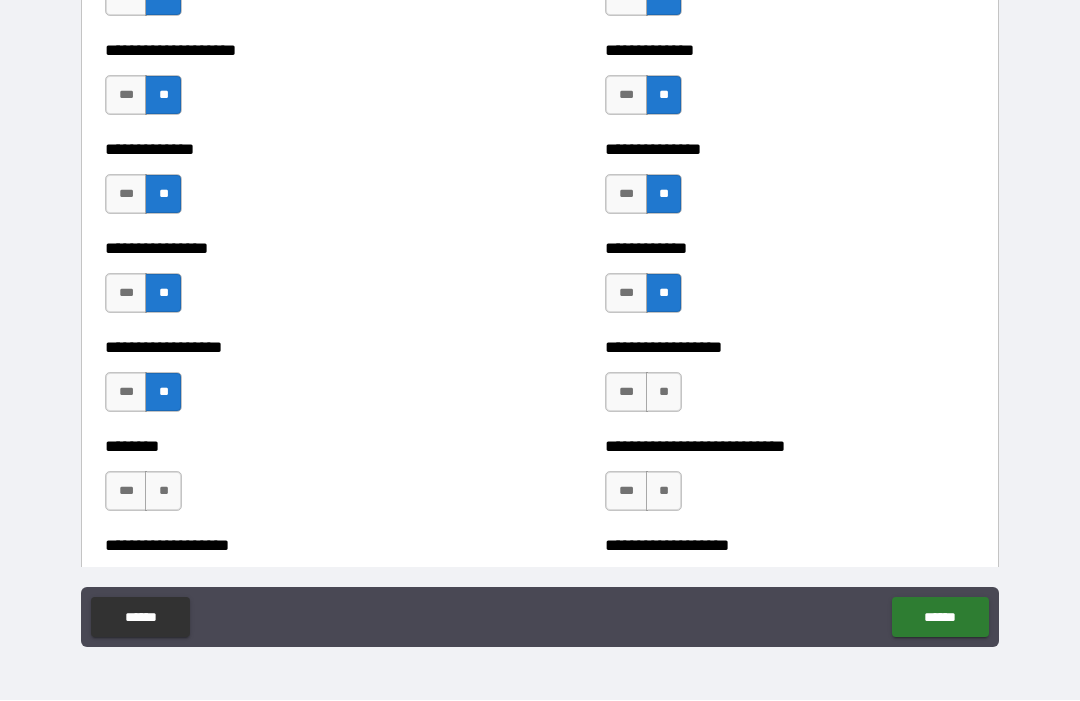 click on "**" at bounding box center [664, 393] 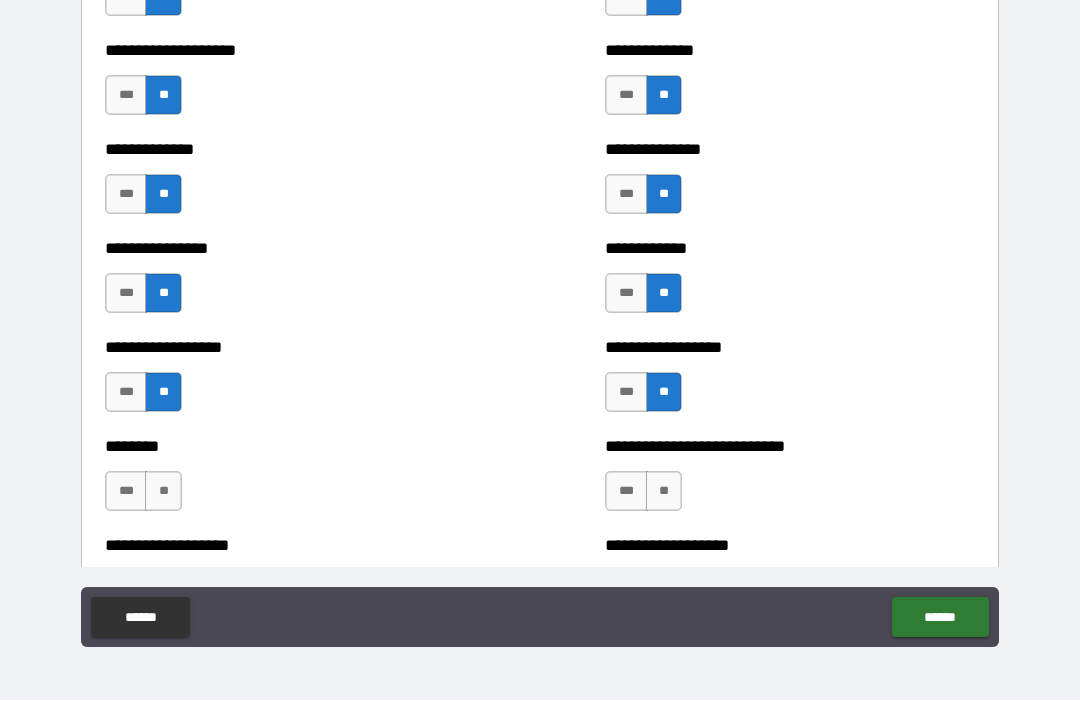 click on "**" at bounding box center [163, 492] 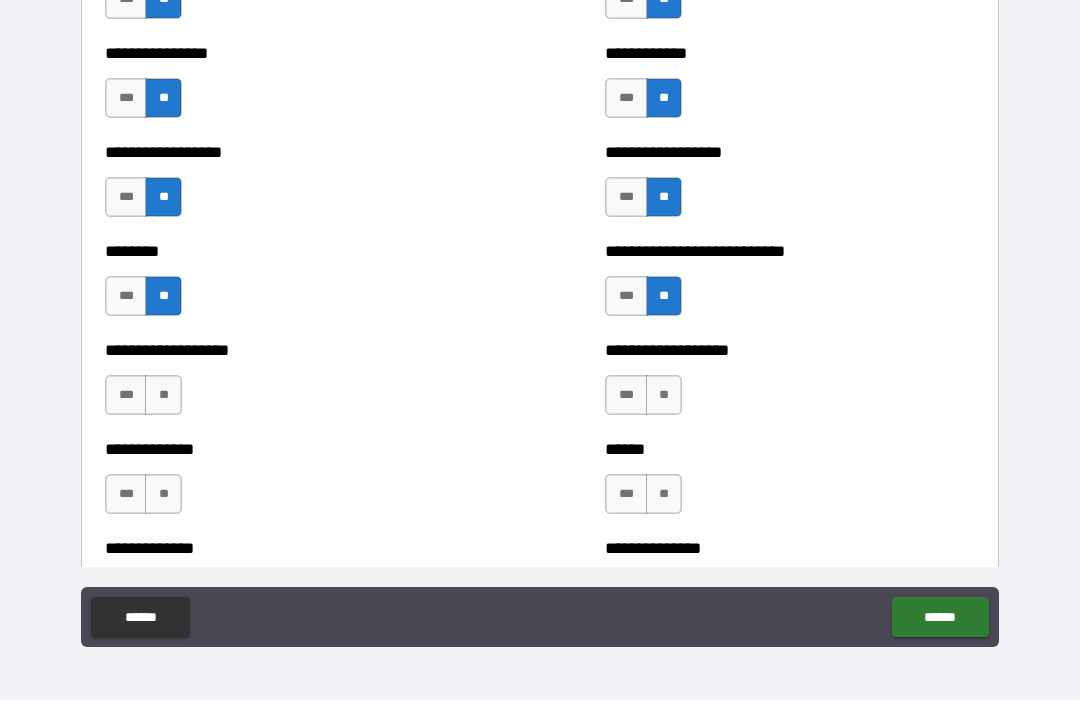 scroll, scrollTop: 4250, scrollLeft: 0, axis: vertical 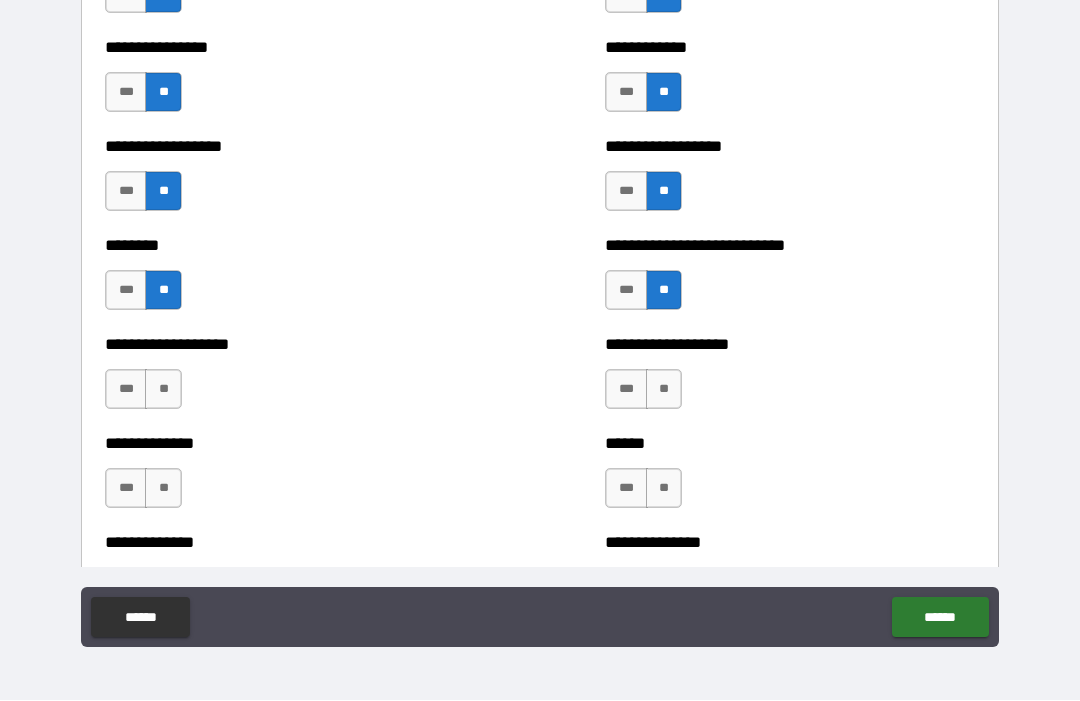 click on "**" at bounding box center [664, 489] 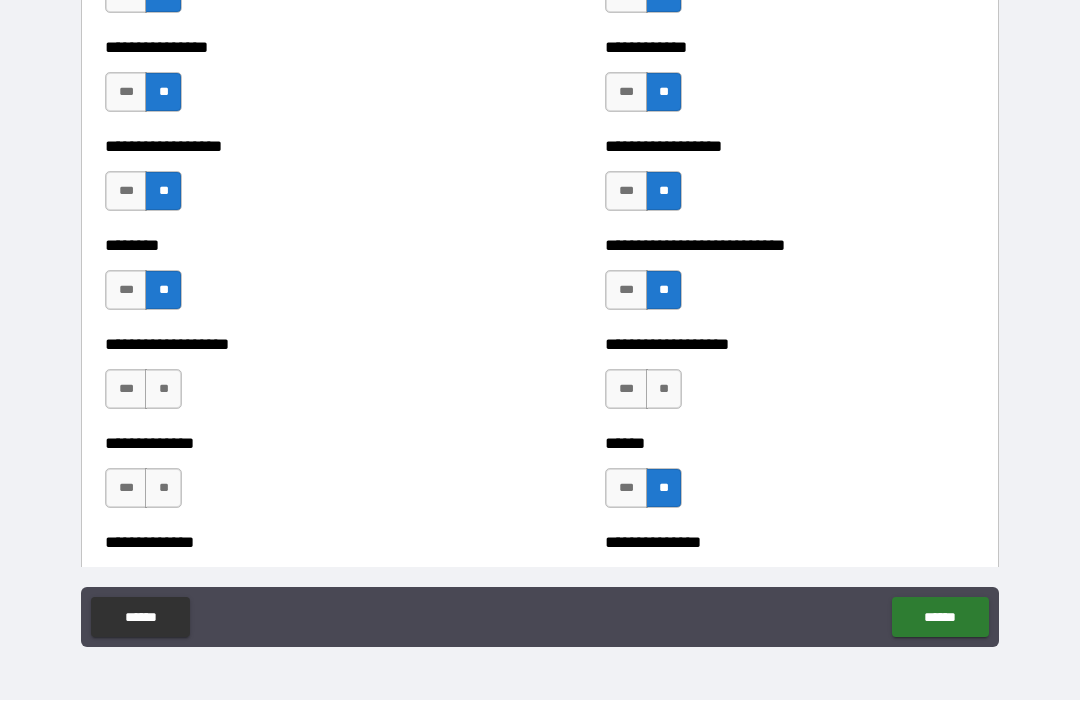 click on "**" at bounding box center (664, 390) 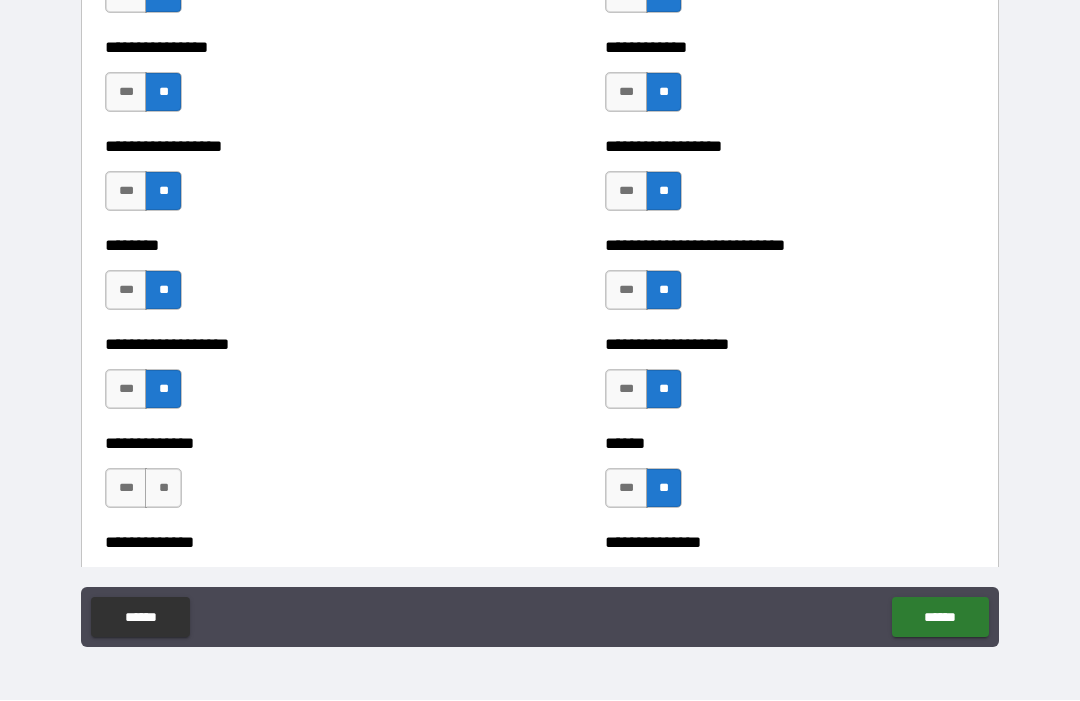 click on "**" at bounding box center (163, 489) 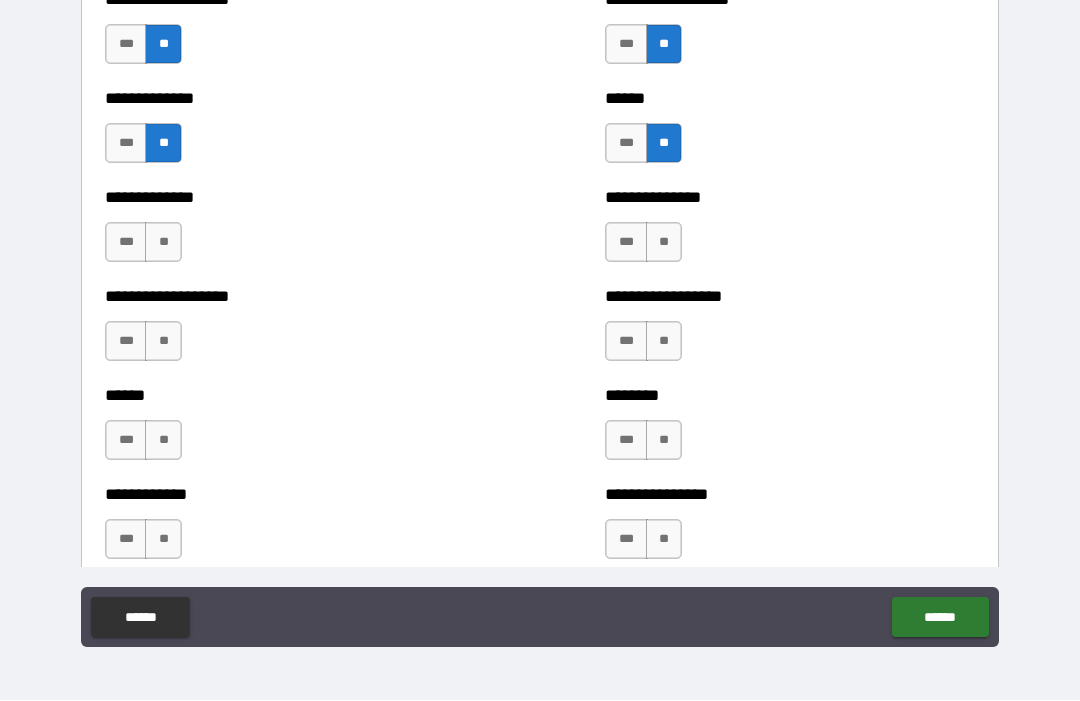 scroll, scrollTop: 4601, scrollLeft: 0, axis: vertical 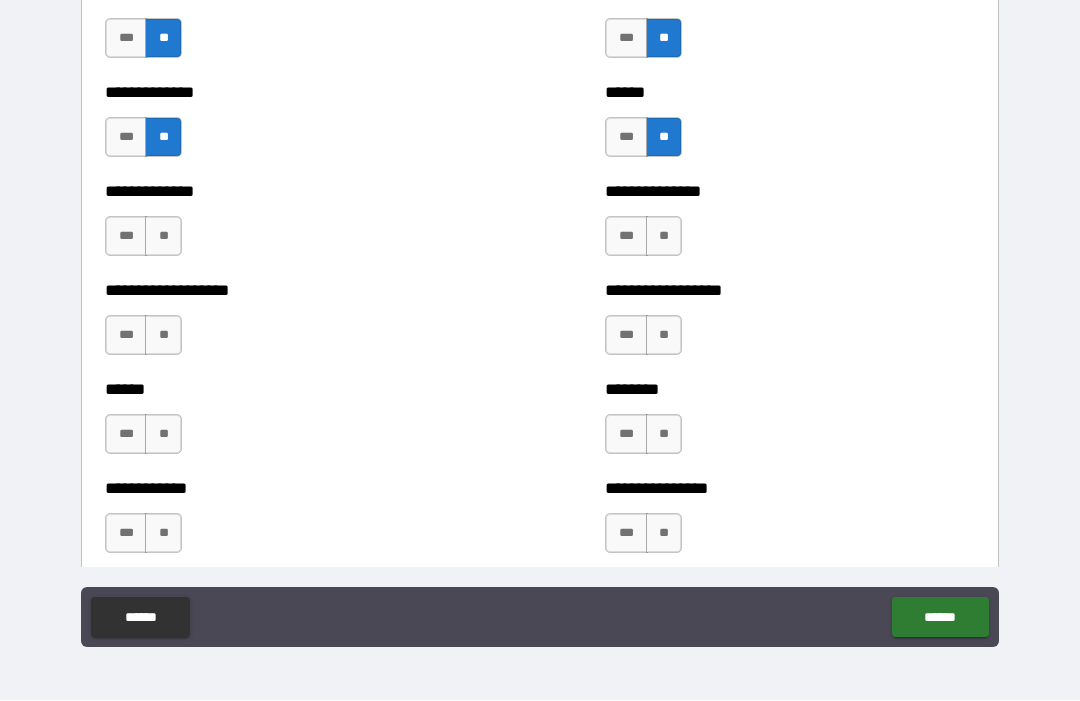 click on "**" at bounding box center [163, 237] 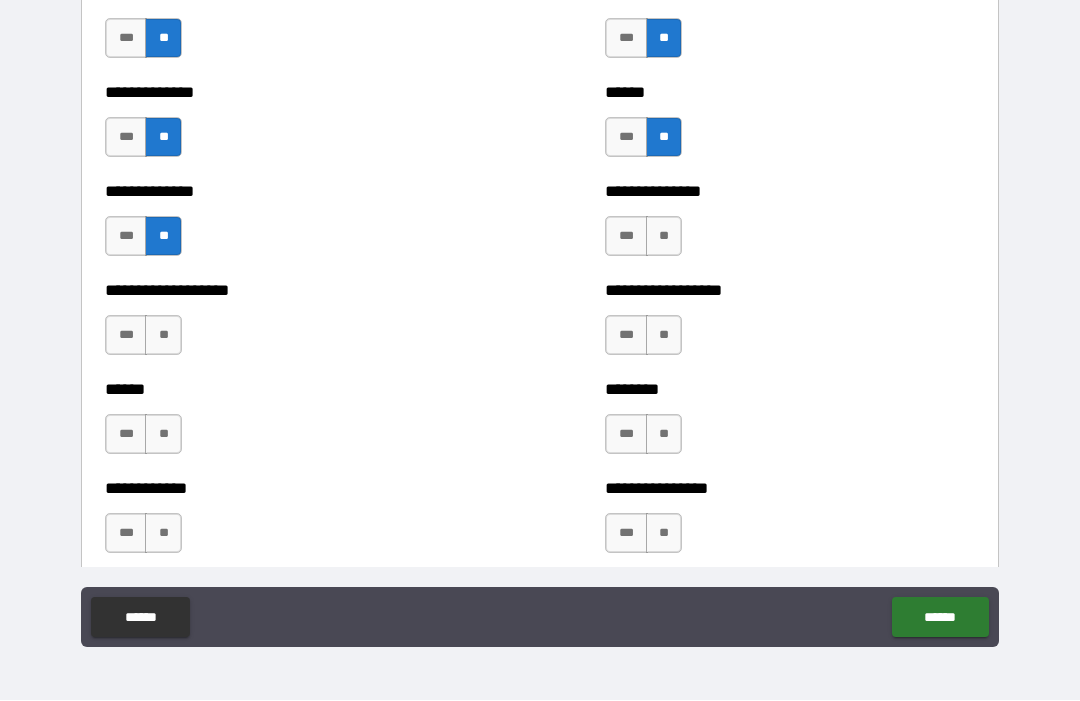 click on "**" at bounding box center [664, 237] 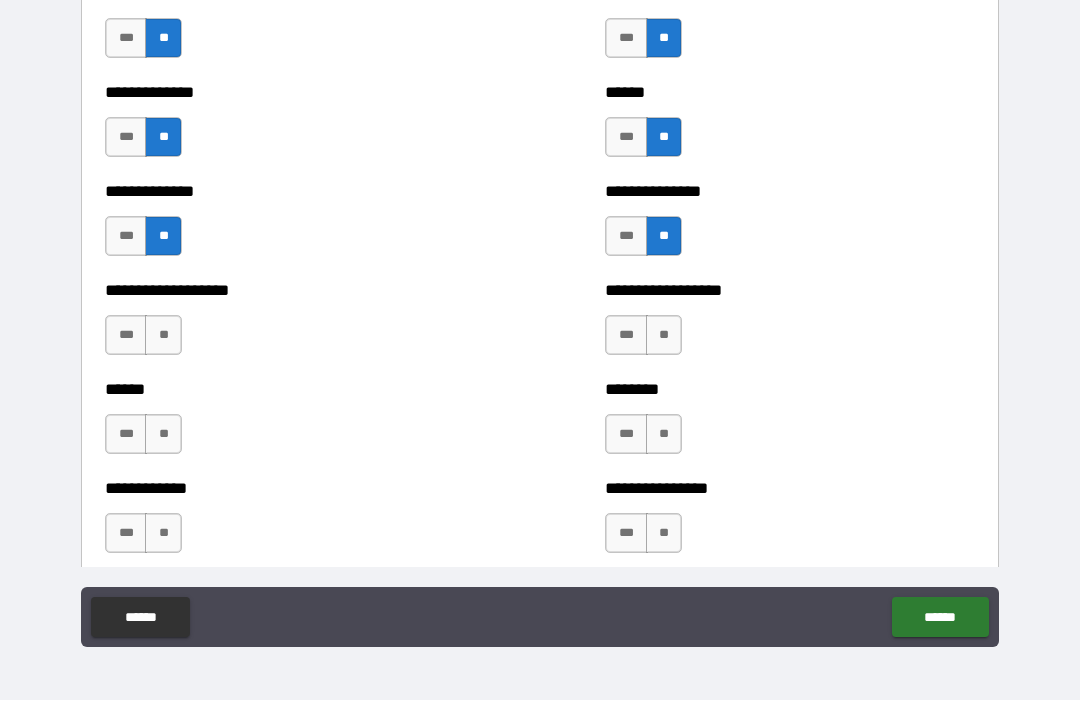 click on "**" at bounding box center (163, 336) 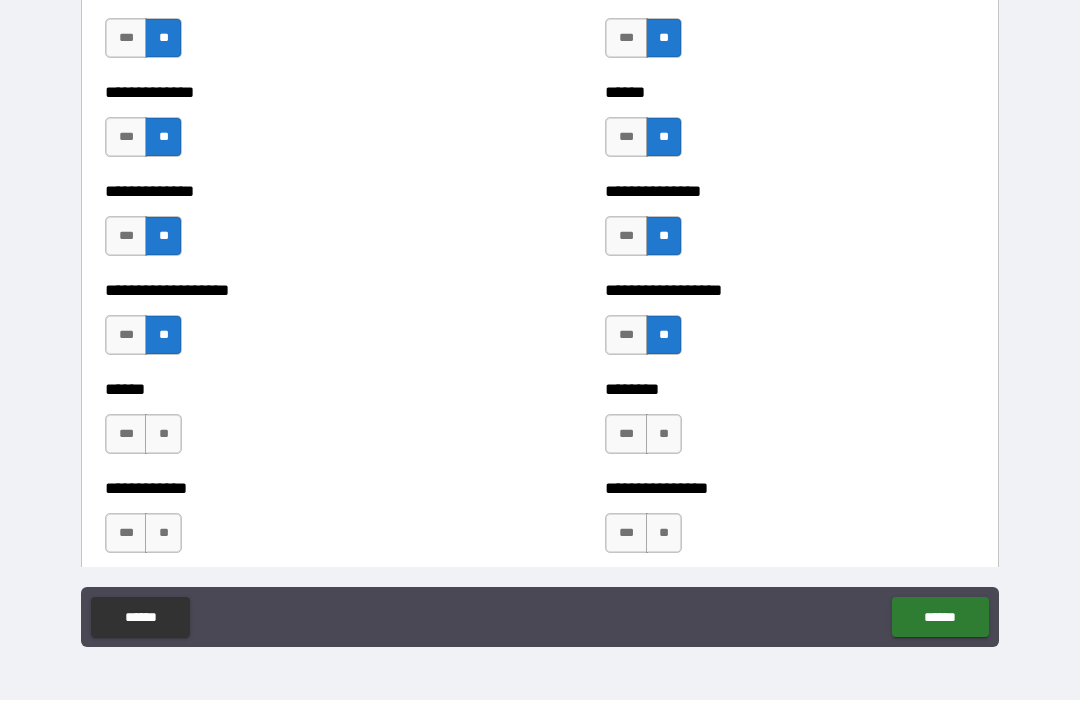 click on "**" at bounding box center (163, 435) 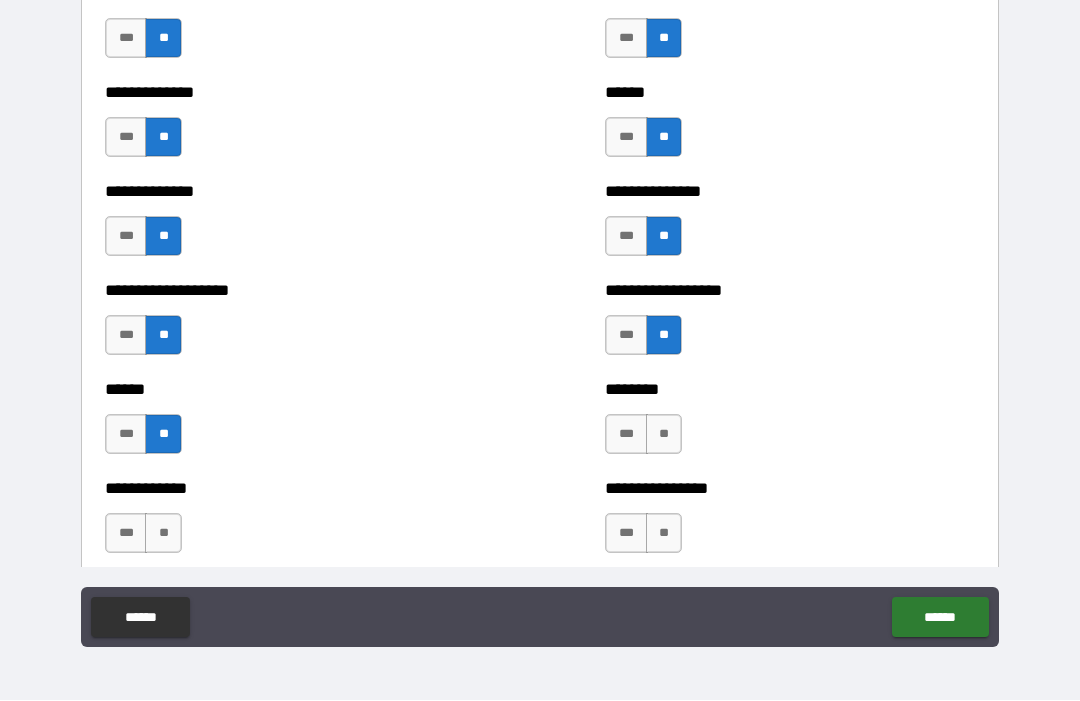 click on "**" at bounding box center (664, 435) 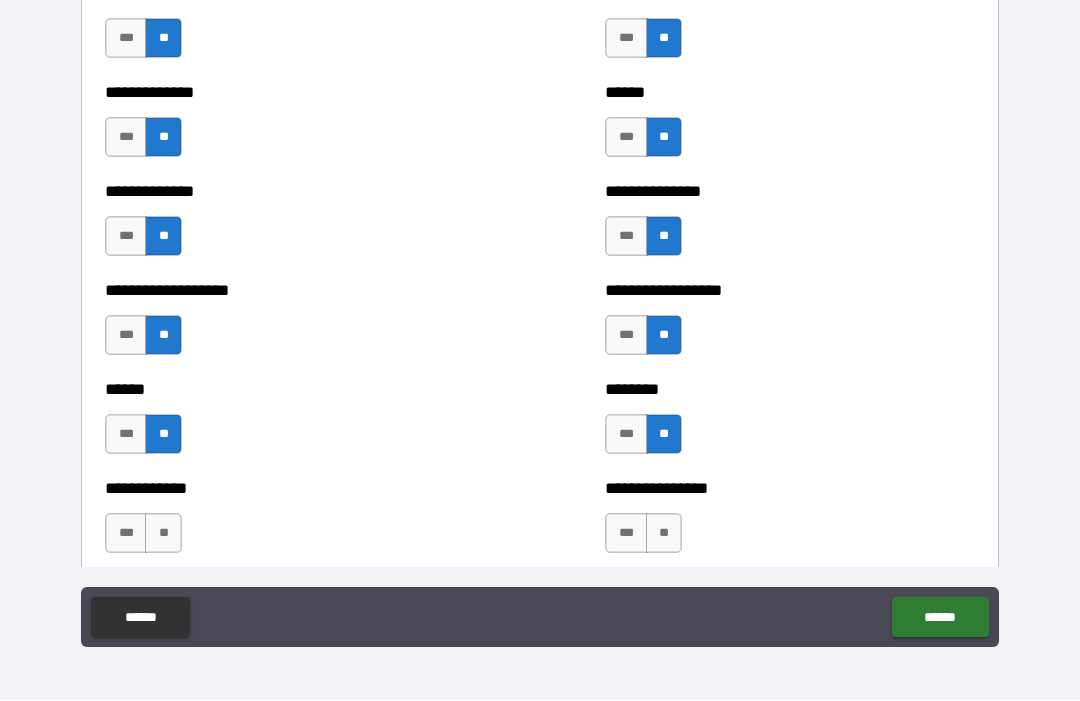click on "**" at bounding box center [163, 534] 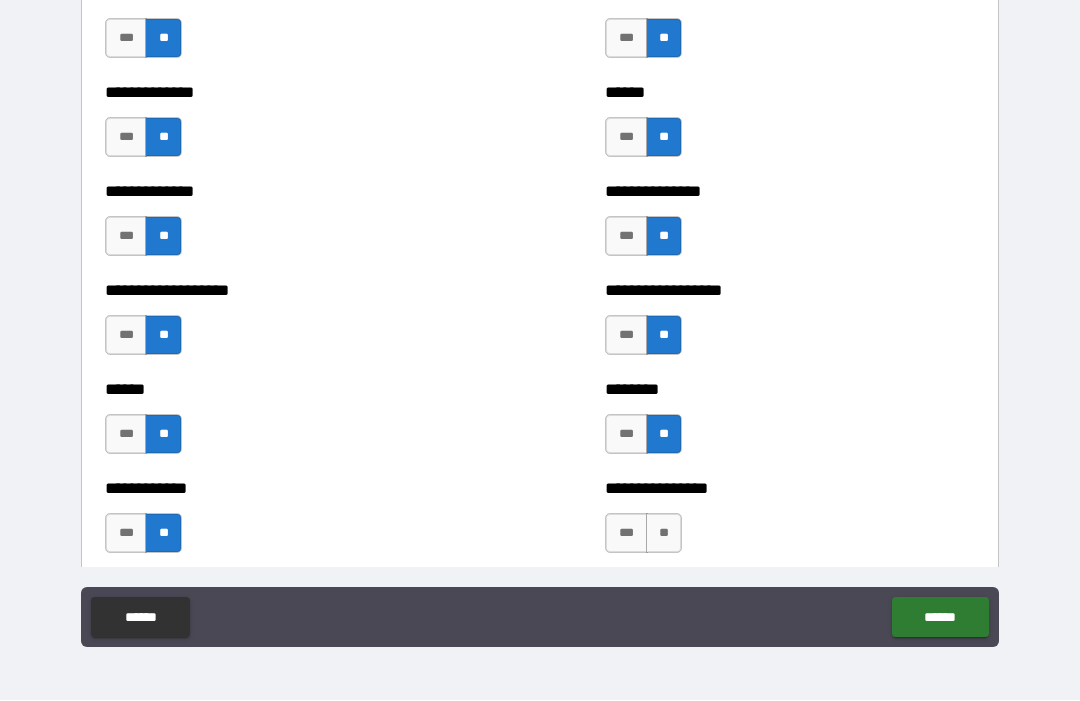 click on "**" at bounding box center (664, 534) 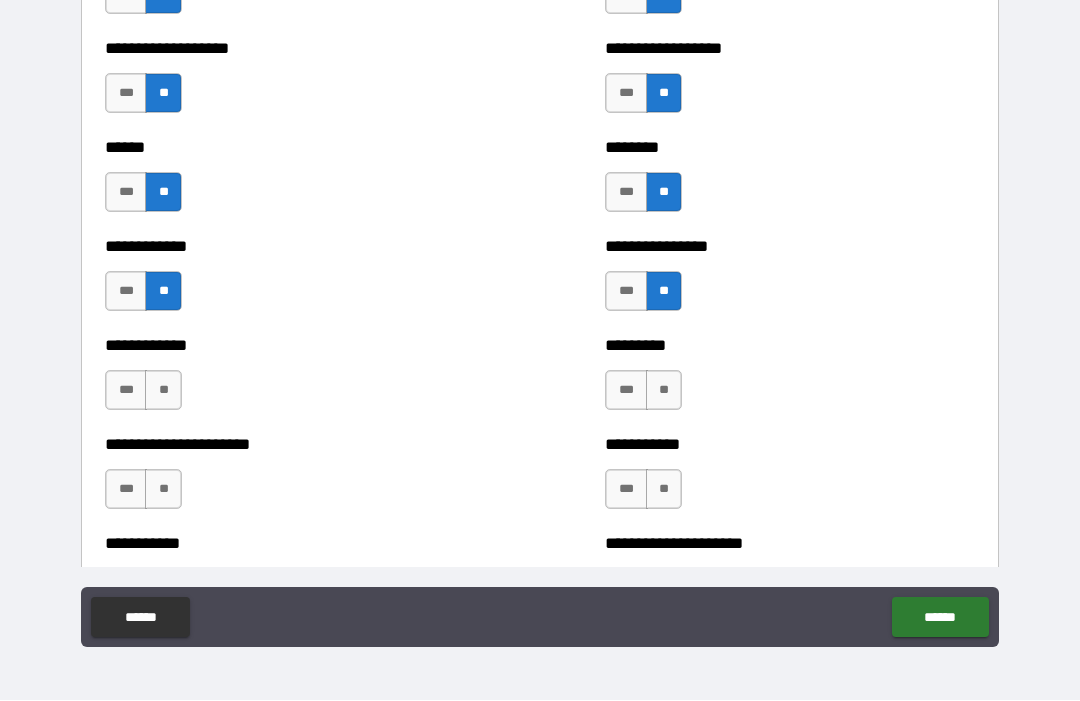 scroll, scrollTop: 4844, scrollLeft: 0, axis: vertical 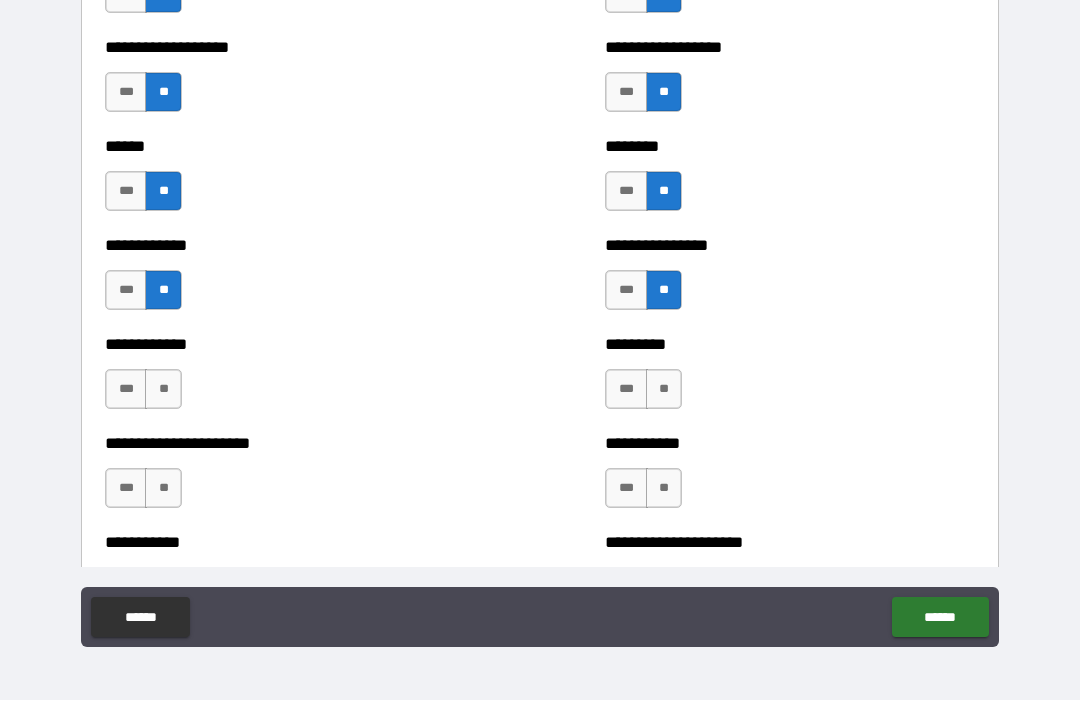 click on "**" at bounding box center (163, 390) 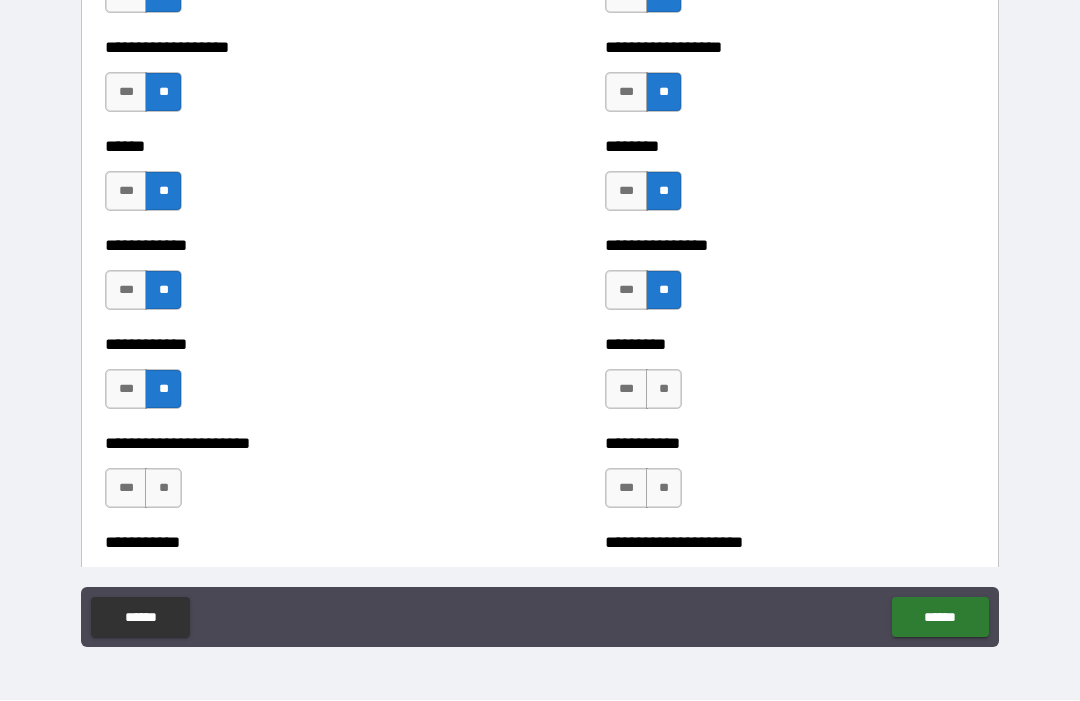 click on "**" at bounding box center (664, 390) 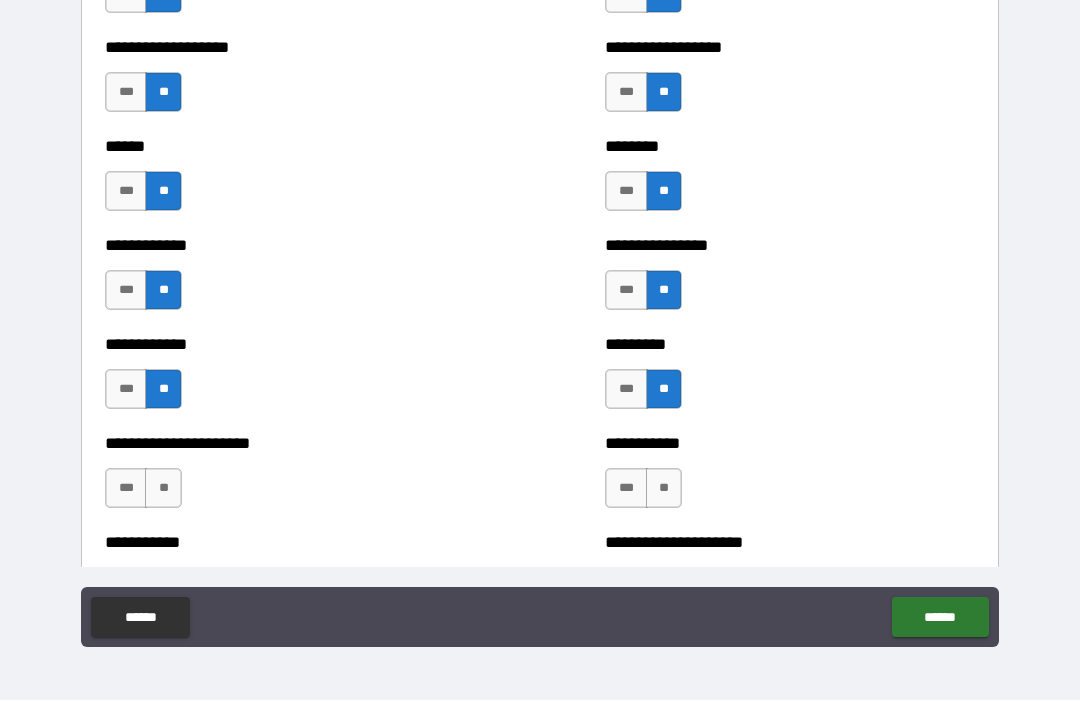 click on "**" at bounding box center [163, 489] 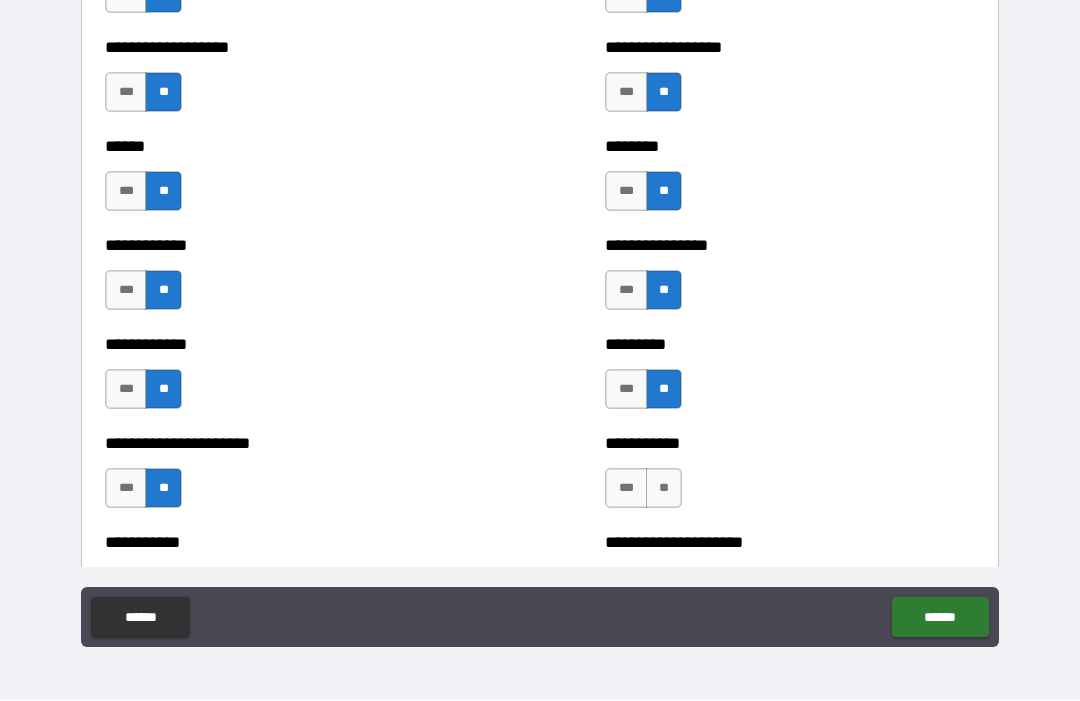 click on "**" at bounding box center [664, 489] 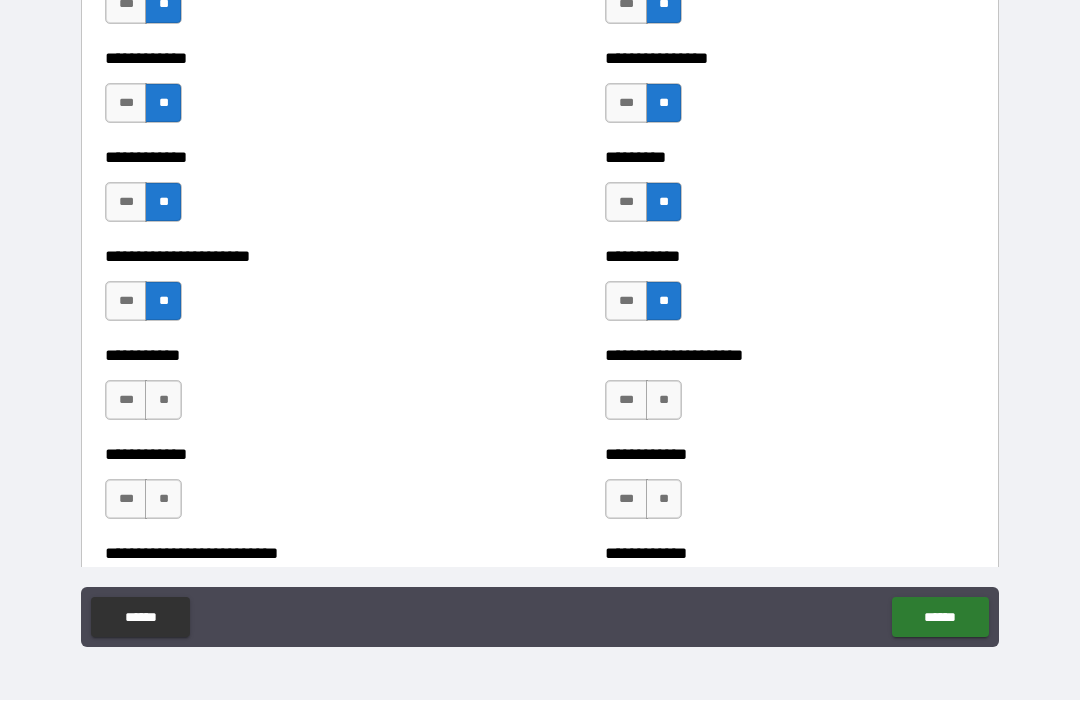 scroll, scrollTop: 5080, scrollLeft: 0, axis: vertical 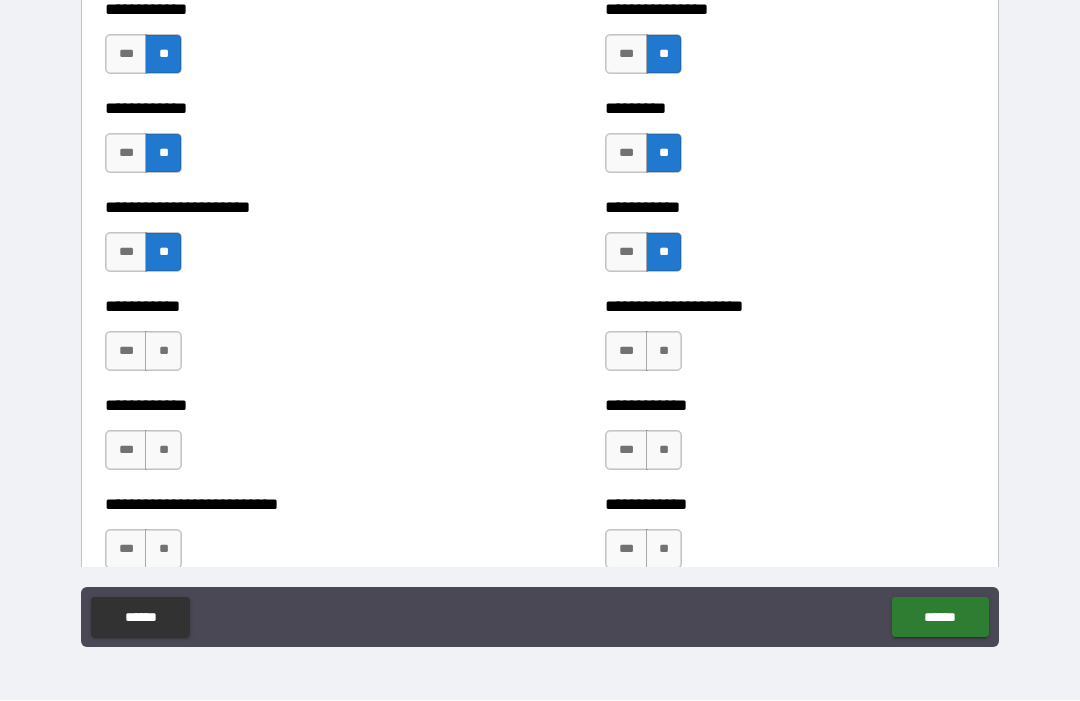 click on "**" at bounding box center (163, 352) 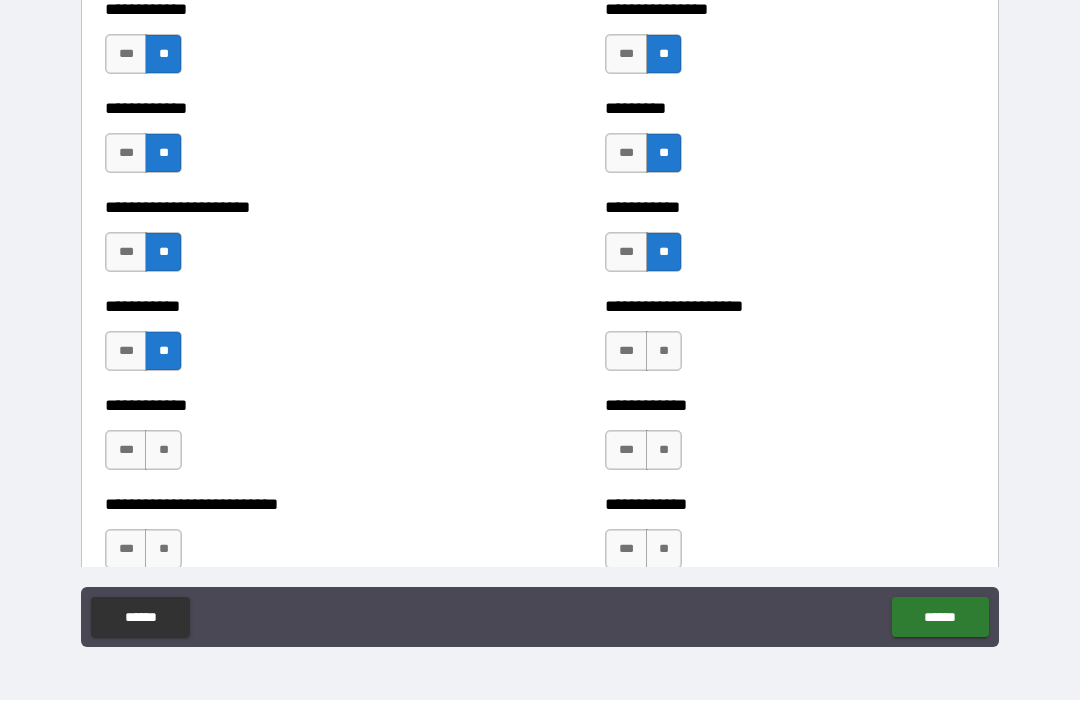 click on "**" at bounding box center [664, 352] 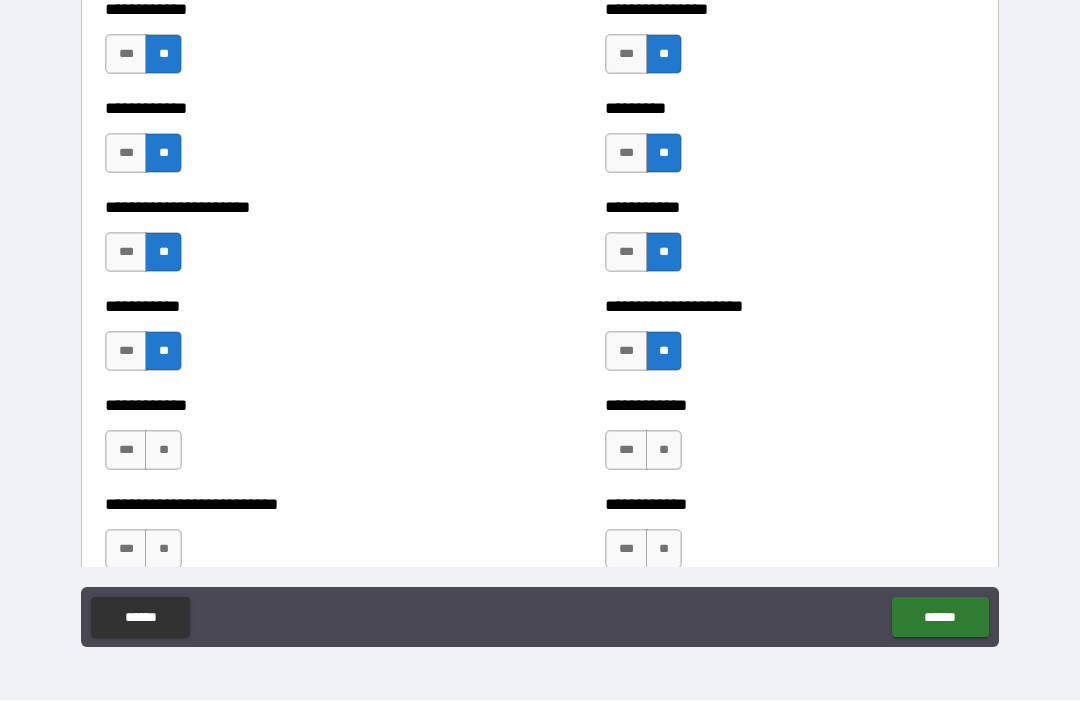 click on "**" at bounding box center (163, 451) 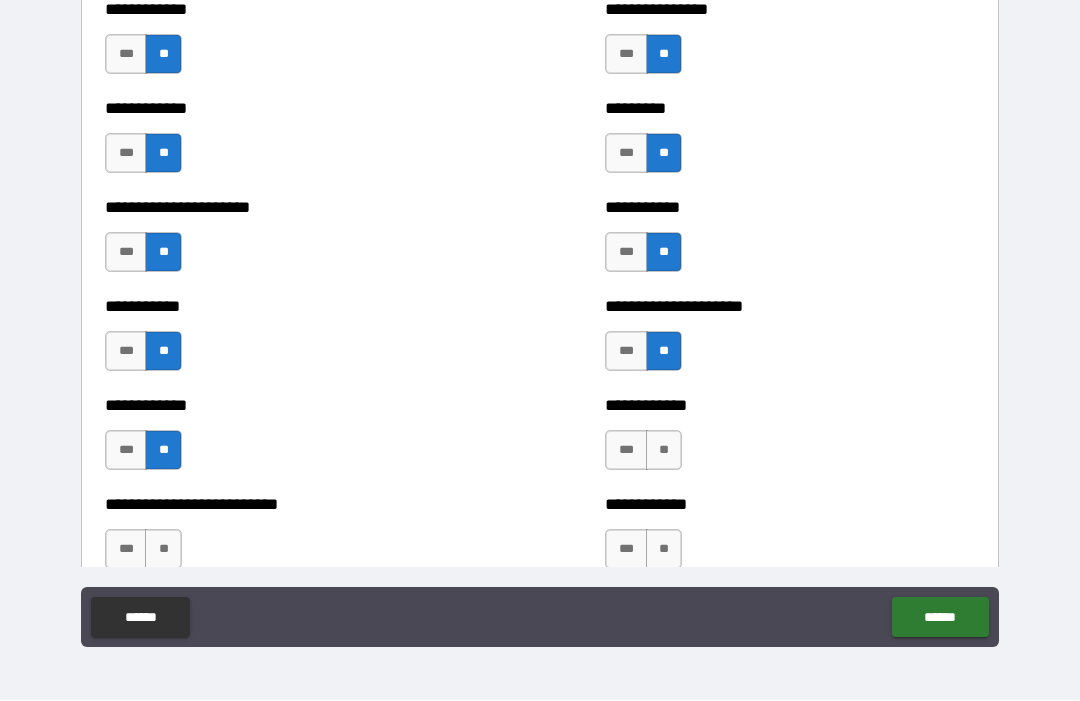 click on "**" at bounding box center (664, 451) 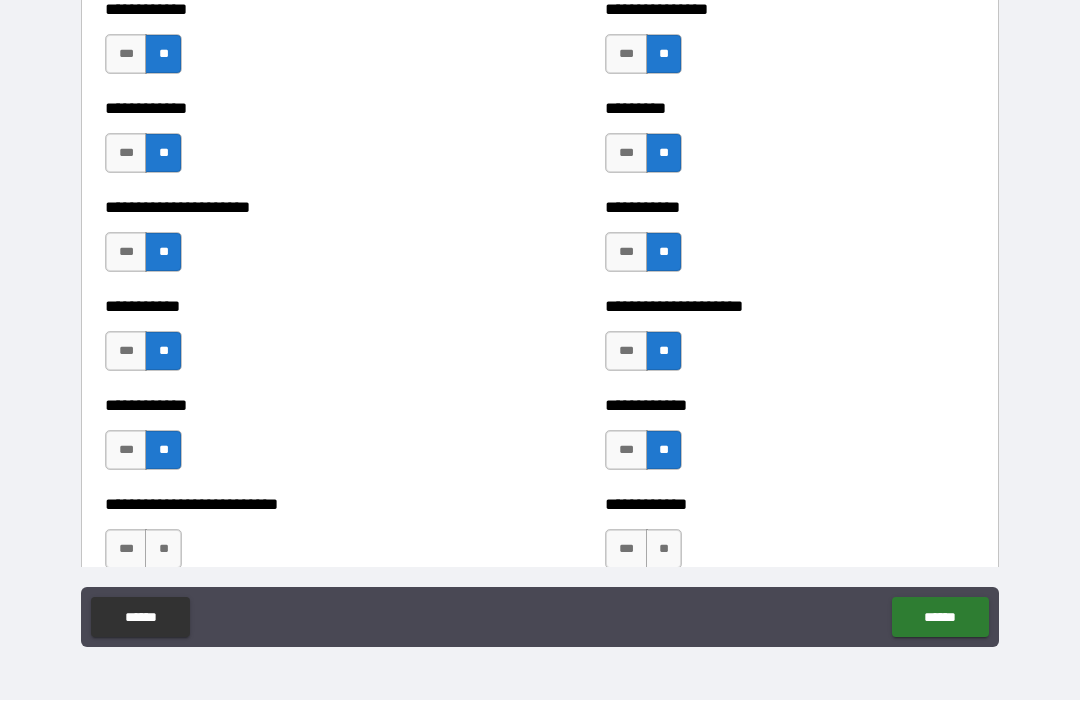 click on "**" at bounding box center [163, 550] 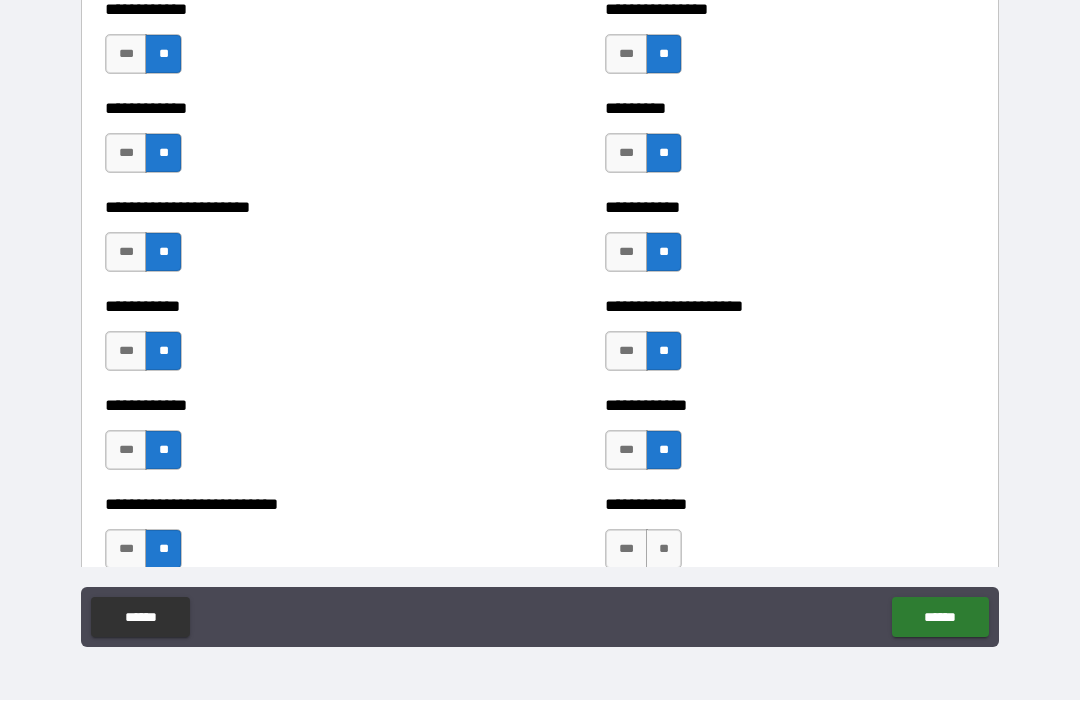 click on "**" at bounding box center (664, 550) 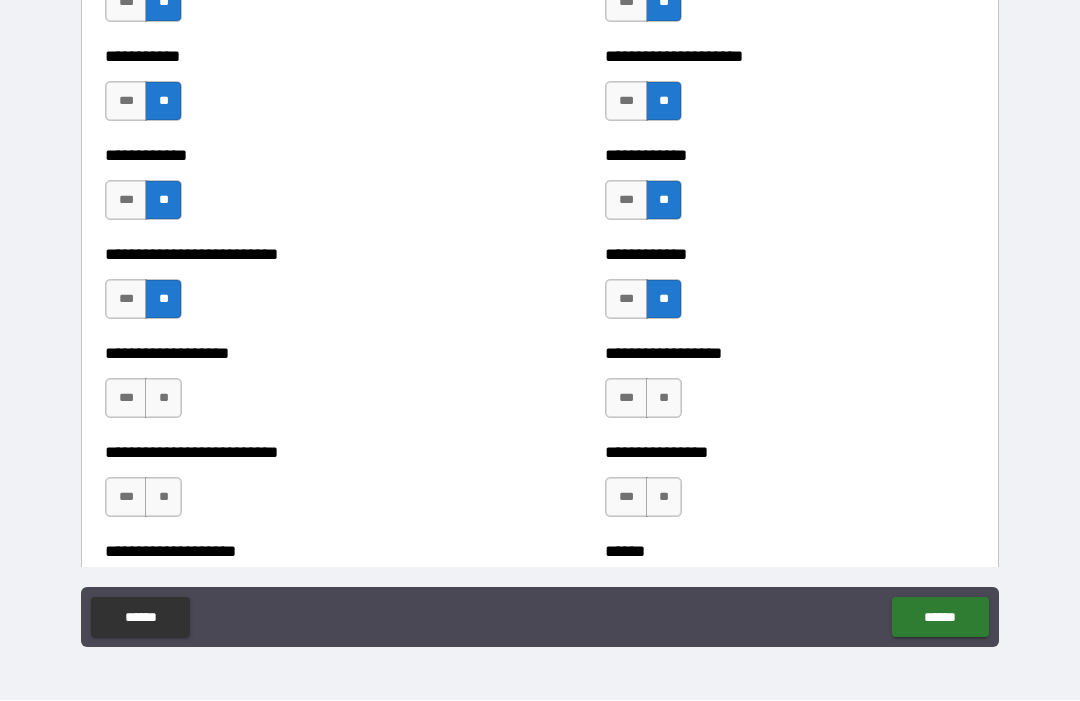 scroll, scrollTop: 5336, scrollLeft: 0, axis: vertical 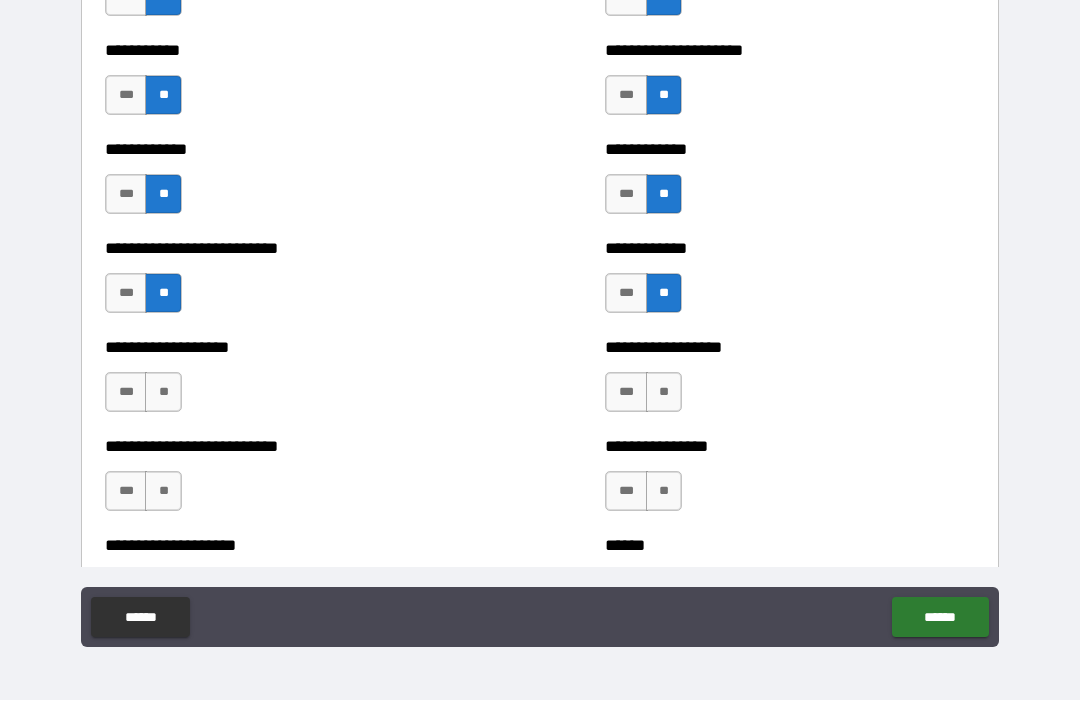 click on "**" at bounding box center [163, 393] 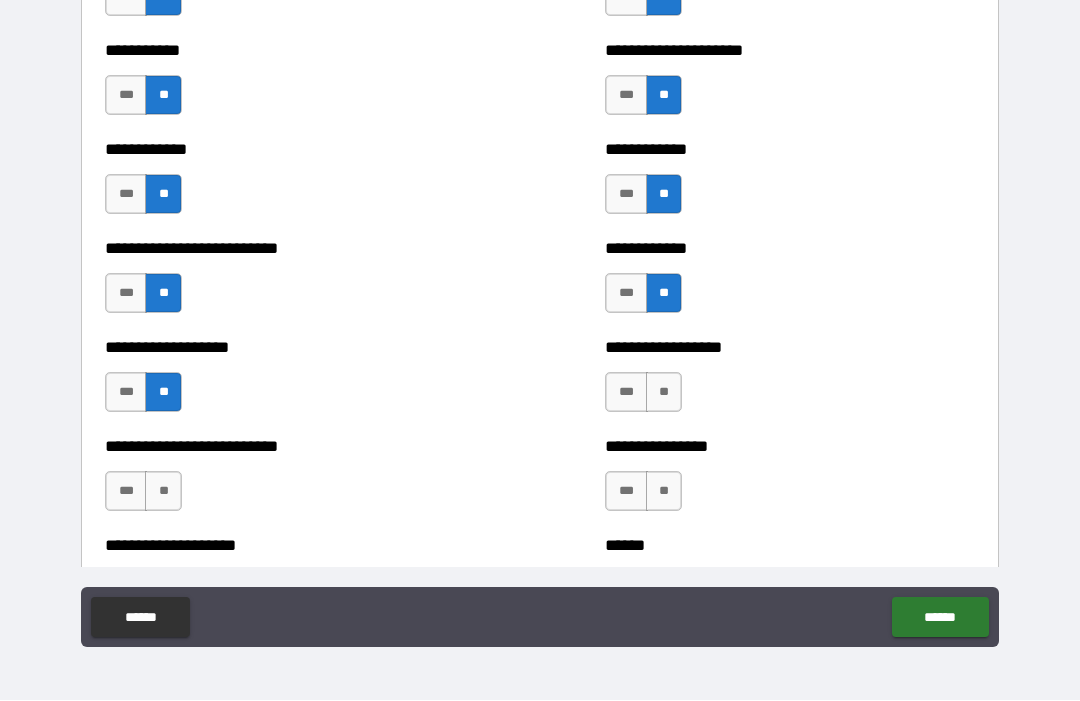click on "**" at bounding box center (664, 393) 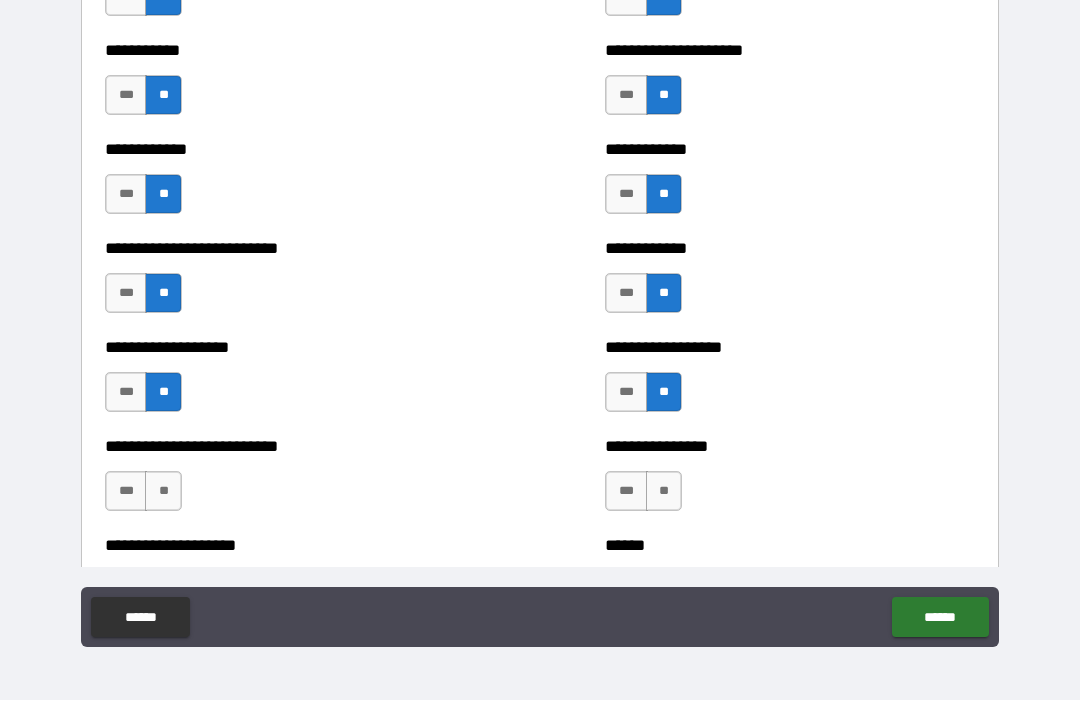 click on "**" at bounding box center [163, 492] 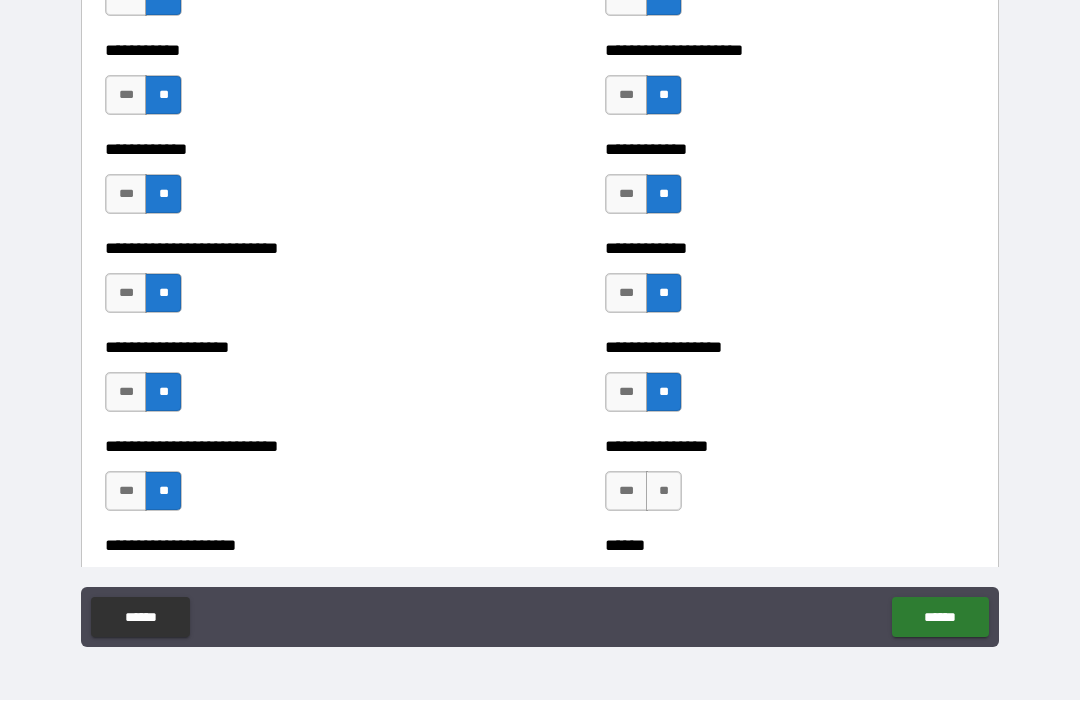 click on "**********" at bounding box center [790, 482] 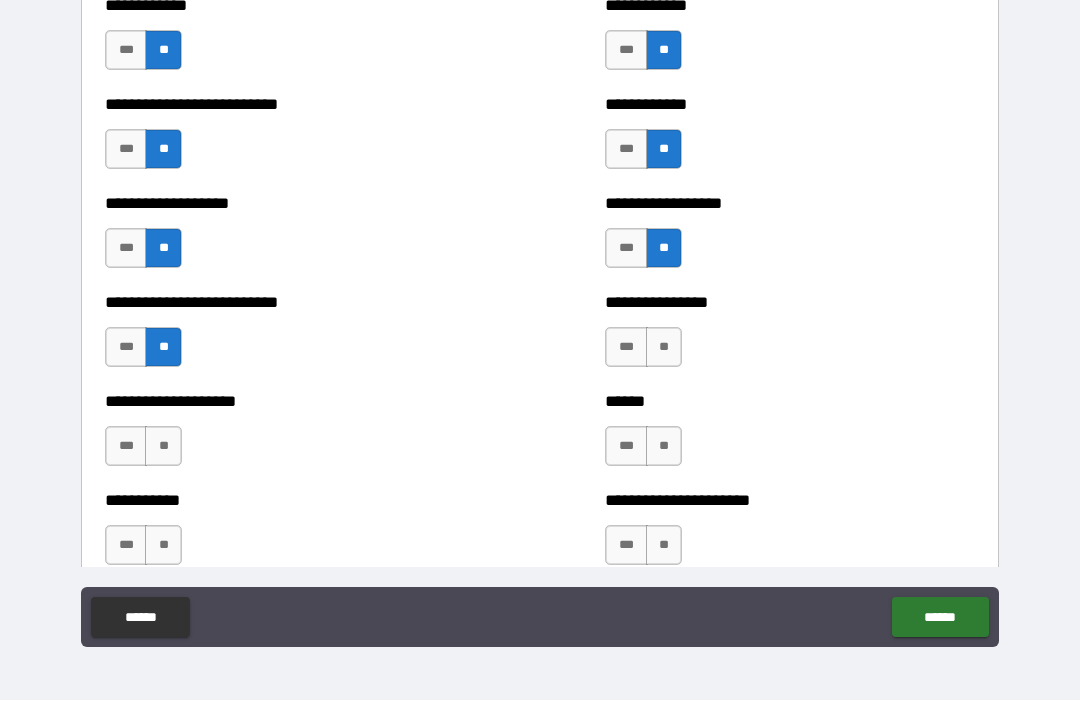 scroll, scrollTop: 5518, scrollLeft: 0, axis: vertical 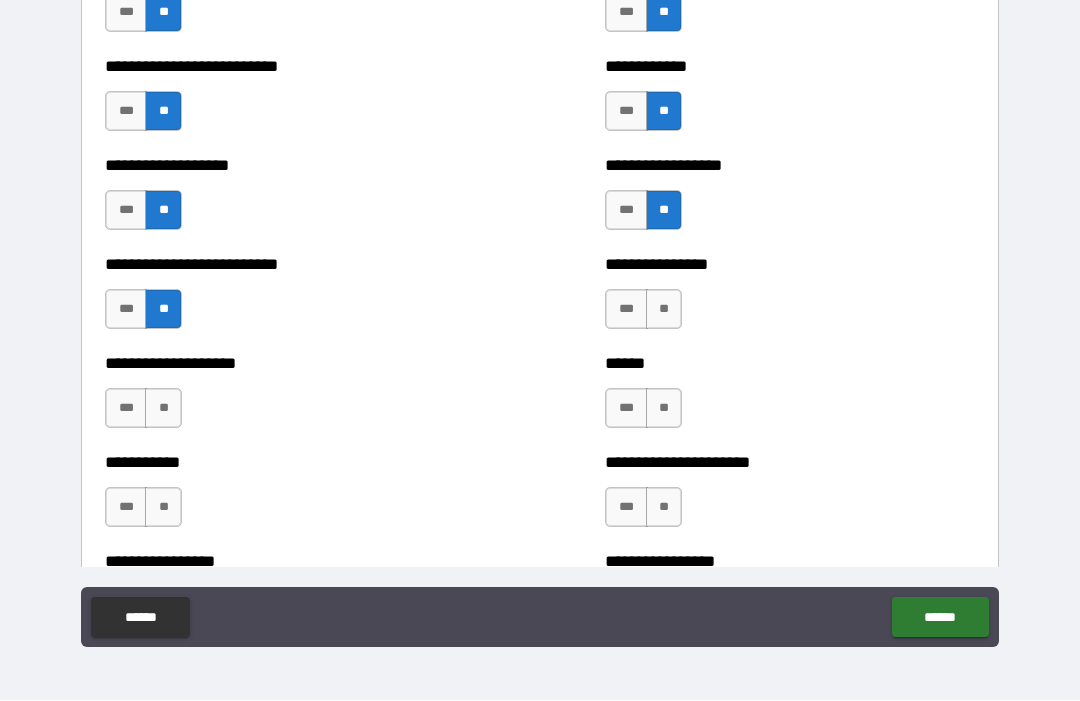 click on "**" at bounding box center [664, 310] 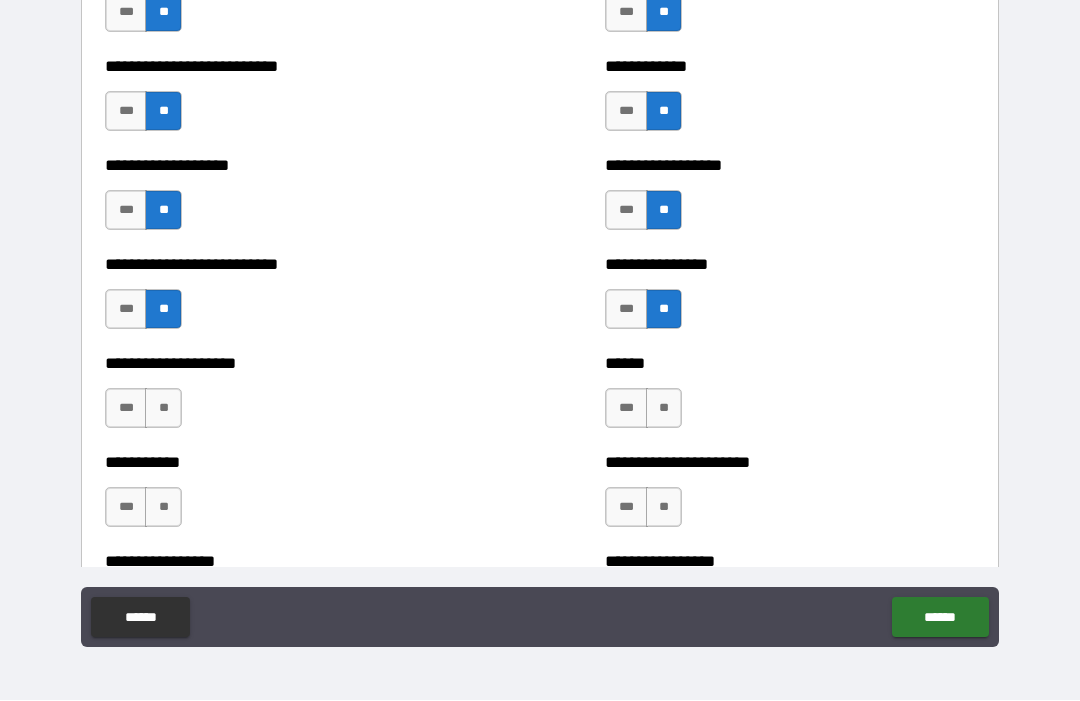 click on "**" at bounding box center [664, 409] 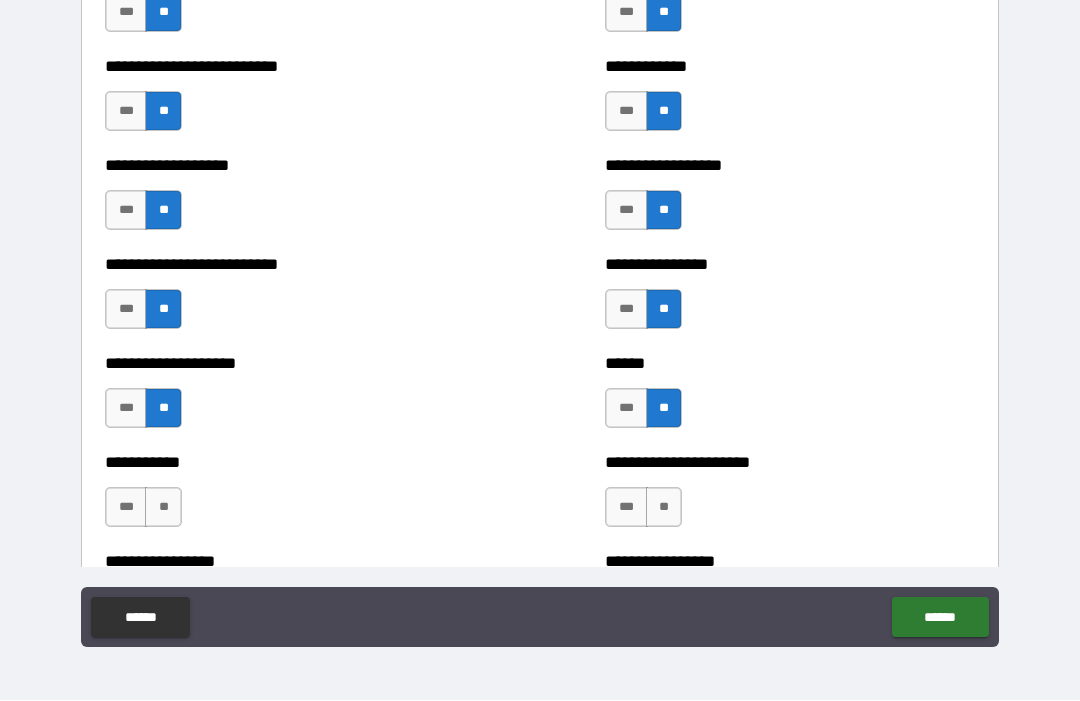 click on "**" at bounding box center [163, 508] 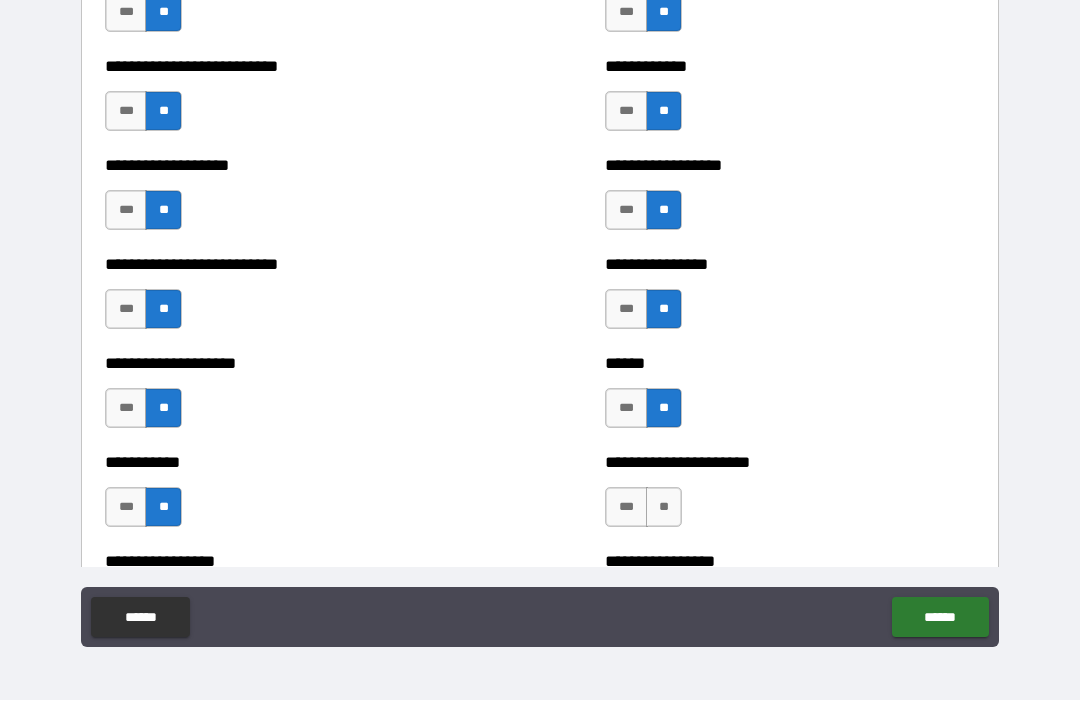 click on "**" at bounding box center [664, 508] 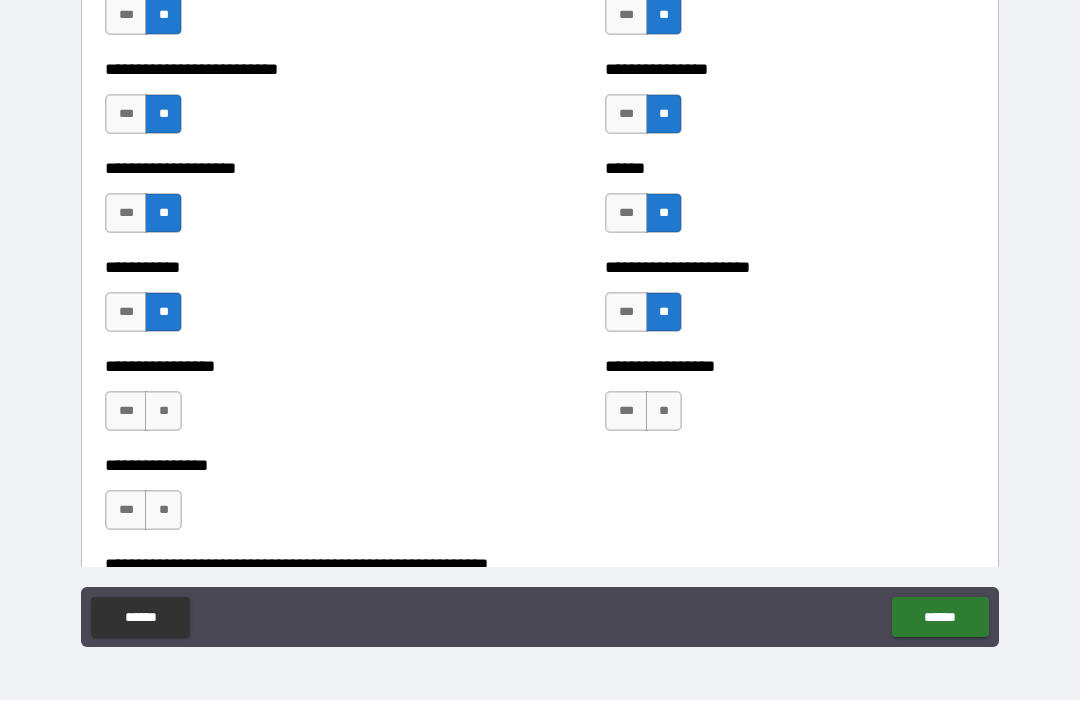 scroll, scrollTop: 5721, scrollLeft: 0, axis: vertical 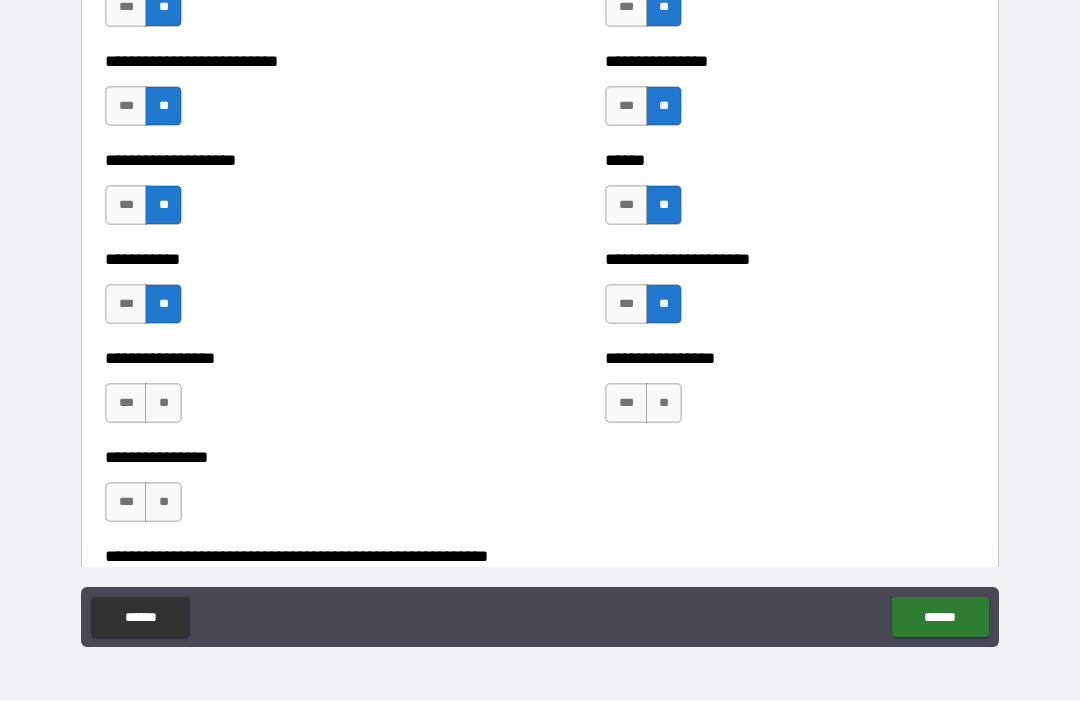 click on "**" at bounding box center [163, 404] 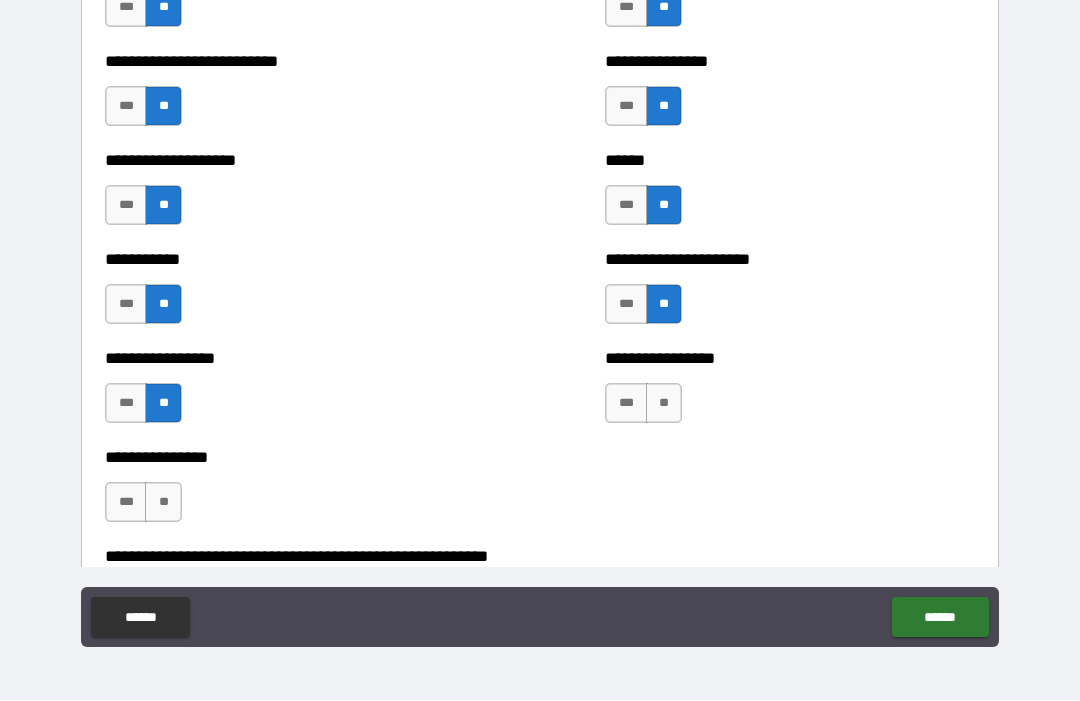 click on "**" at bounding box center (664, 404) 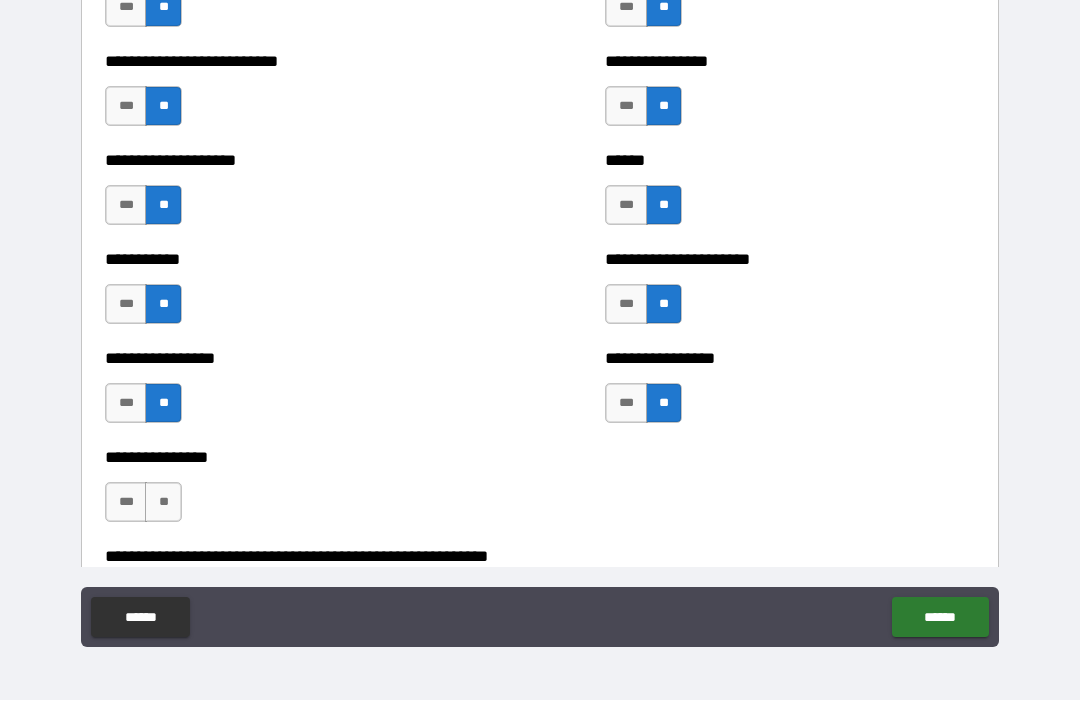click on "**" at bounding box center (163, 503) 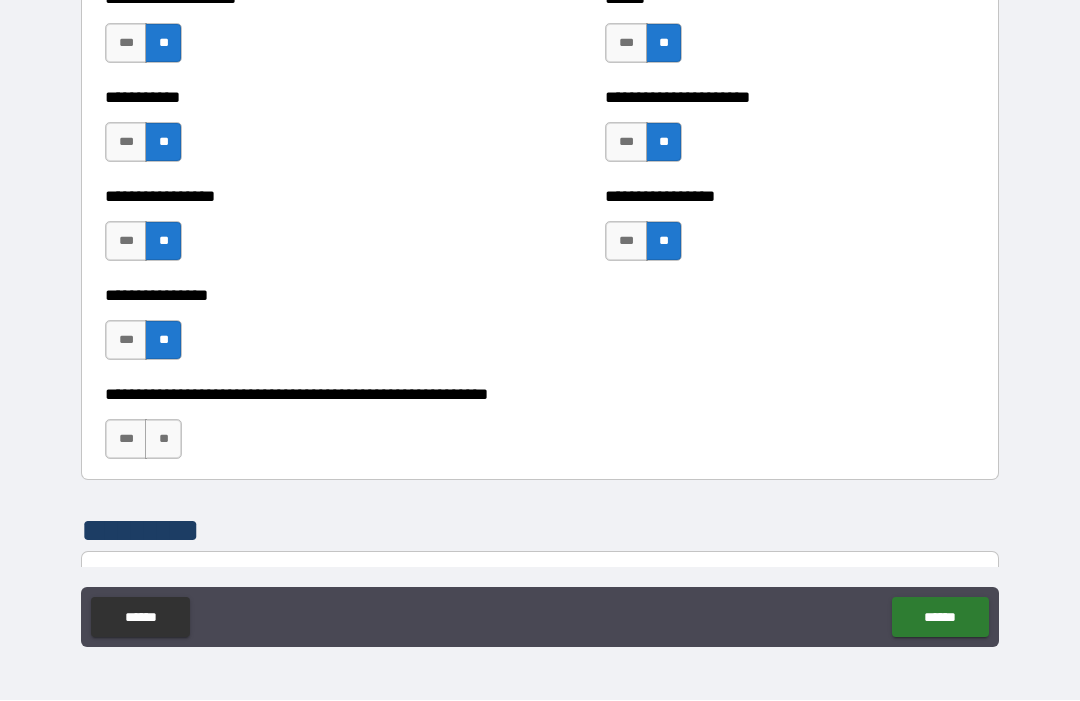 scroll, scrollTop: 5887, scrollLeft: 0, axis: vertical 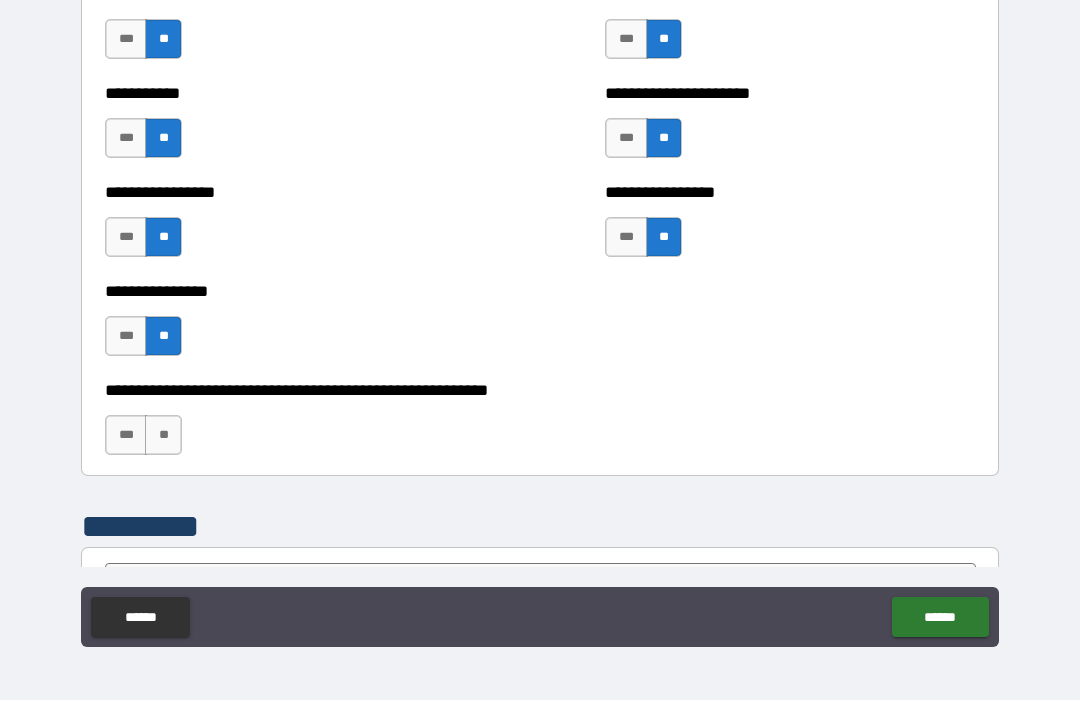 click on "**" at bounding box center [163, 436] 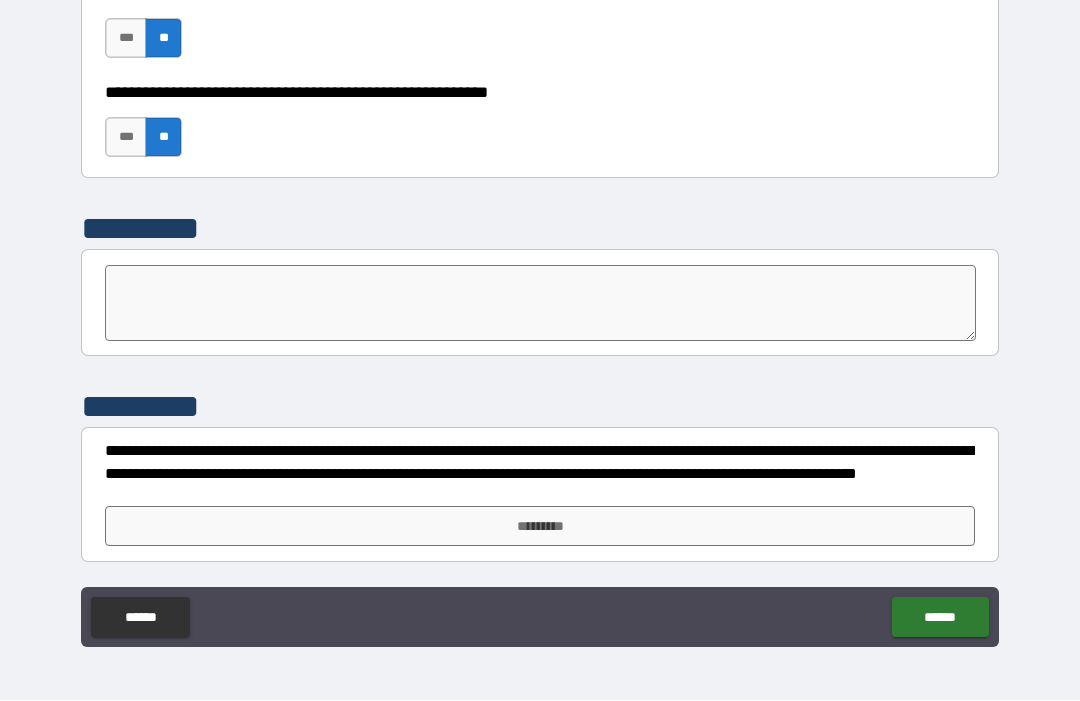 scroll, scrollTop: 6185, scrollLeft: 0, axis: vertical 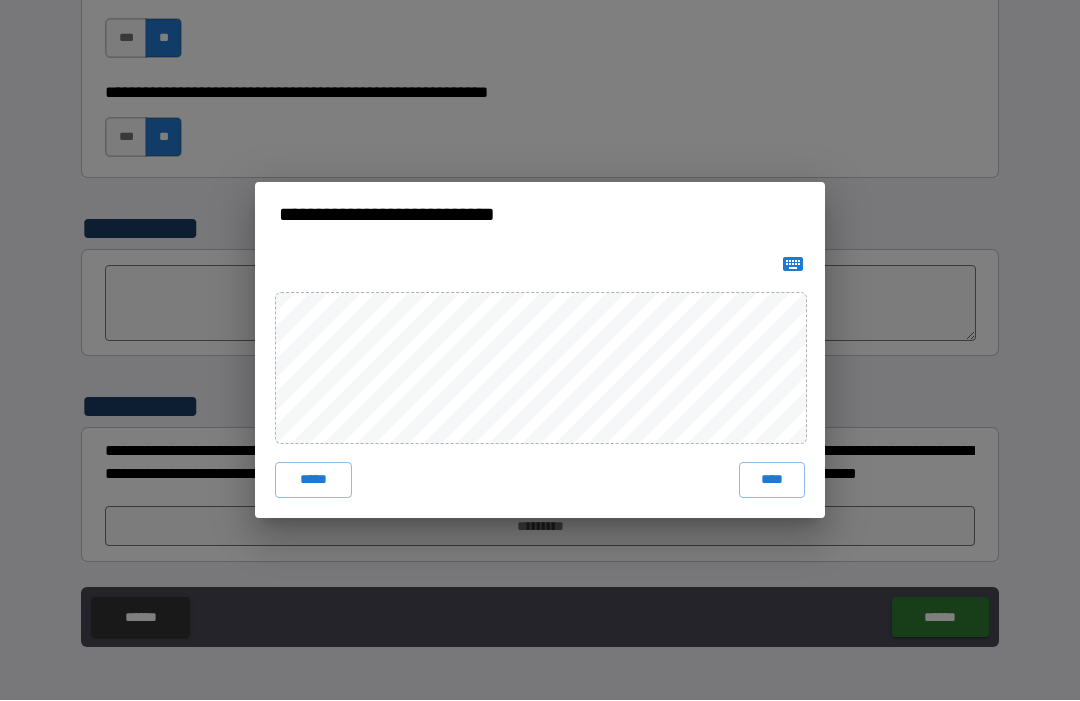 click on "****" at bounding box center (772, 481) 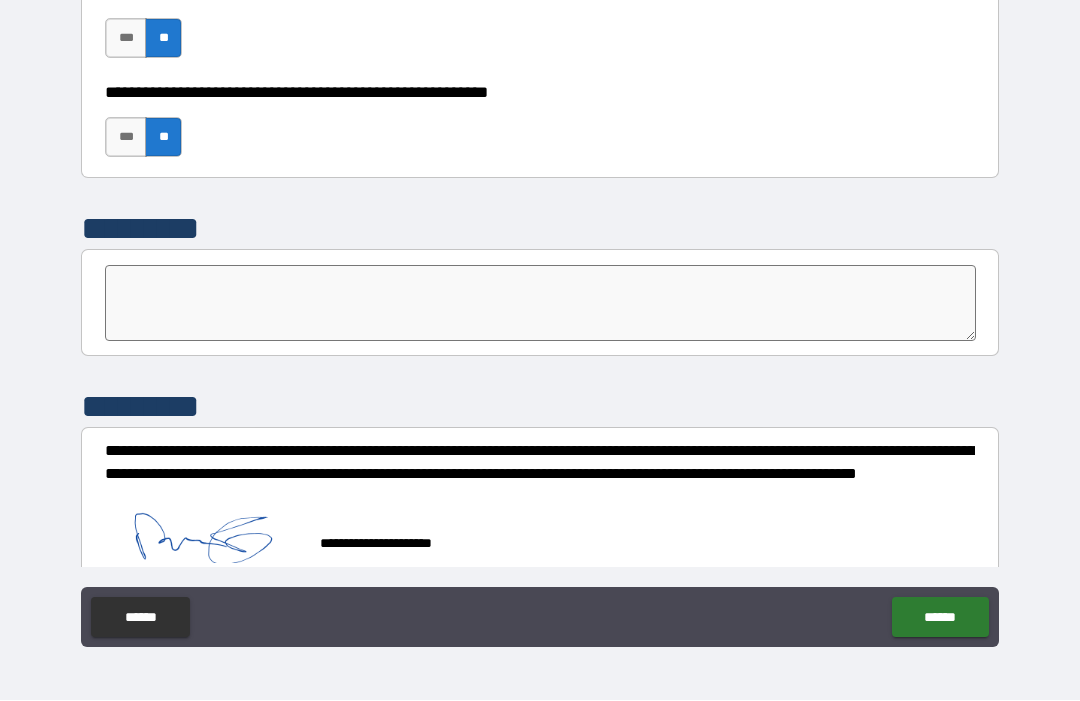 click on "******" at bounding box center (940, 618) 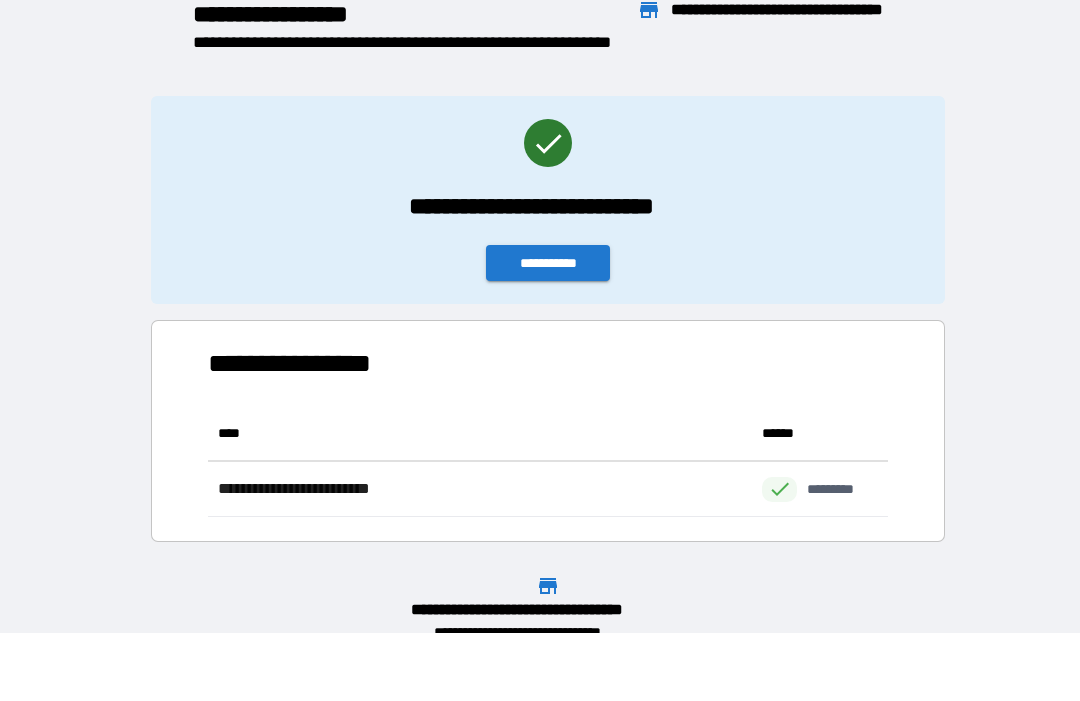 scroll, scrollTop: 1, scrollLeft: 1, axis: both 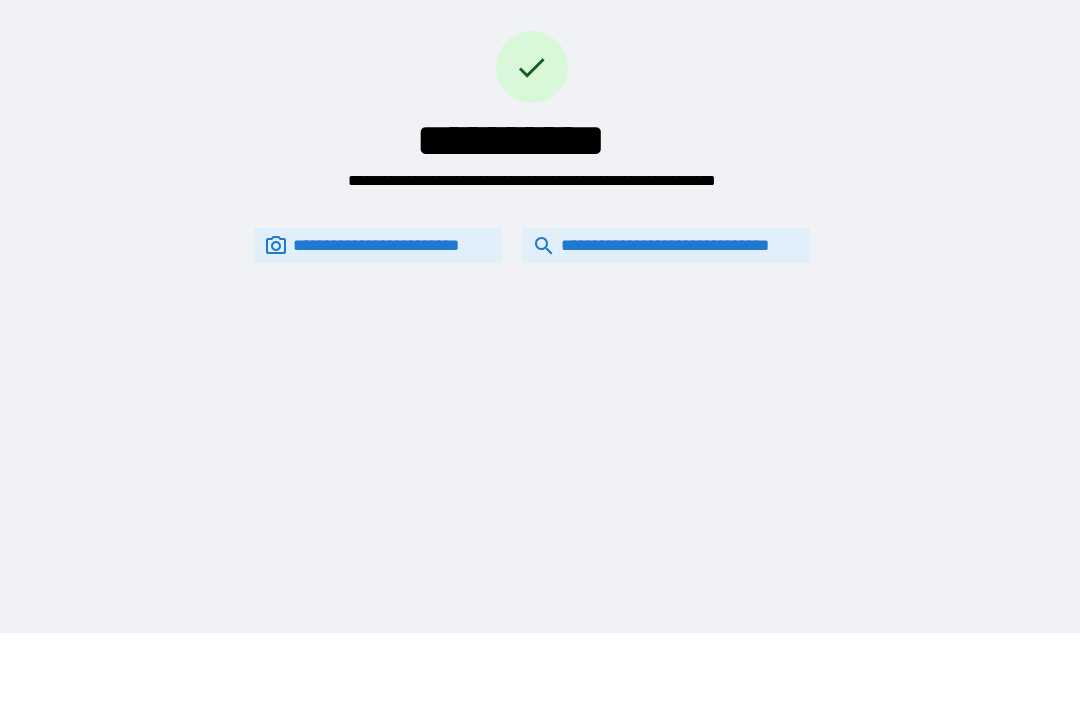 click on "**********" at bounding box center (666, 246) 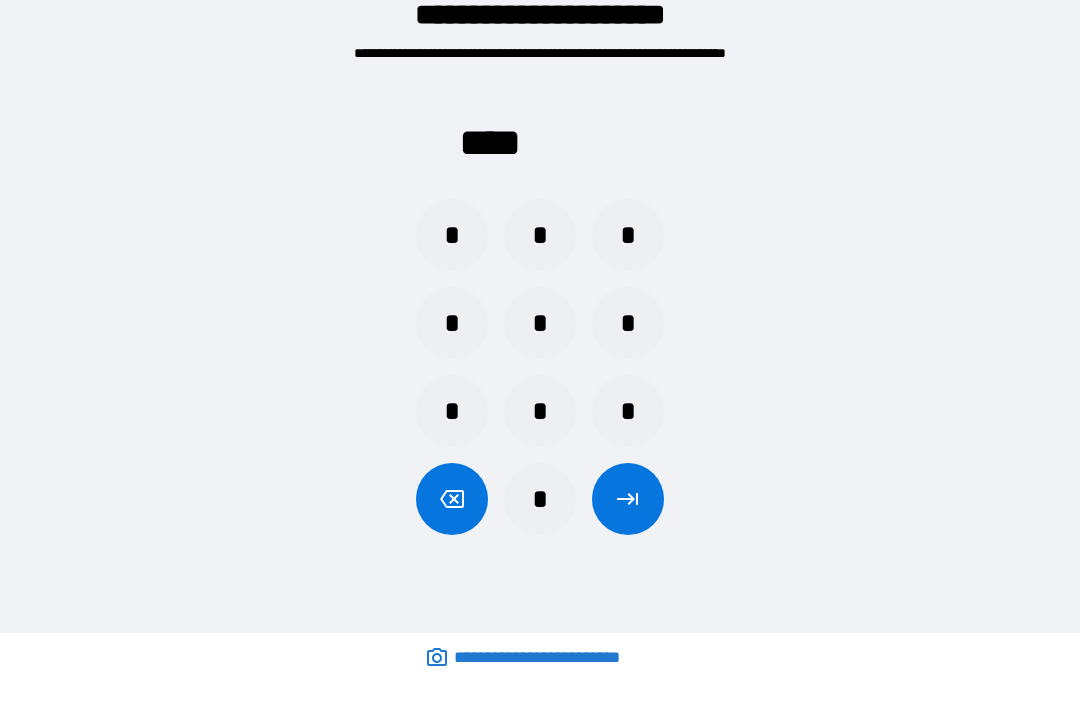 click on "*" at bounding box center [452, 236] 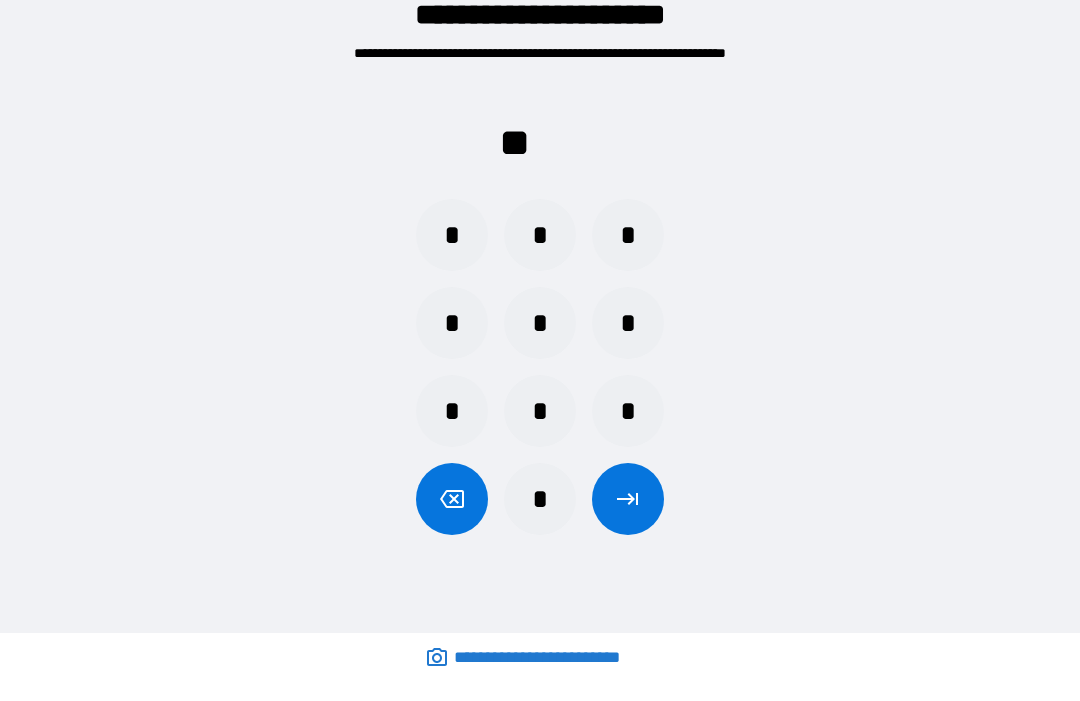 click on "*" at bounding box center (540, 500) 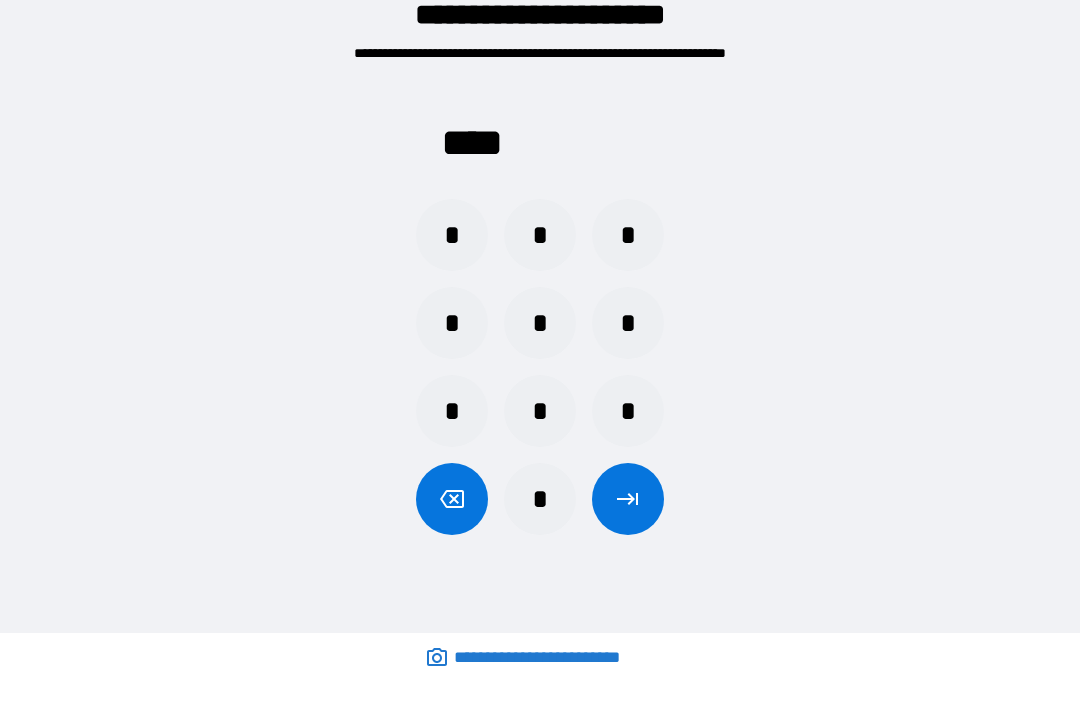click at bounding box center (628, 500) 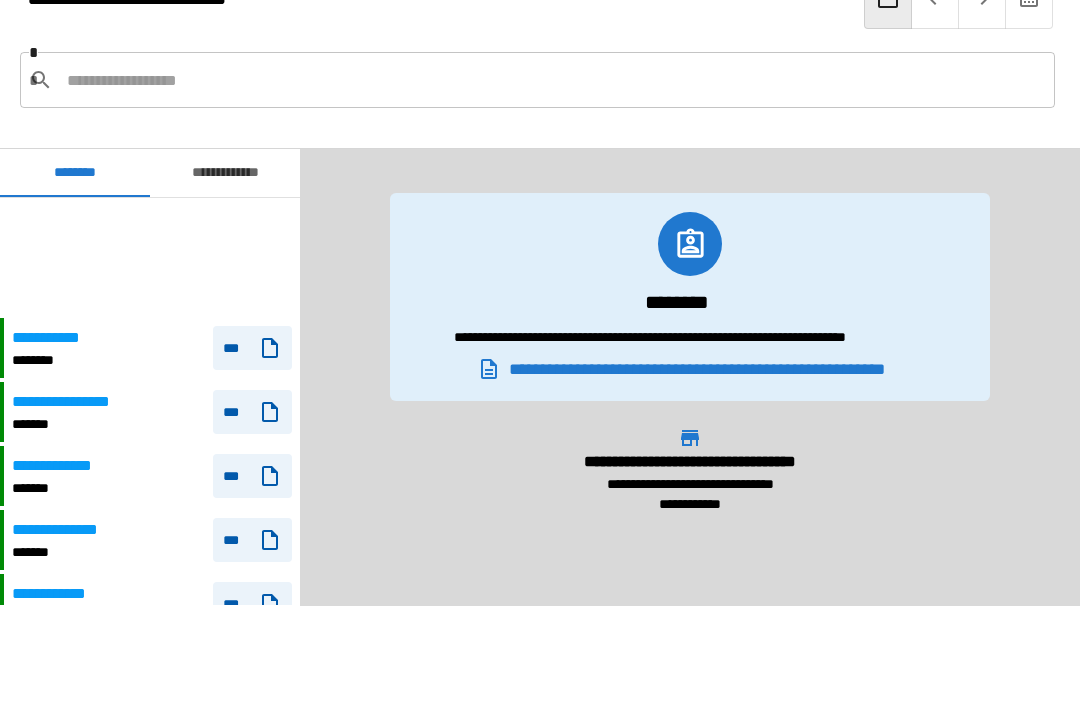 scroll, scrollTop: 120, scrollLeft: 0, axis: vertical 